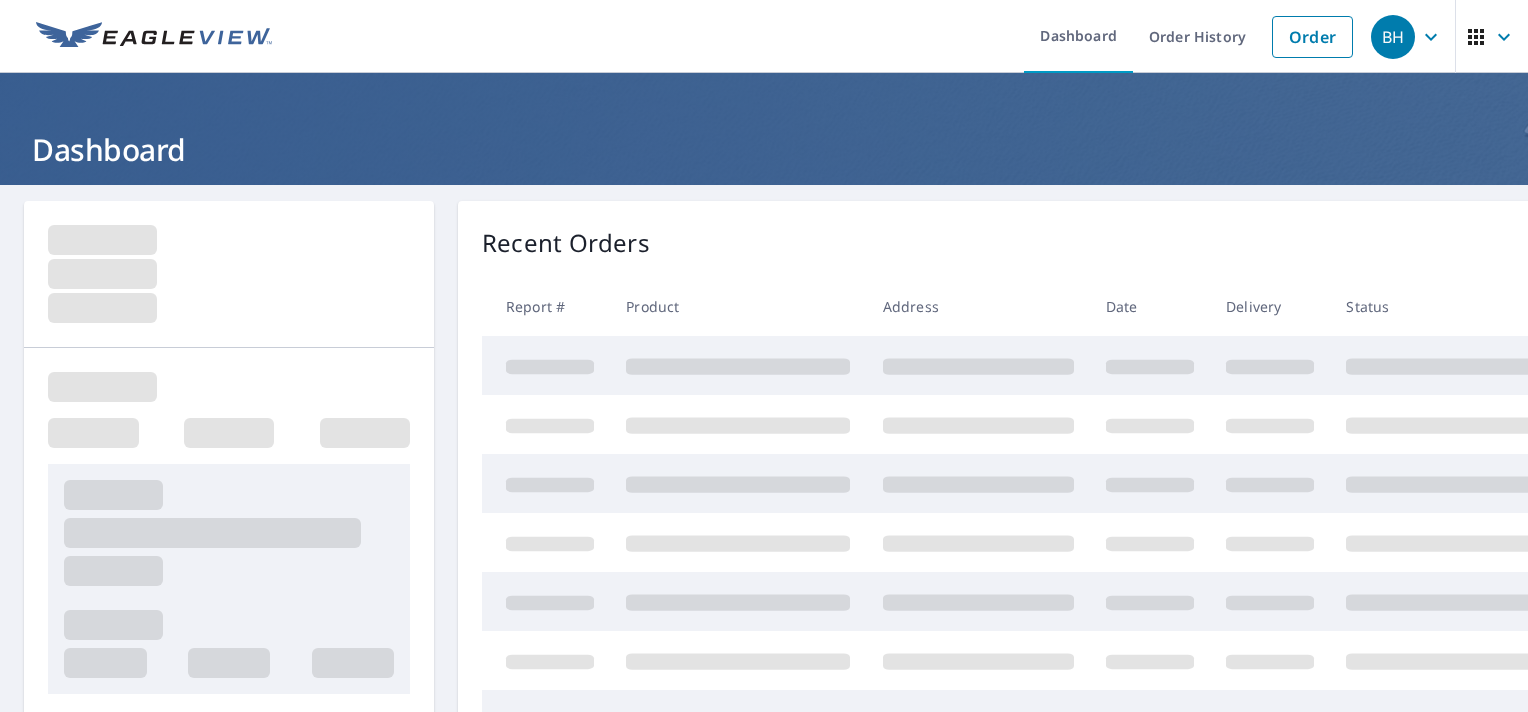 scroll, scrollTop: 0, scrollLeft: 0, axis: both 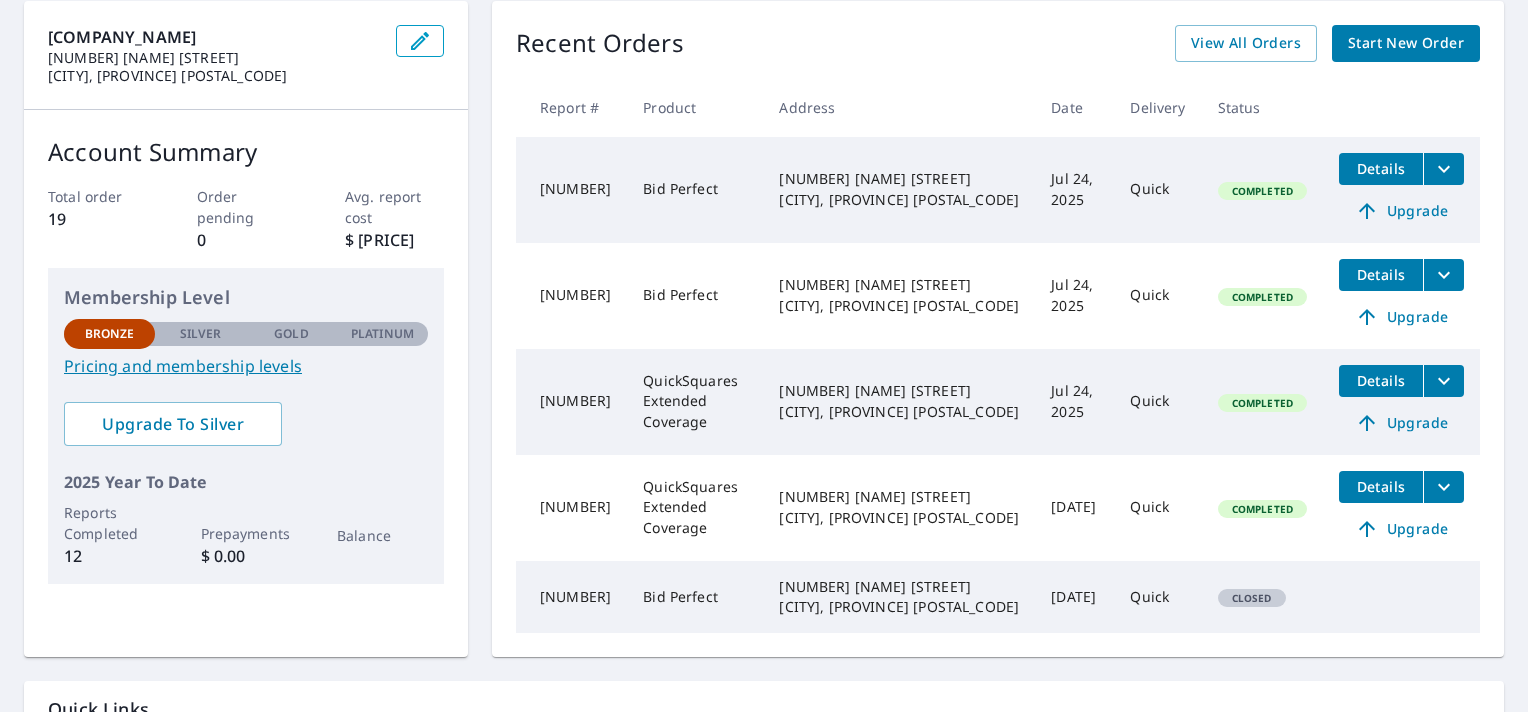 click on "Pricing and membership levels" at bounding box center [246, 366] 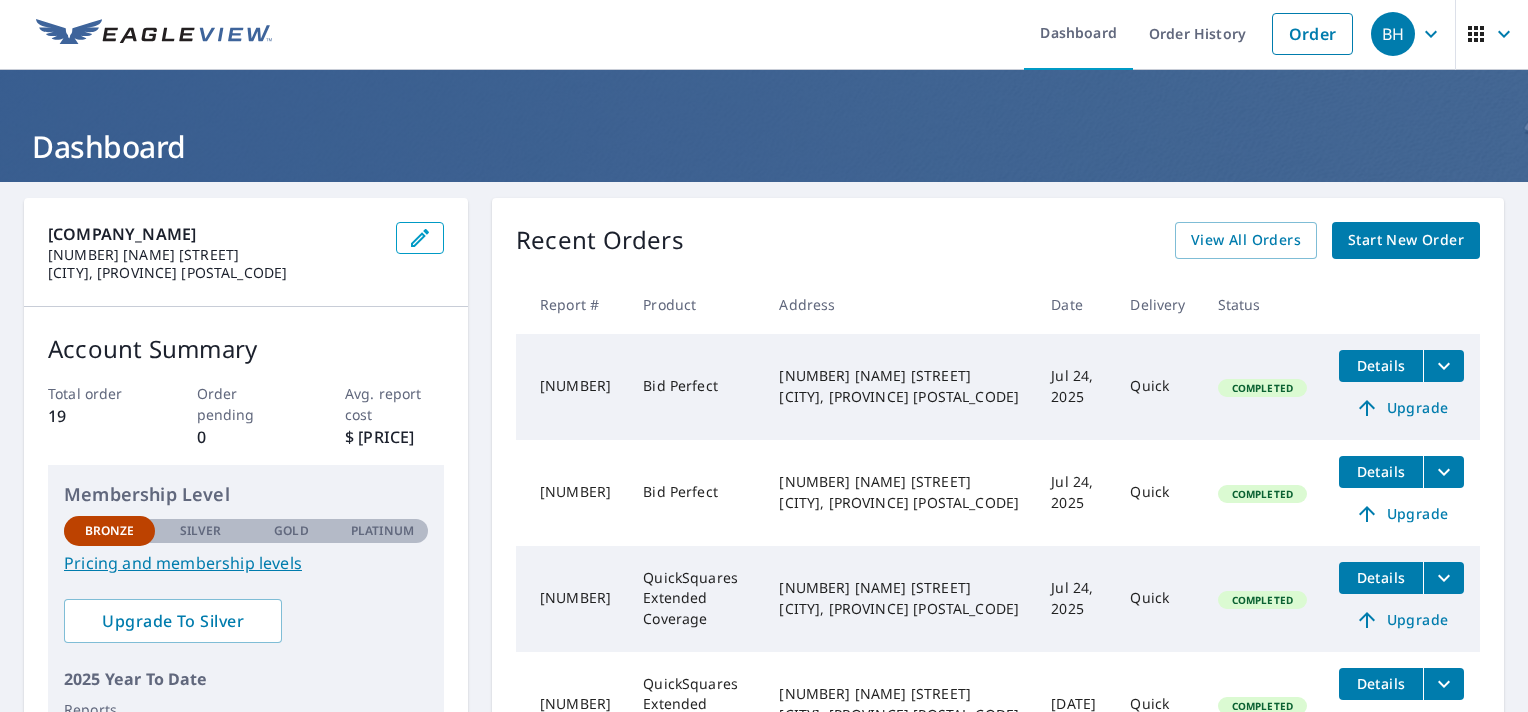 scroll, scrollTop: 0, scrollLeft: 0, axis: both 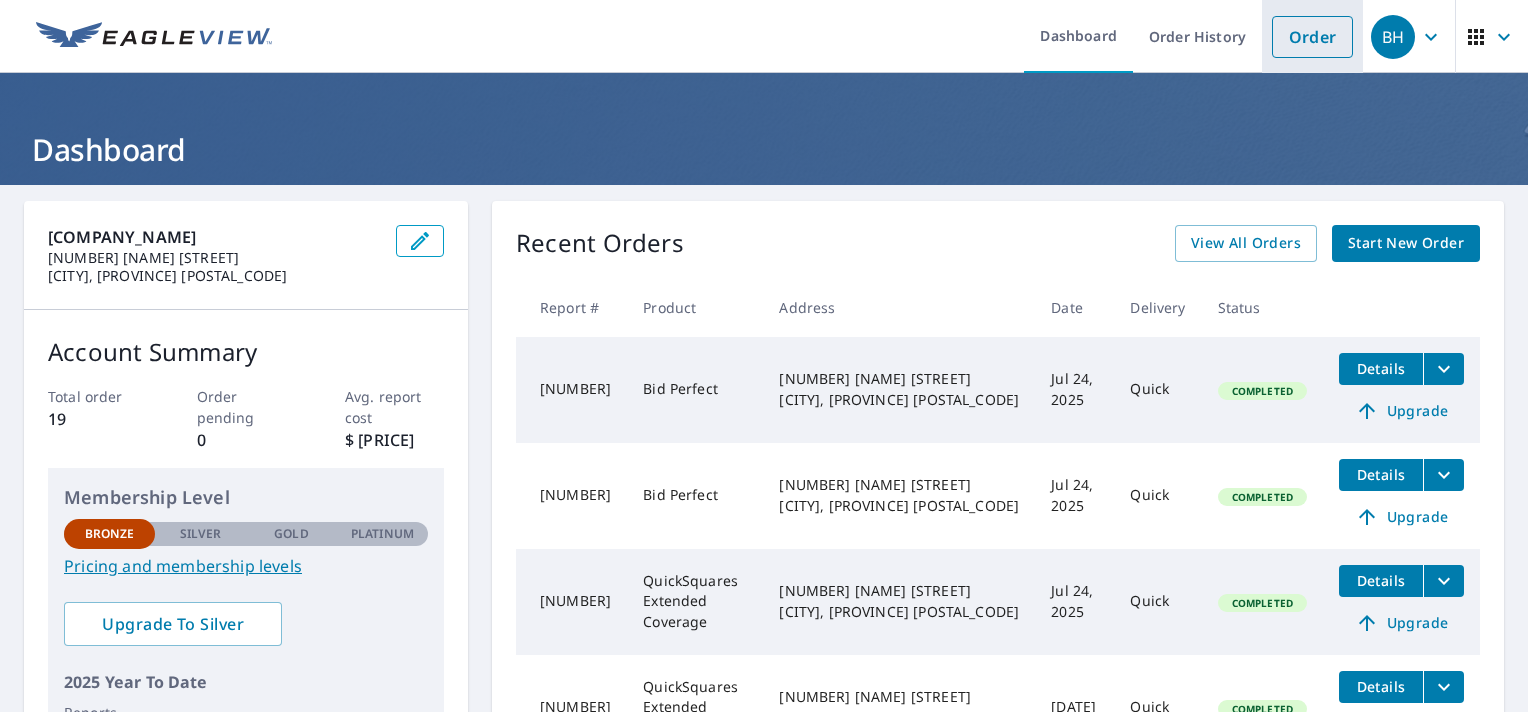 click on "Order" at bounding box center (1312, 37) 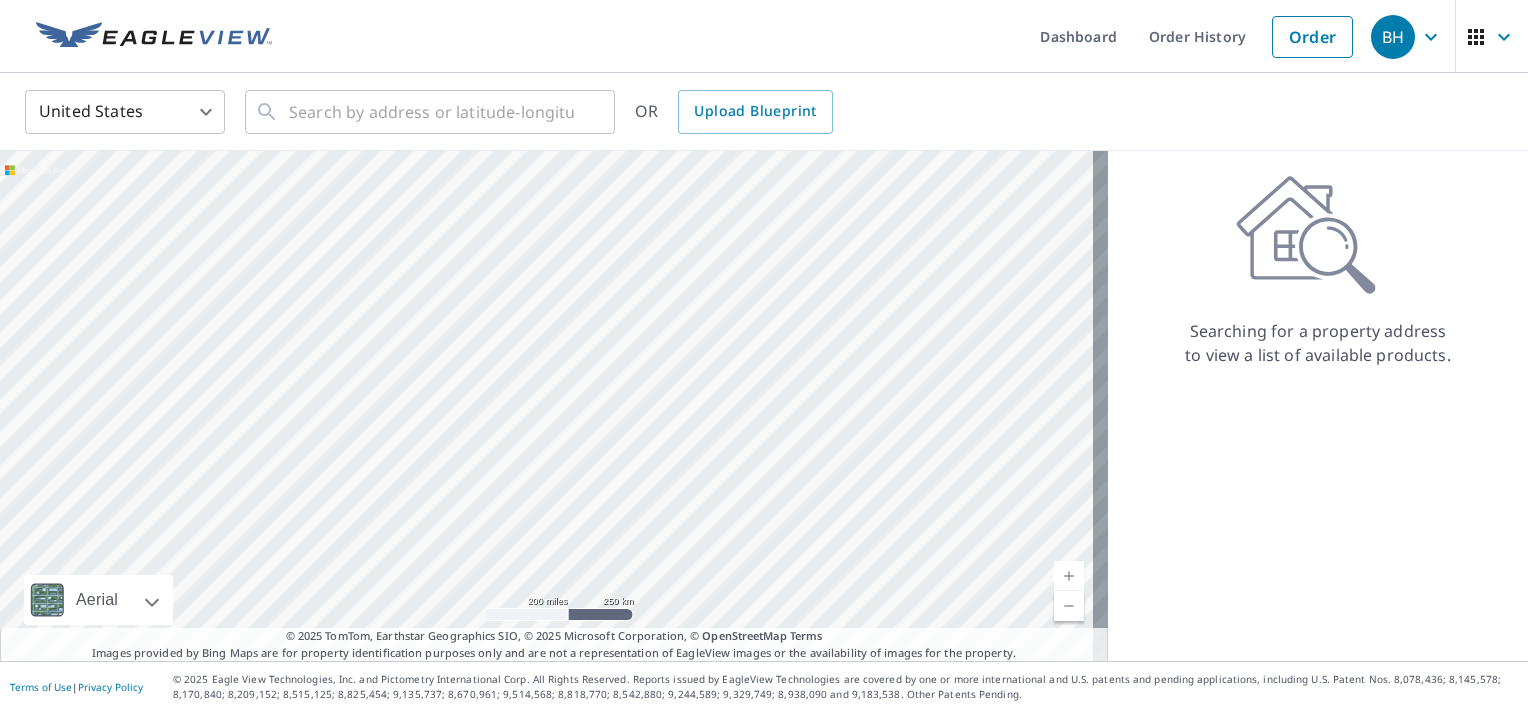 click on "BH BH
Dashboard Order History Order BH United States US ​ ​ OR Upload Blueprint Aerial Road A standard road map Aerial A detailed look from above Labels Labels 200 miles 250 km © 2025 TomTom, Earthstar Geographics  SIO, © 2025 Microsoft Corporation Terms © 2025 TomTom, Earthstar Geographics SIO, © 2025 Microsoft Corporation, ©   OpenStreetMap   Terms Images provided by Bing Maps are for property identification purposes only and are not a representation of EagleView images or the availability of images for the property. Searching for a property address to view a list of available products. Terms of Use  |  Privacy Policy © 2025 Eagle View Technologies, Inc. and Pictometry International Corp. All Rights Reserved. Reports issued by EagleView Technologies are covered by   one or more international and U.S. patents and pending applications, including U.S. Patent Nos. 8,078,436; 8,145,578; 8,170,840; 8,209,152;" at bounding box center (764, 356) 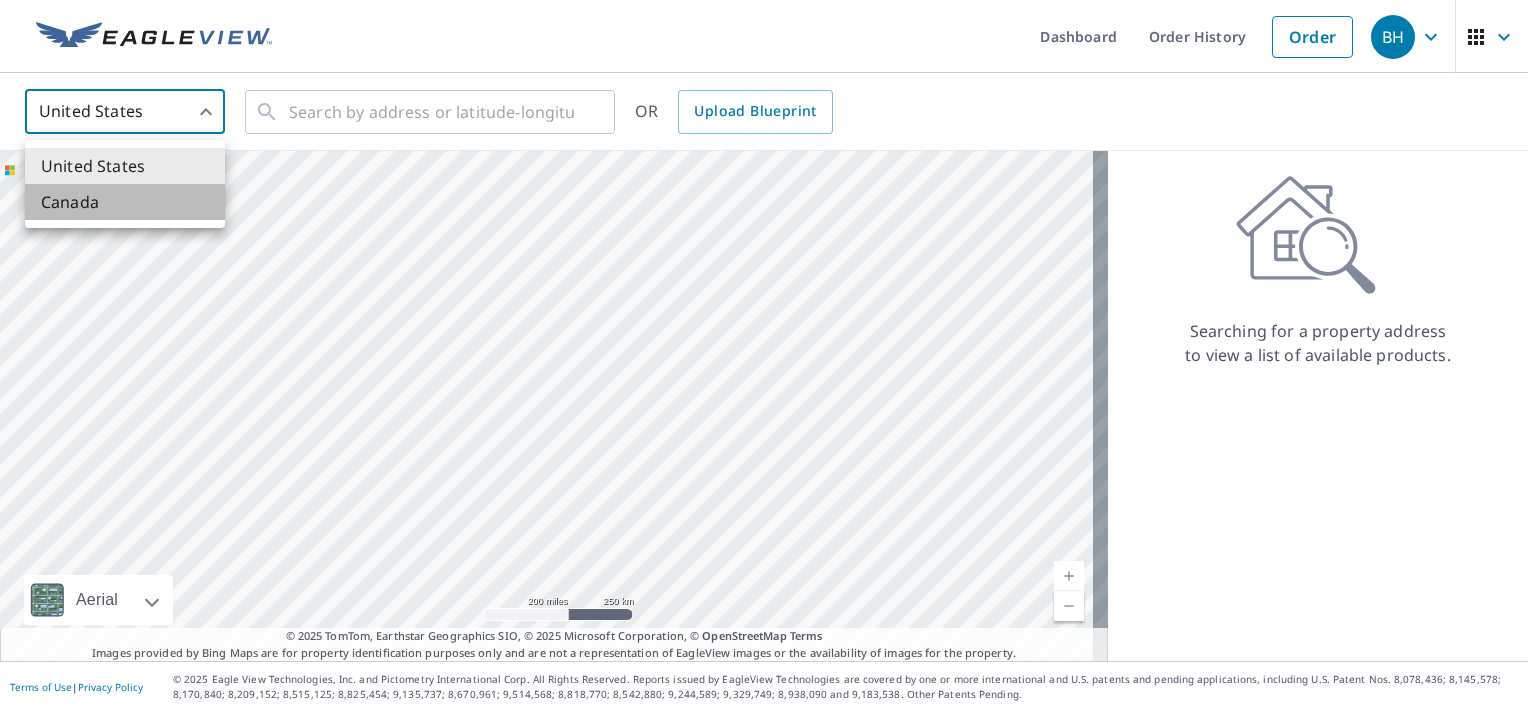 click on "Canada" at bounding box center (125, 202) 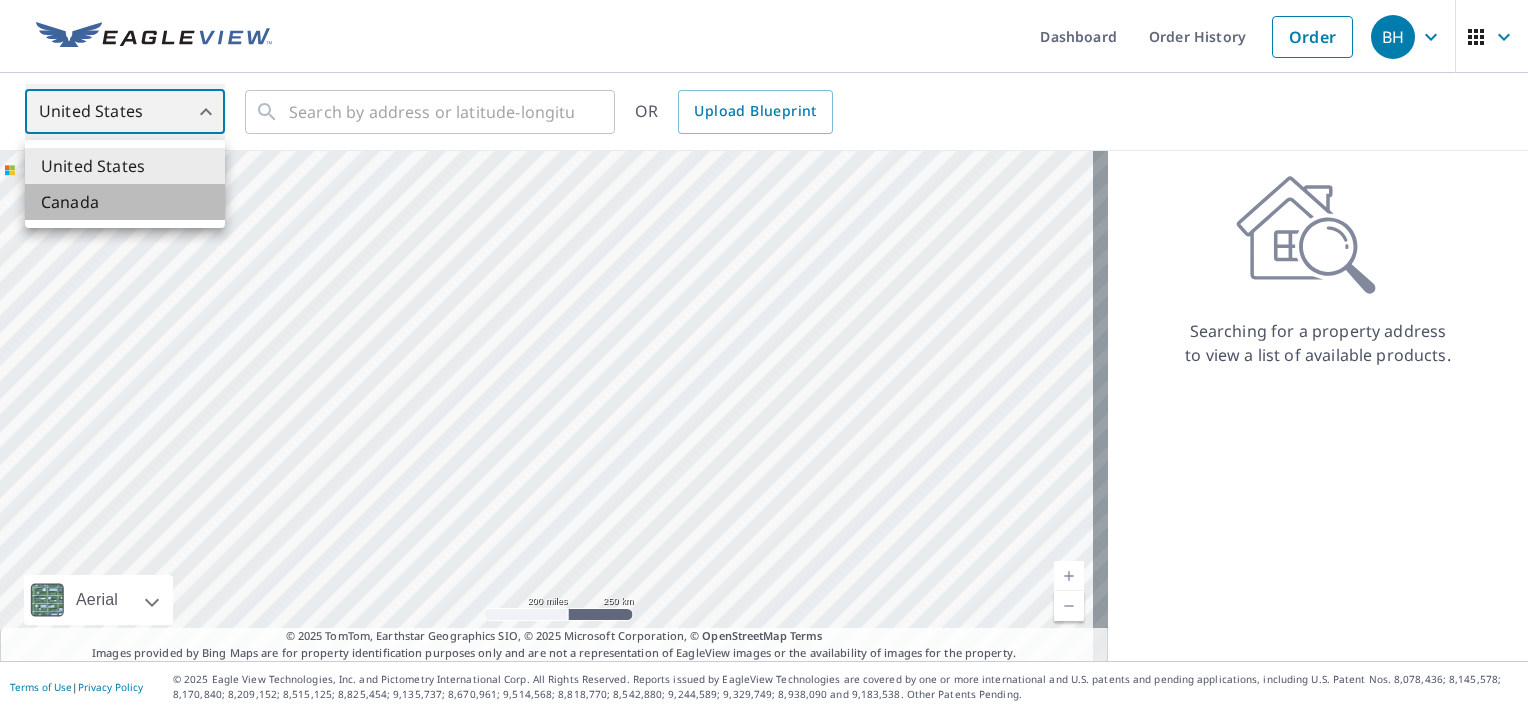 type on "CA" 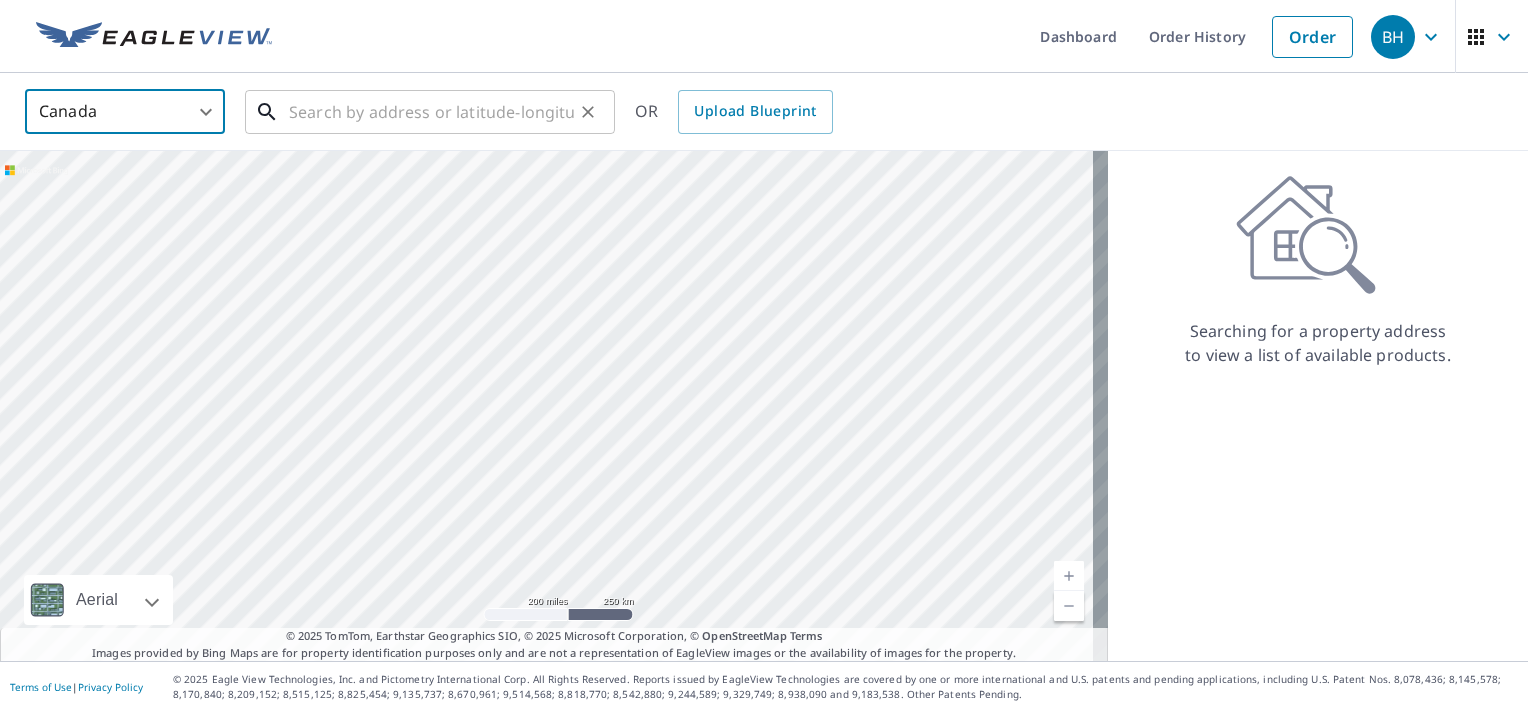 click at bounding box center [431, 112] 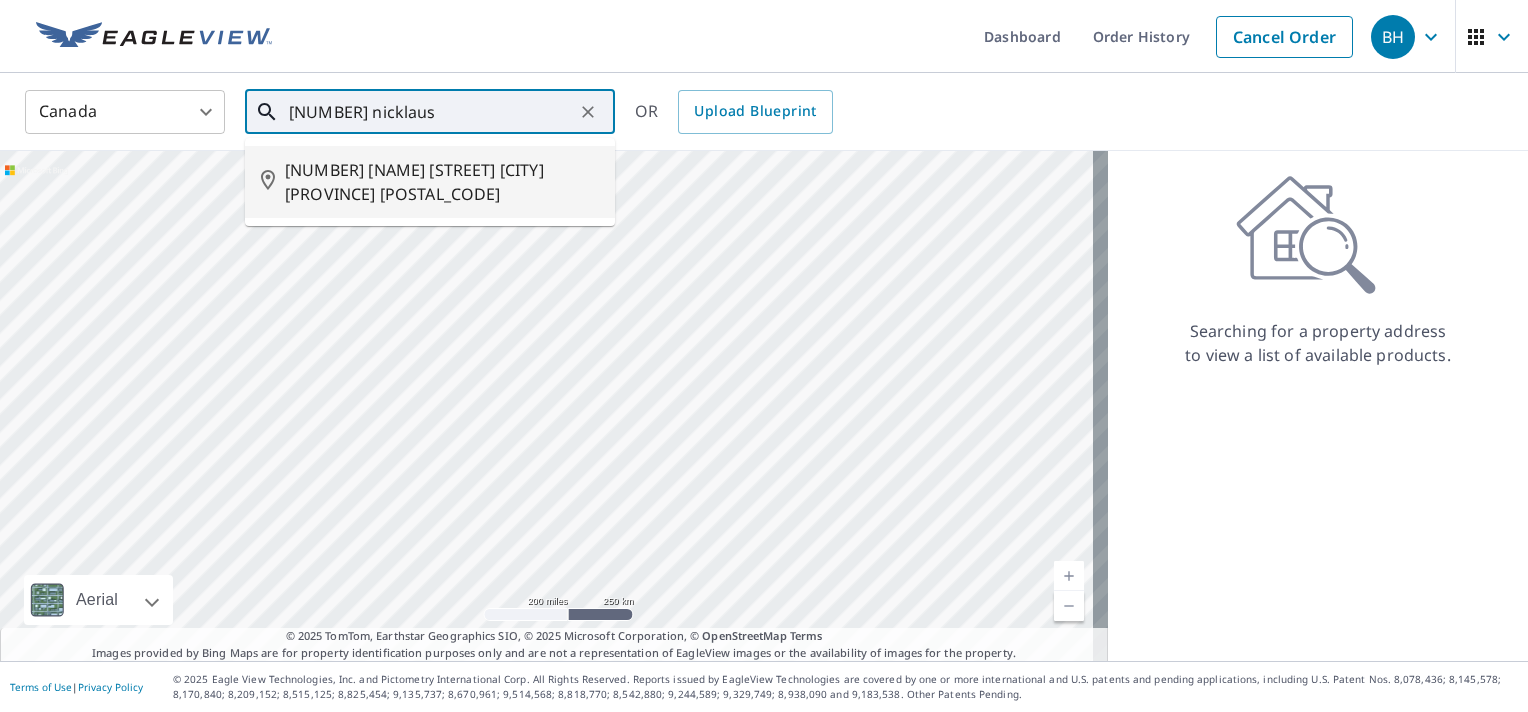 click on "[NUMBER] [NAME] [STREET] [CITY] [PROVINCE] [POSTAL_CODE]" at bounding box center [442, 182] 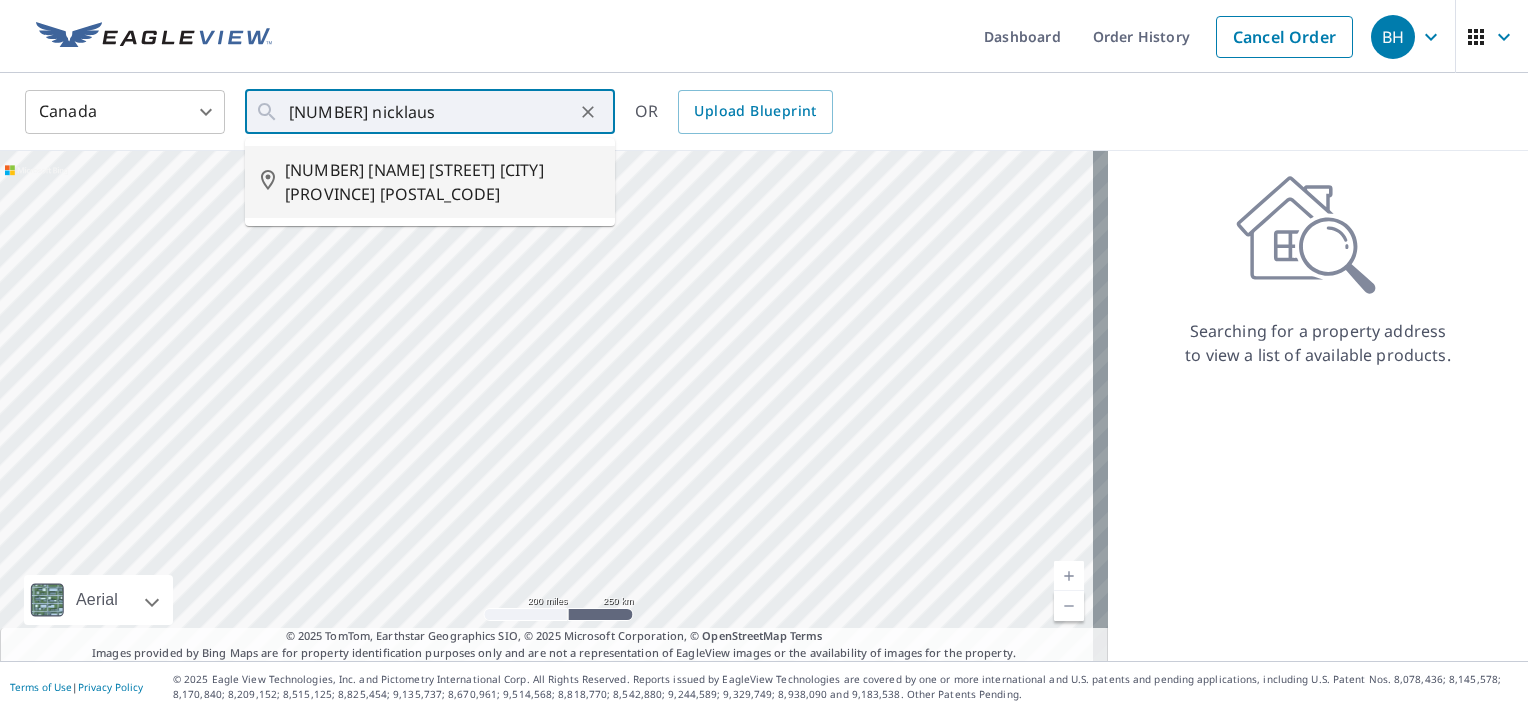 type on "[NUMBER] [NAME] [STREET] [CITY] [PROVINCE] [POSTAL_CODE]" 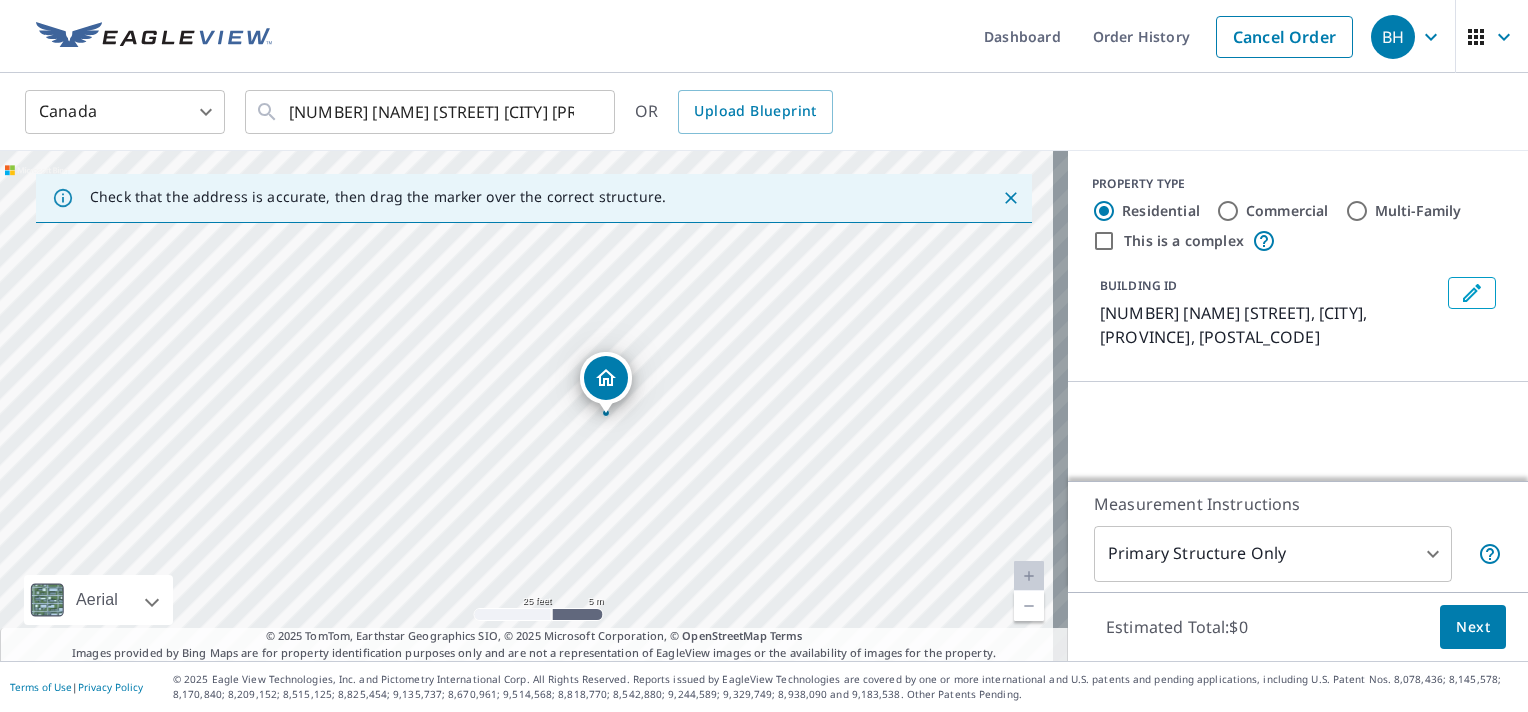 drag, startPoint x: 467, startPoint y: 538, endPoint x: 608, endPoint y: 450, distance: 166.2077 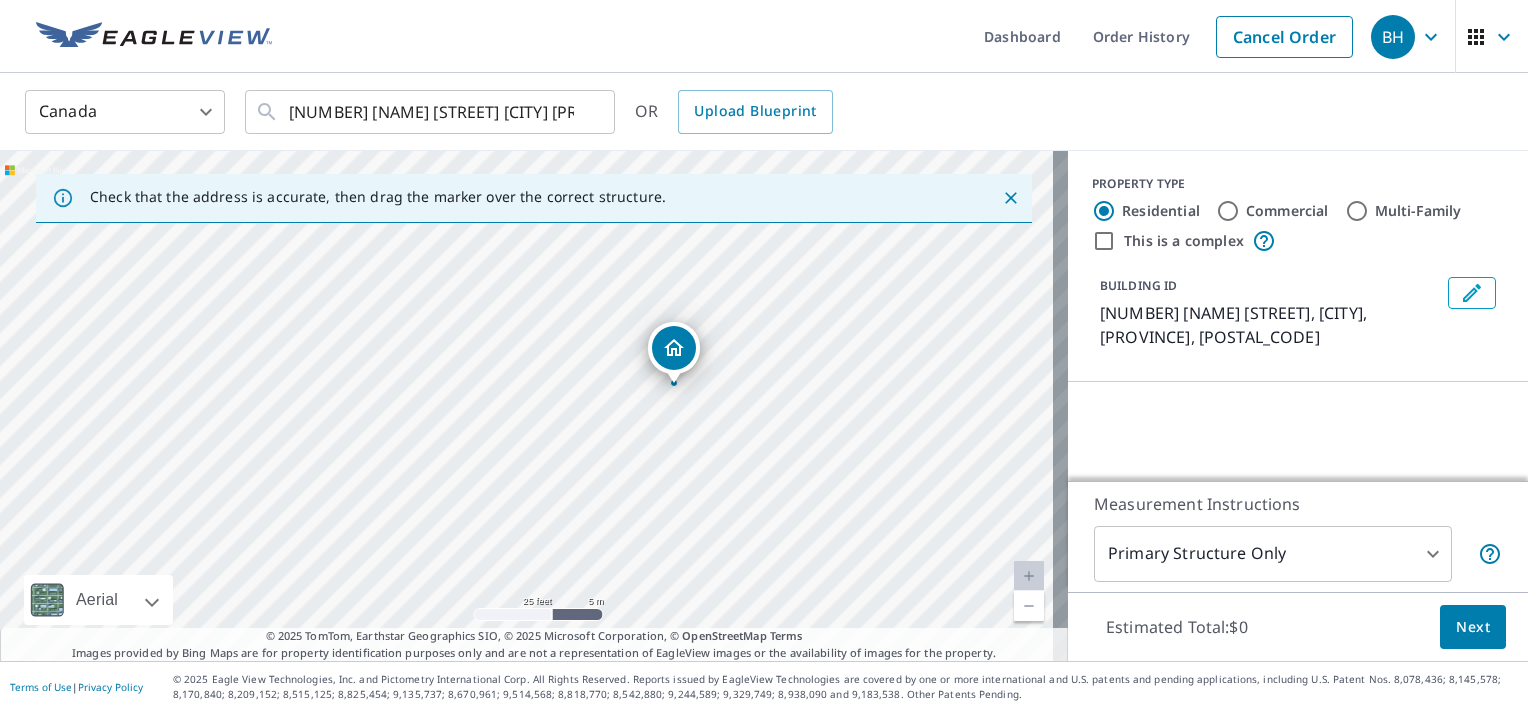 drag, startPoint x: 607, startPoint y: 438, endPoint x: 675, endPoint y: 408, distance: 74.323616 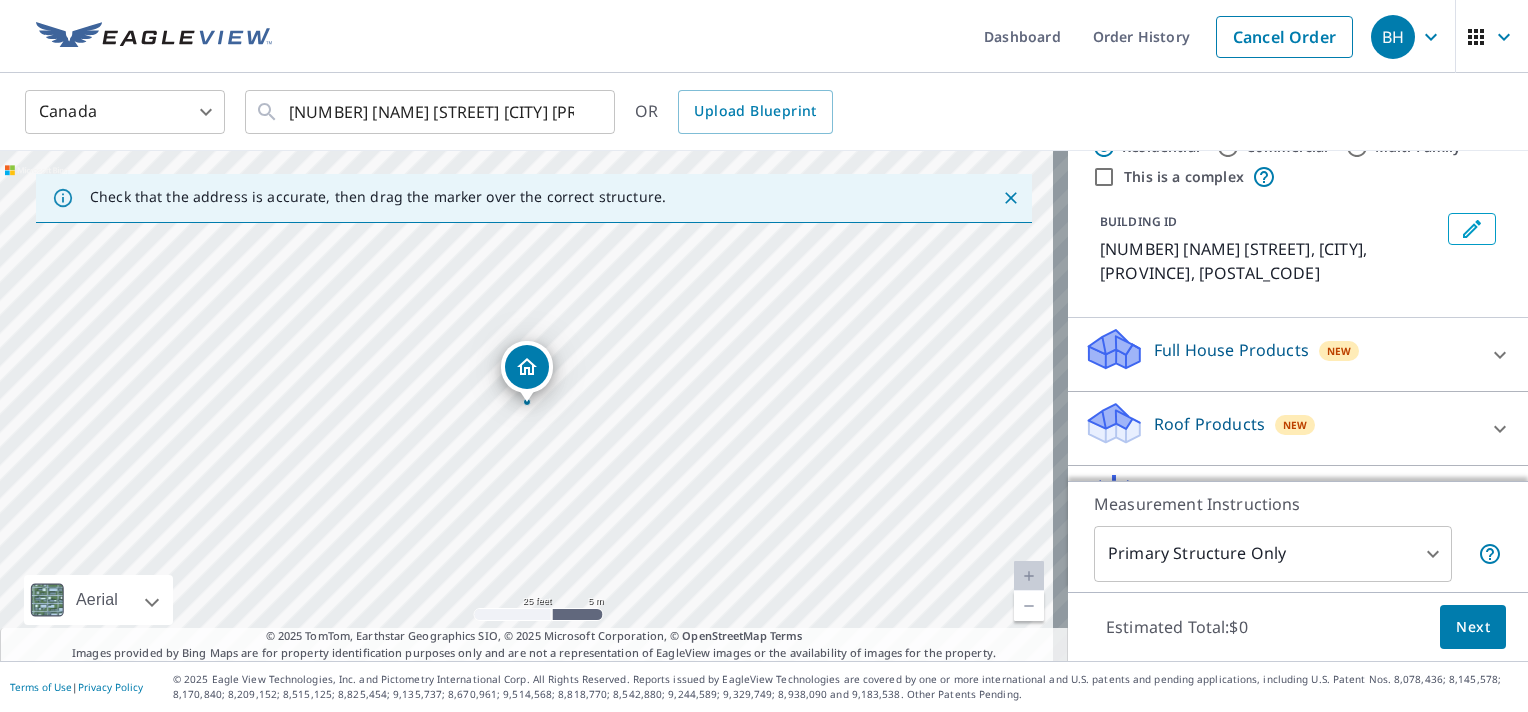 scroll, scrollTop: 100, scrollLeft: 0, axis: vertical 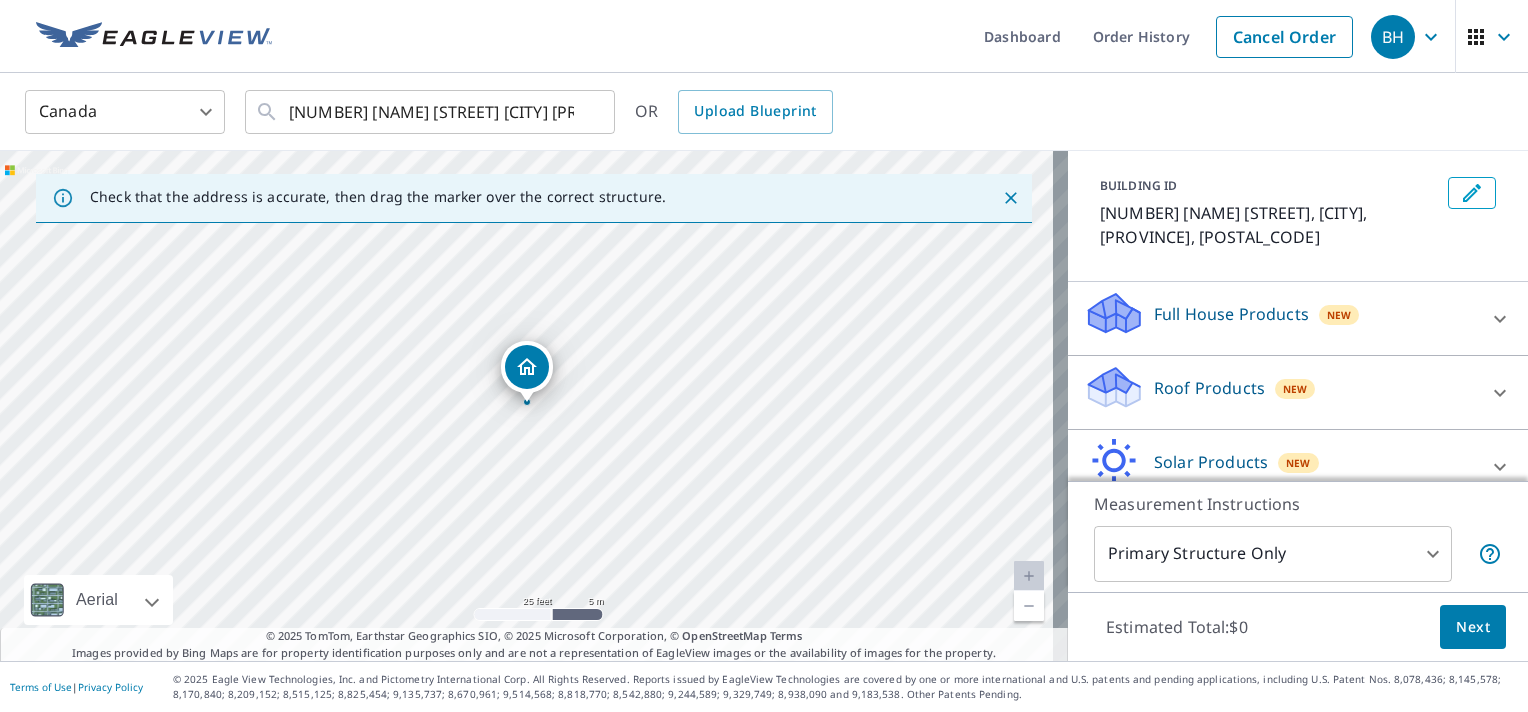click on "Roof Products" at bounding box center [1209, 388] 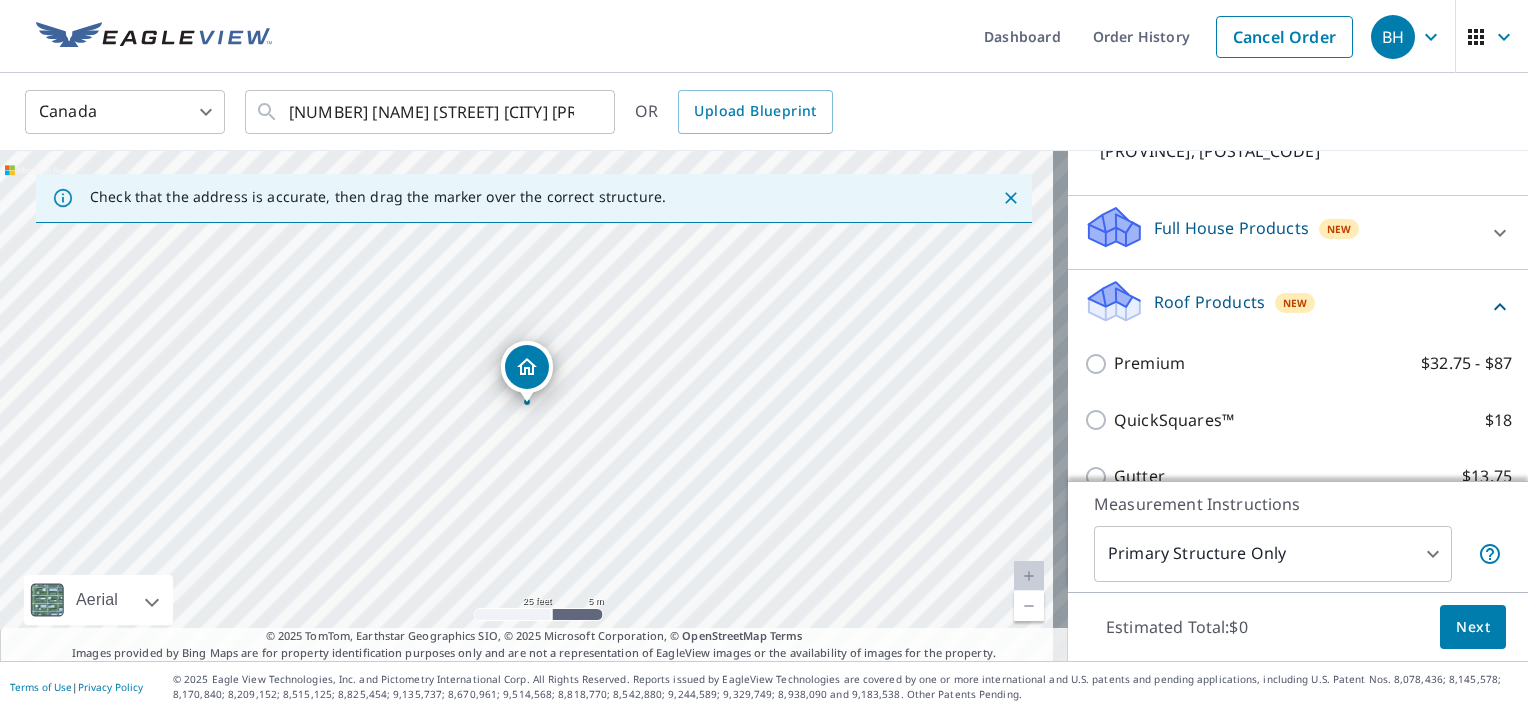 scroll, scrollTop: 221, scrollLeft: 0, axis: vertical 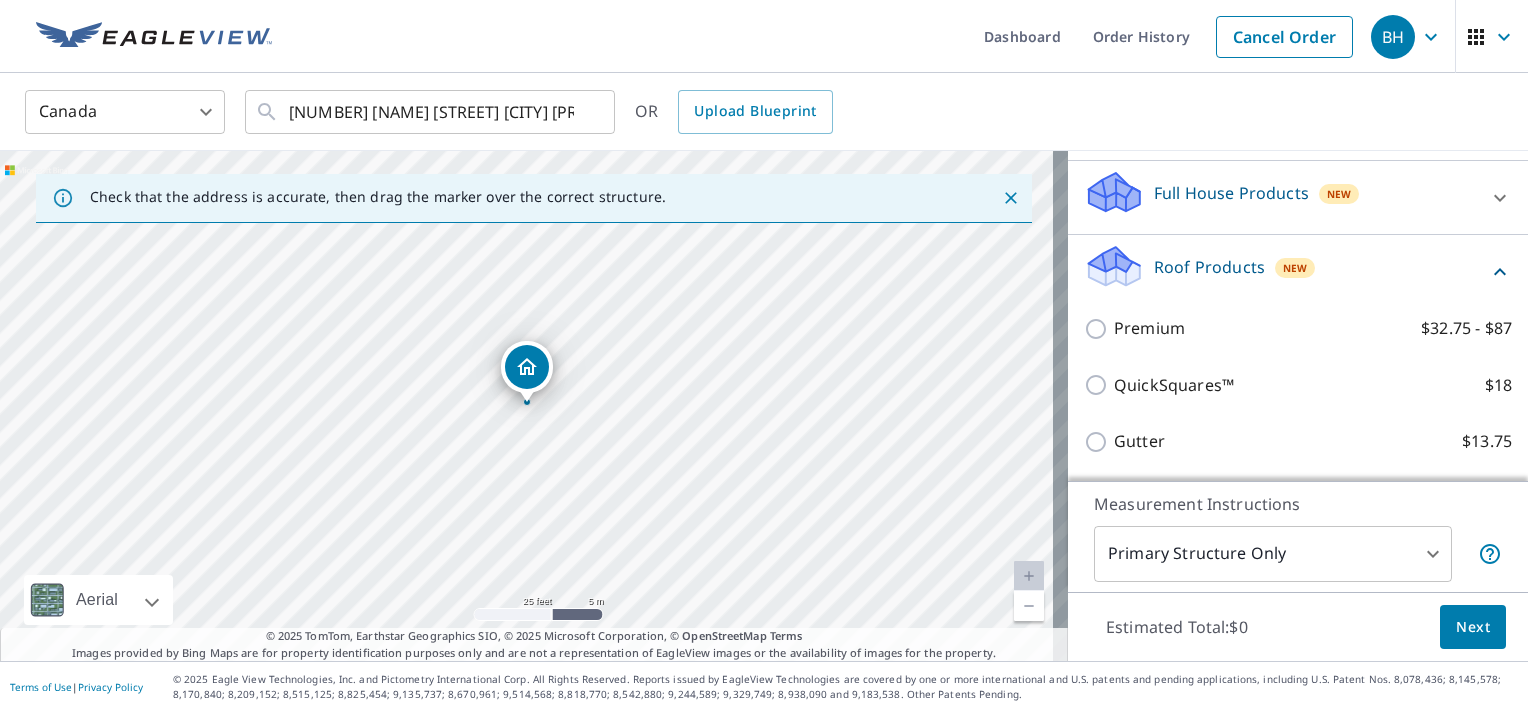 click on "Full House Products" at bounding box center [1231, 193] 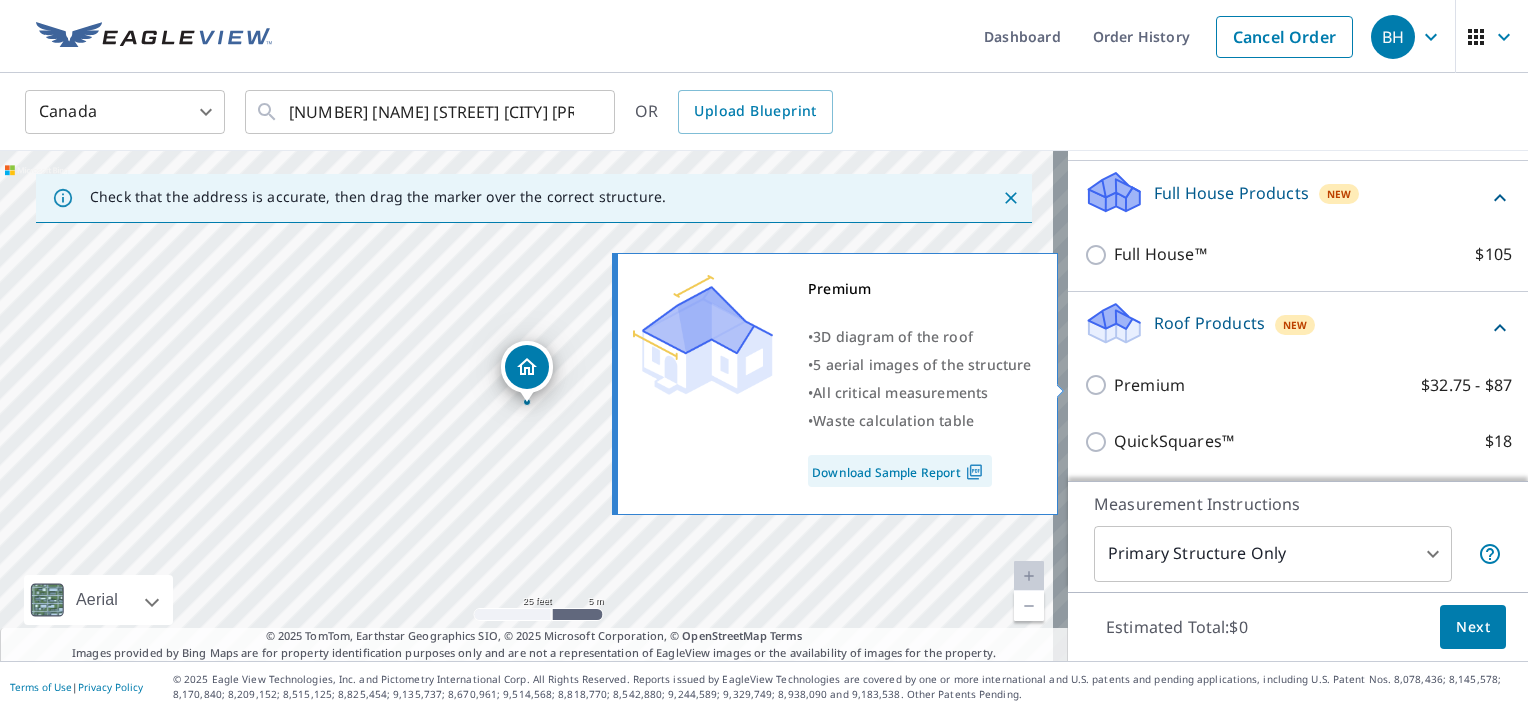 click on "Premium $32.75 - $87" at bounding box center (1099, 385) 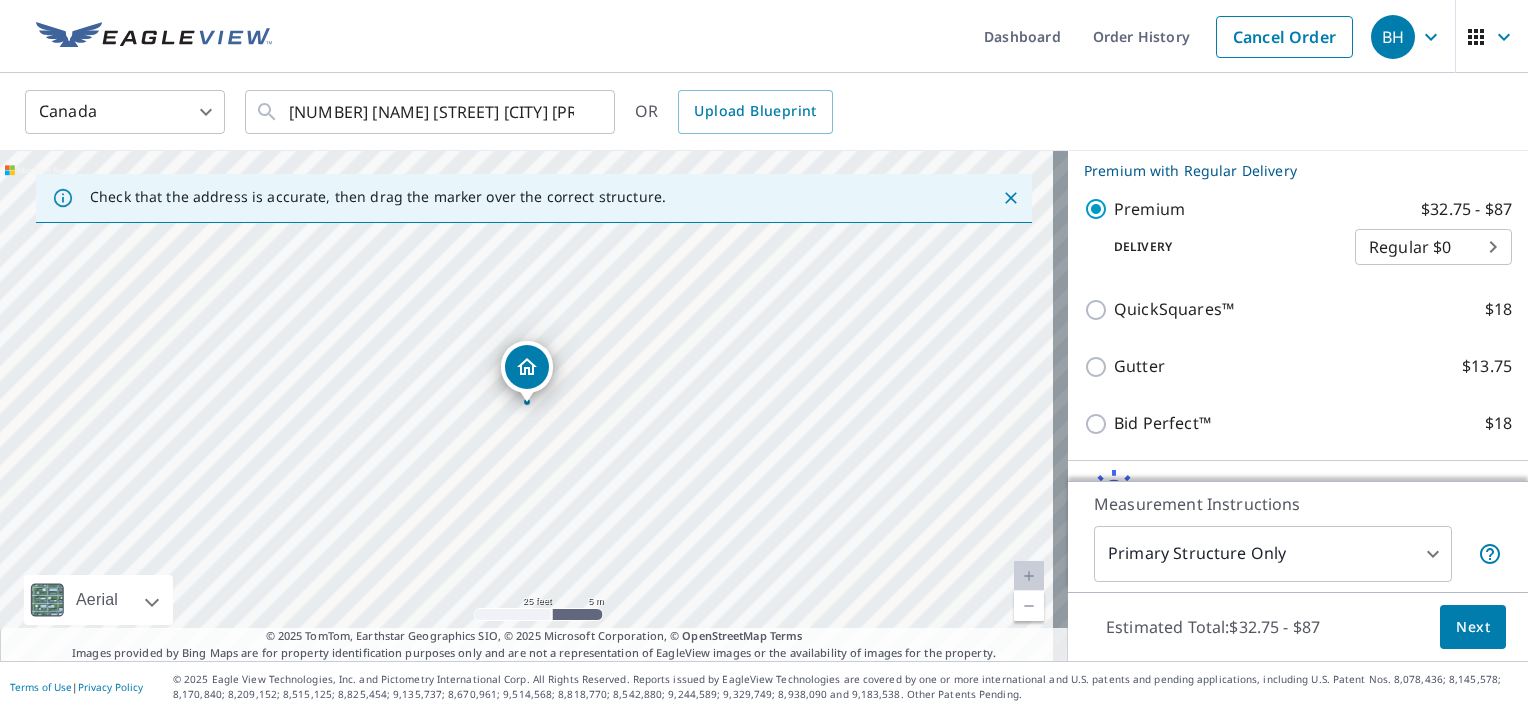 scroll, scrollTop: 421, scrollLeft: 0, axis: vertical 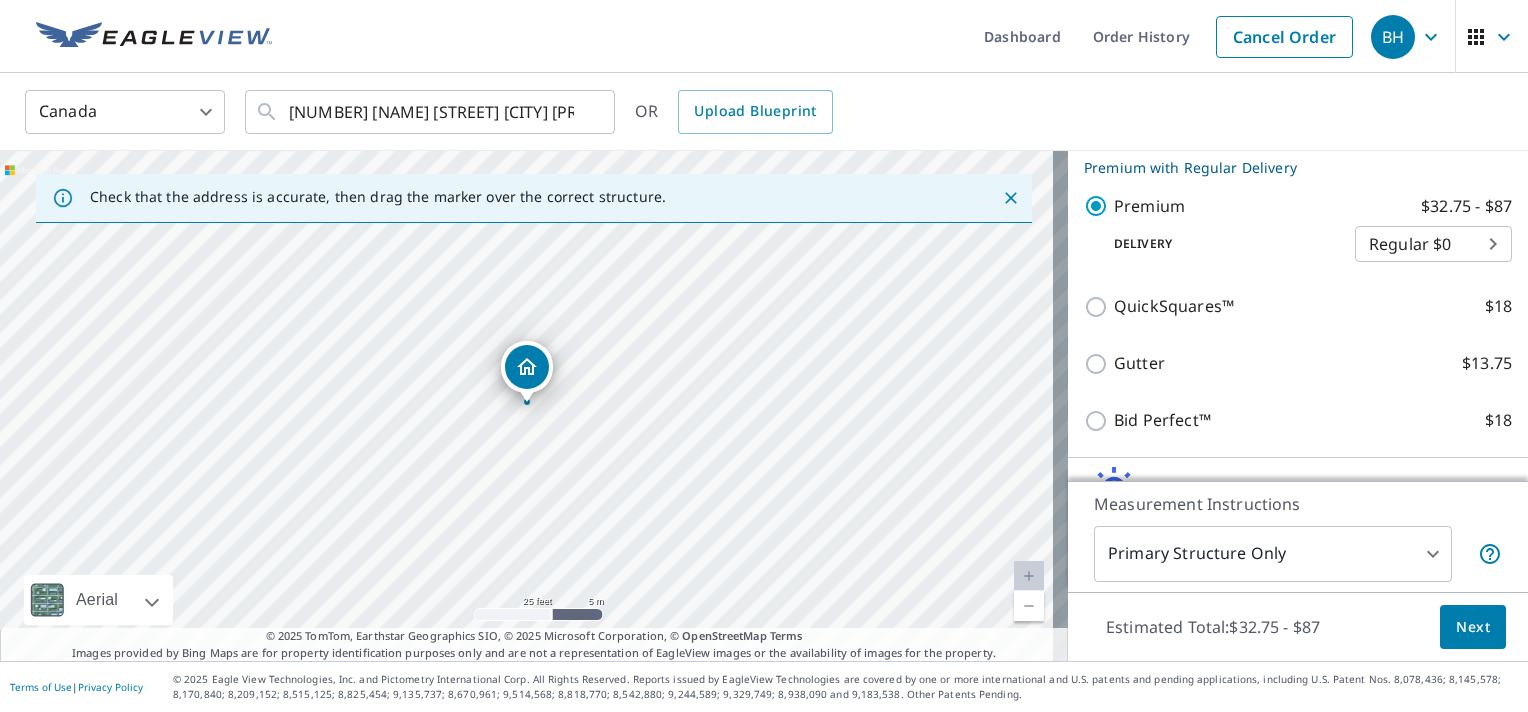click on "BH BH
Dashboard Order History Cancel Order BH Canada CA ​ [NUMBER] [NAME] [STREET] [CITY] [PROVINCE] [POSTAL_CODE] ​ OR Upload Blueprint Check that the address is accurate, then drag the marker over the correct structure. [NUMBER] [NAME] [STREET] [CITY] [PROVINCE] [POSTAL_CODE] Aerial Road A standard road map Aerial A detailed look from above Labels Labels 25 feet 5 m © 2025 TomTom, © Vexcel Imaging, © 2025 Microsoft Corporation,  © OpenStreetMap Terms © 2025 TomTom, Earthstar Geographics SIO, © 2025 Microsoft Corporation, ©   OpenStreetMap   Terms Images provided by Bing Maps are for property identification purposes only and are not a representation of EagleView images or the availability of images for the property. PROPERTY TYPE Residential Commercial Multi-Family This is a complex BUILDING ID [NUMBER] [NAME] [STREET], [CITY], [PROVINCE], [POSTAL_CODE] Full House Products New Full House™ $105 Roof Products New Premium with Regular Delivery Premium $32.75 - $87 Delivery Regular $0 8 ​ QuickSquares™ $18 Gutter $13.75 Bid Perfect™ $18 New $63.25 2" at bounding box center [764, 356] 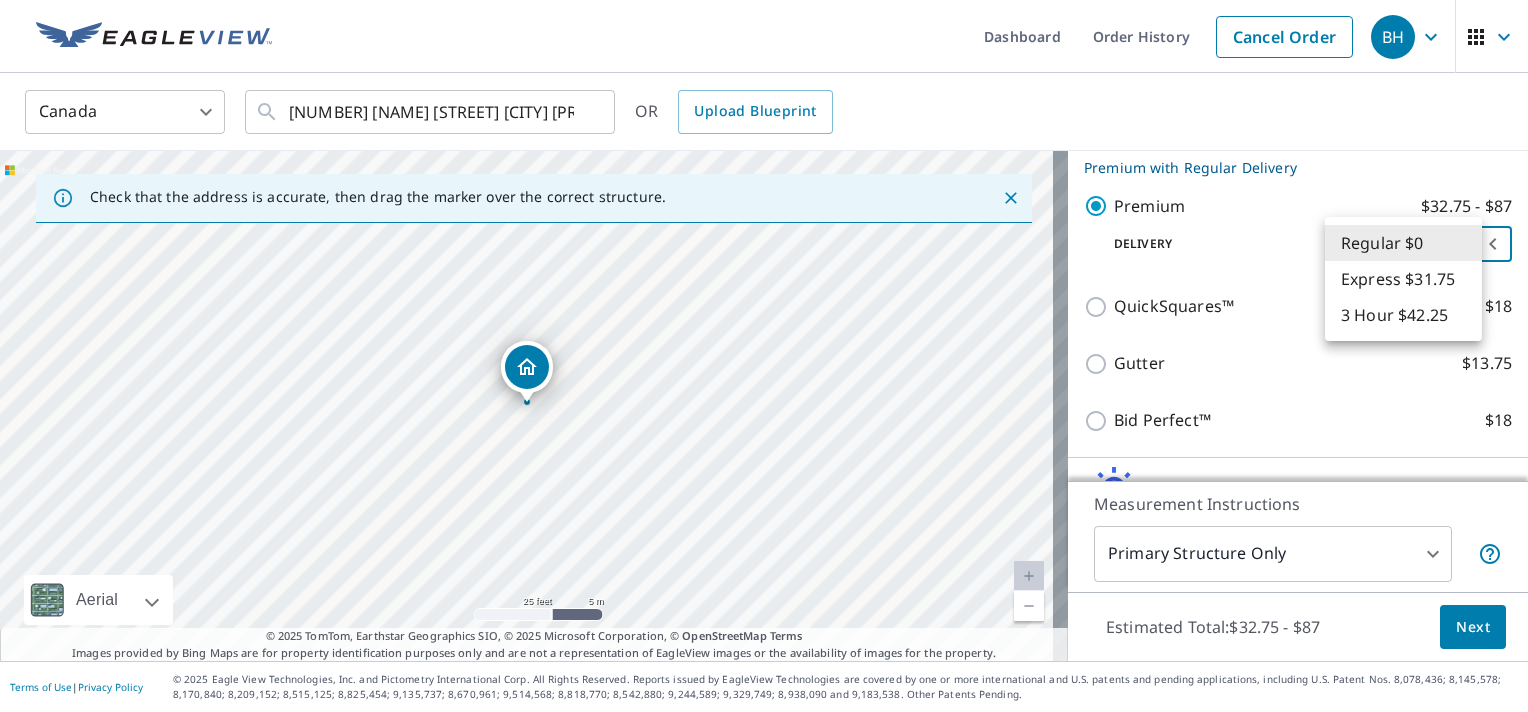 click on "Regular $0" at bounding box center [1403, 243] 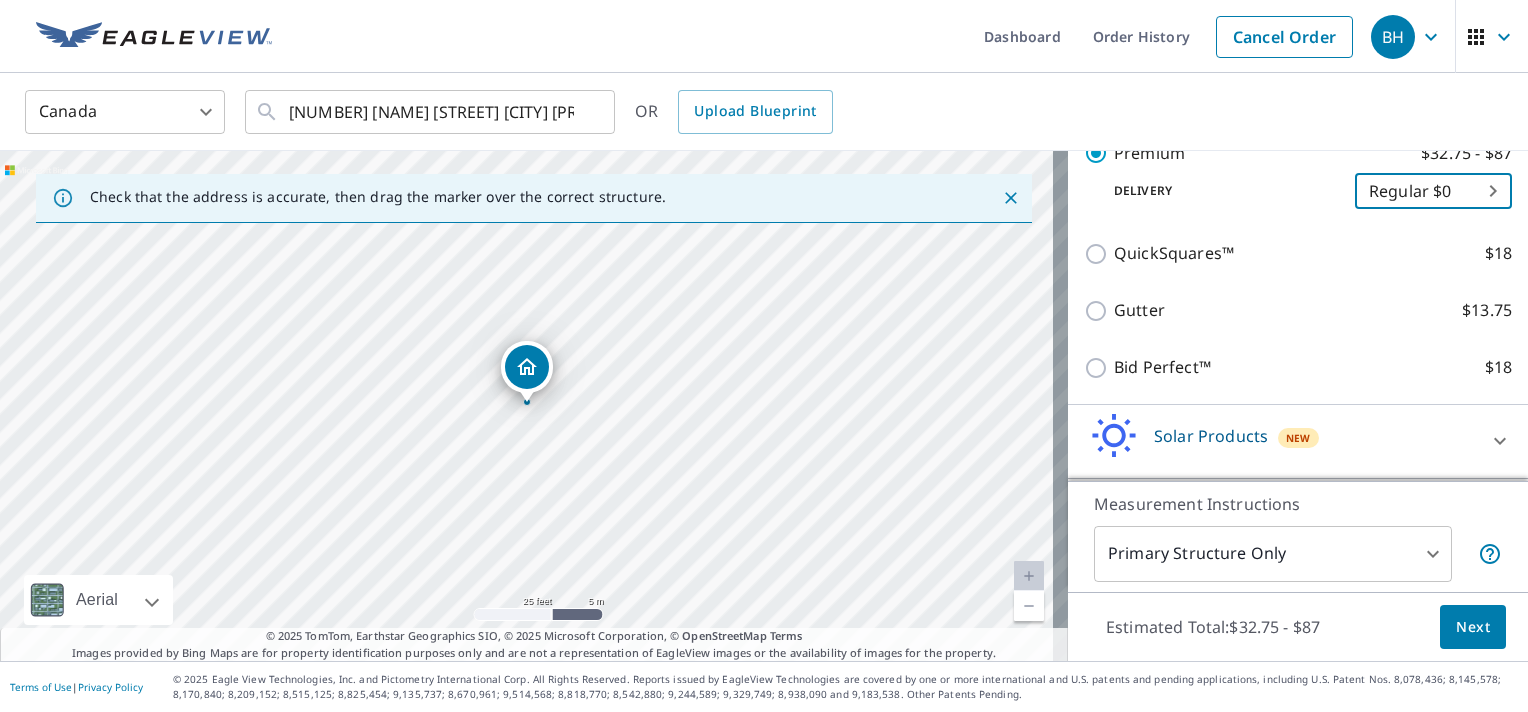 scroll, scrollTop: 521, scrollLeft: 0, axis: vertical 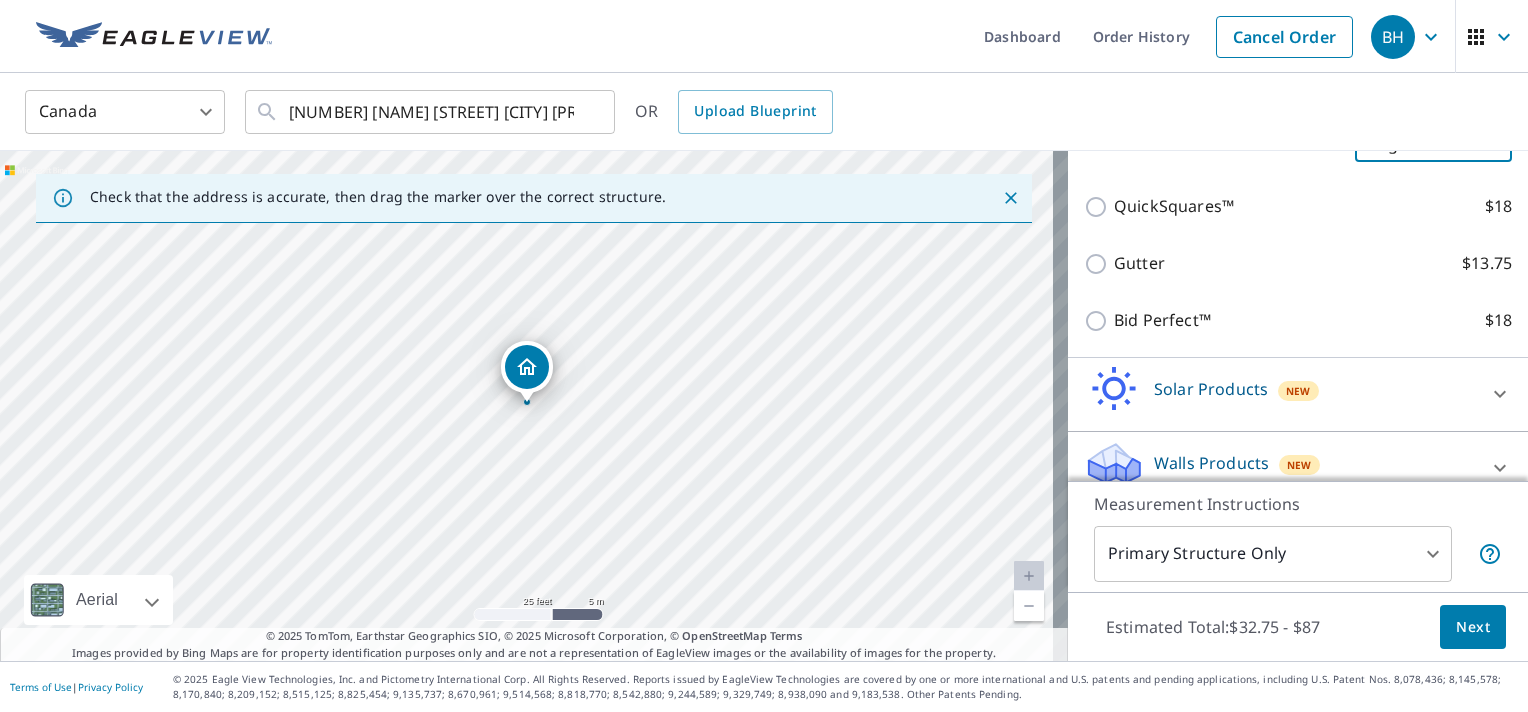 click on "Next" at bounding box center (1473, 627) 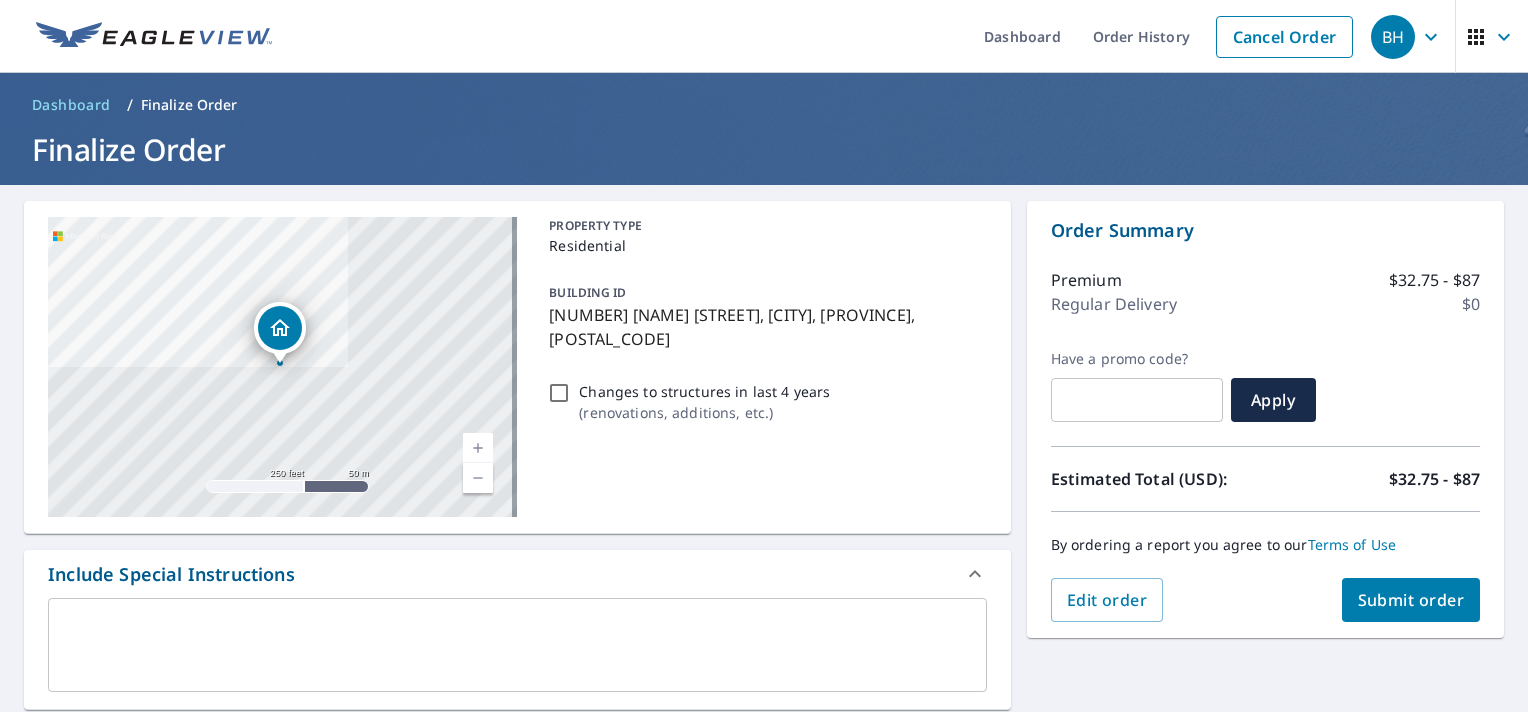 click at bounding box center (517, 645) 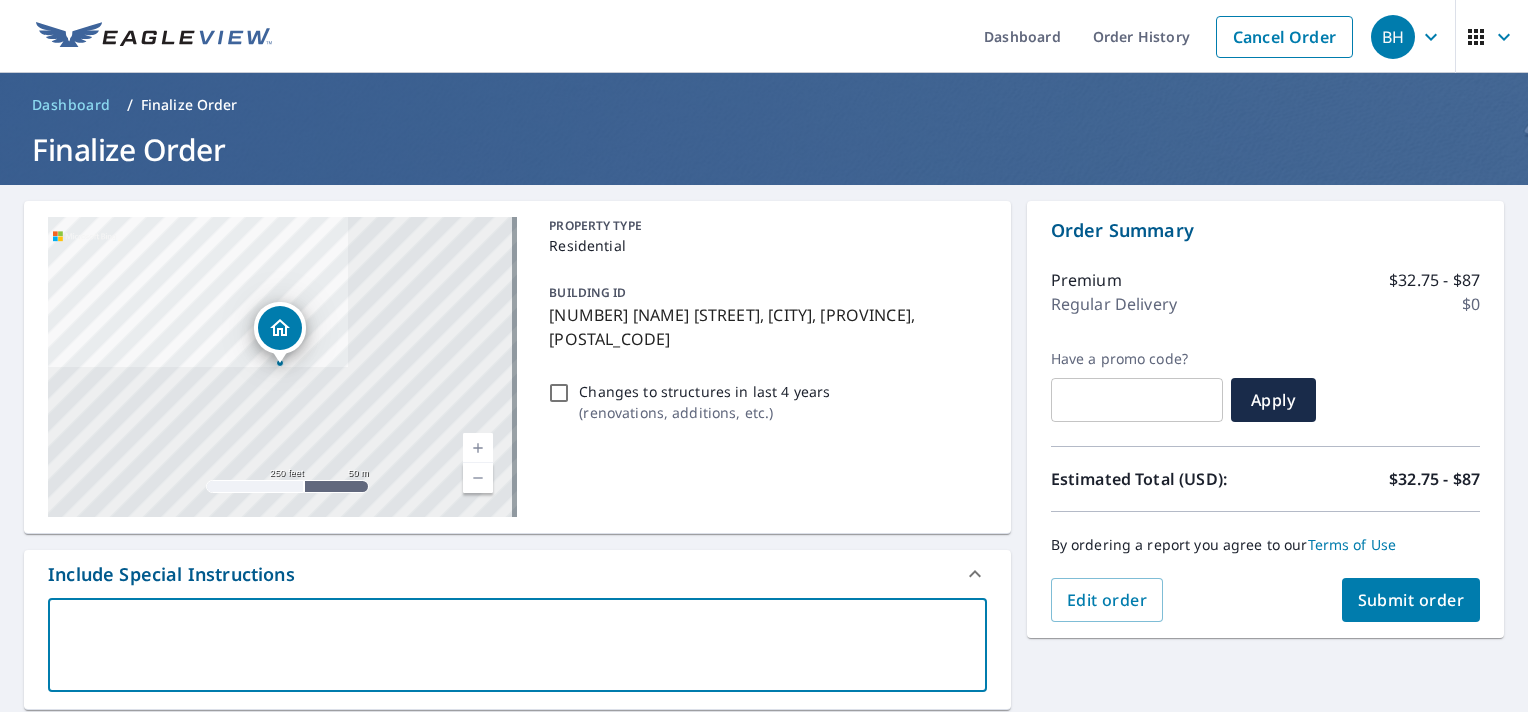 type on "I" 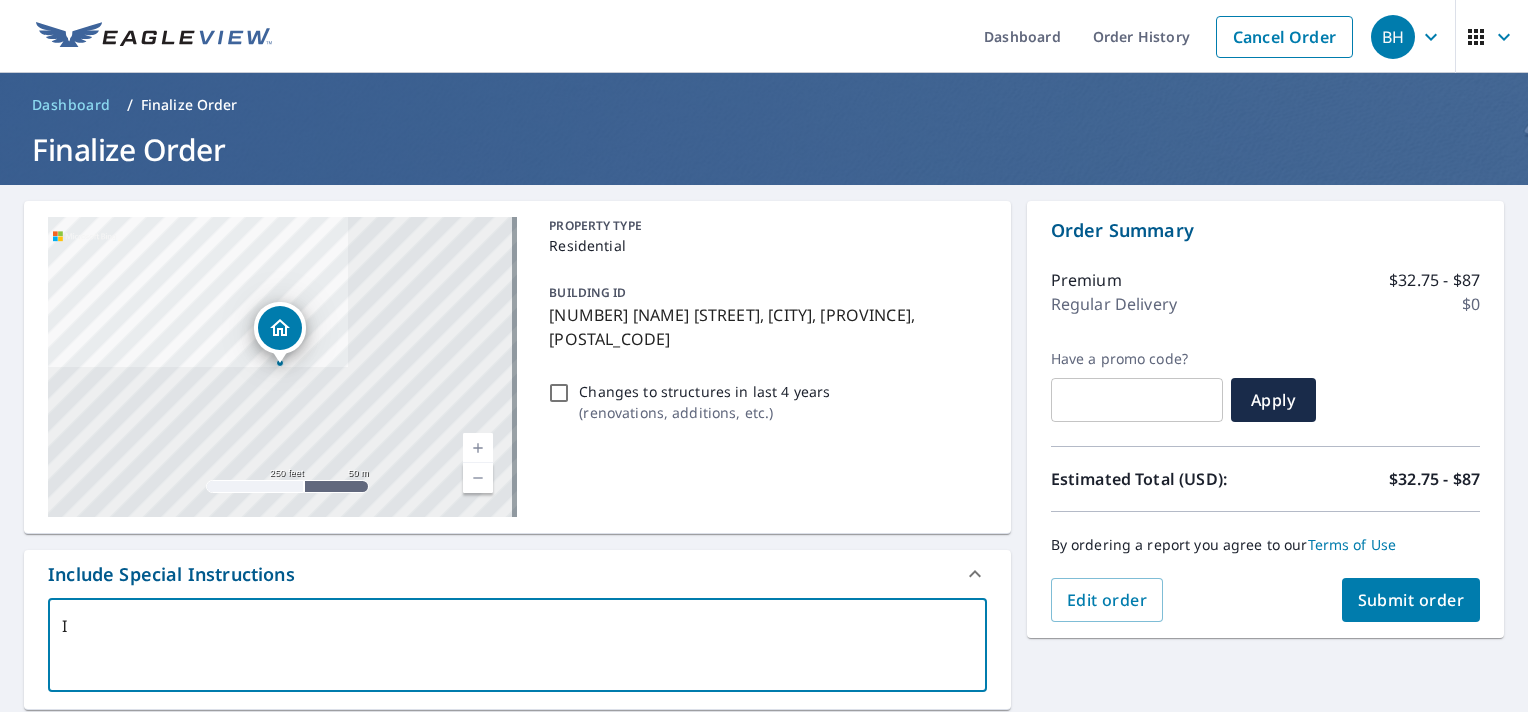 type on "x" 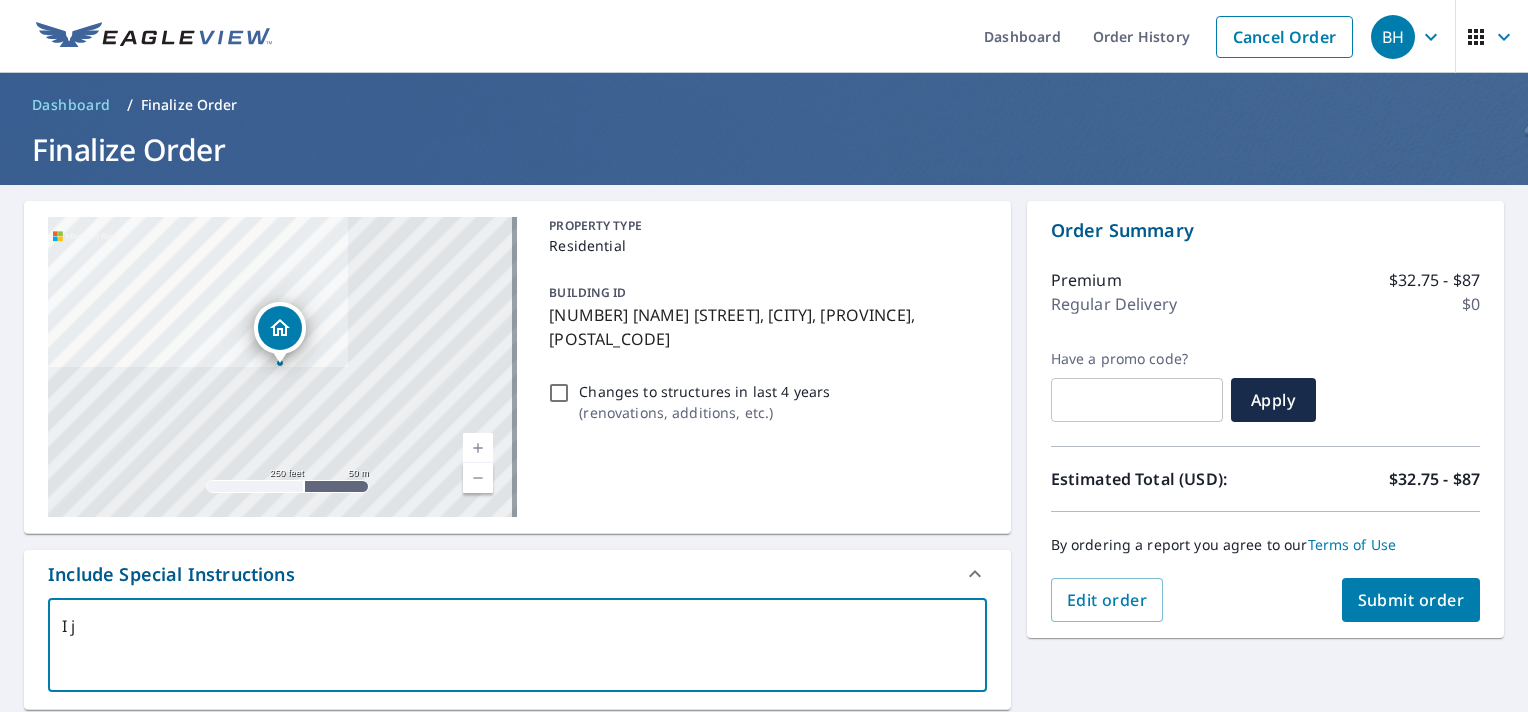 type on "I ju" 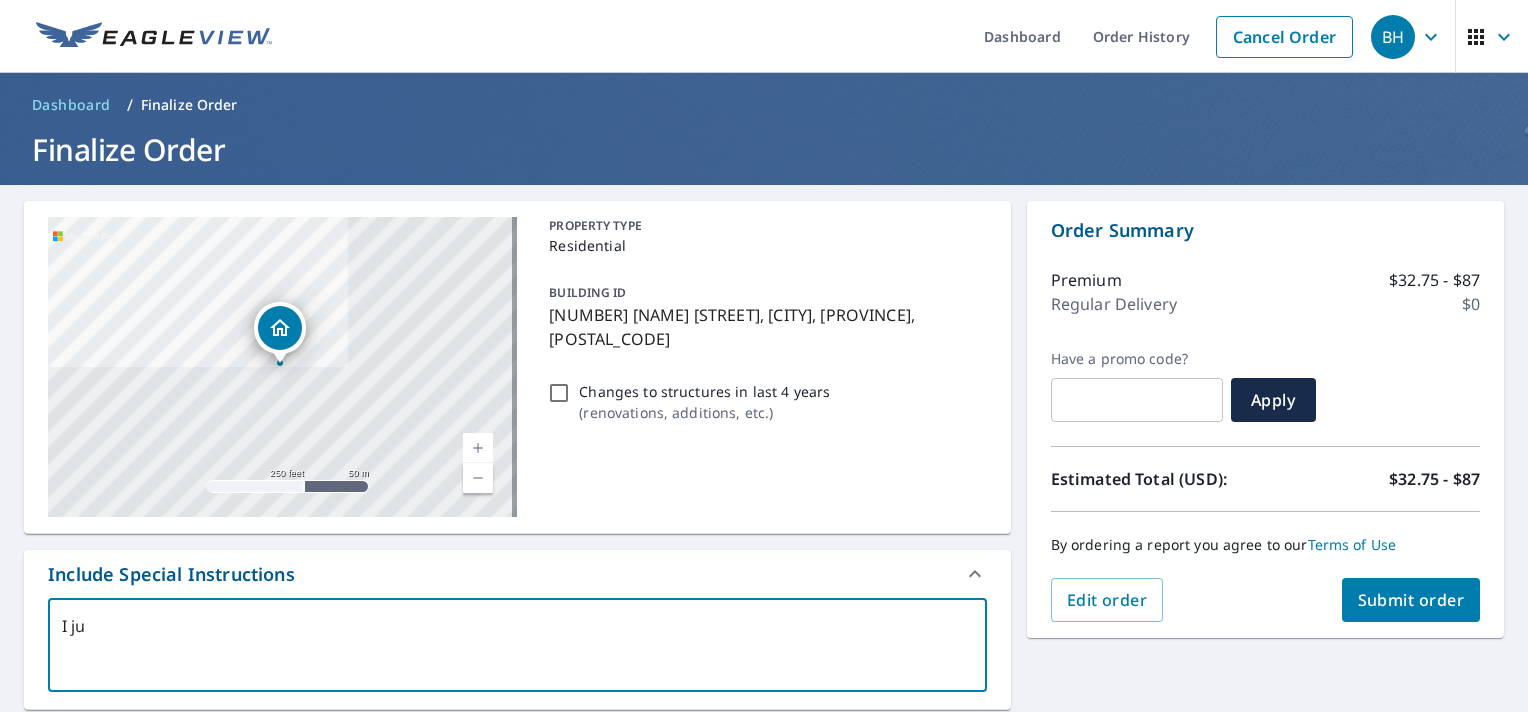 type on "I jus" 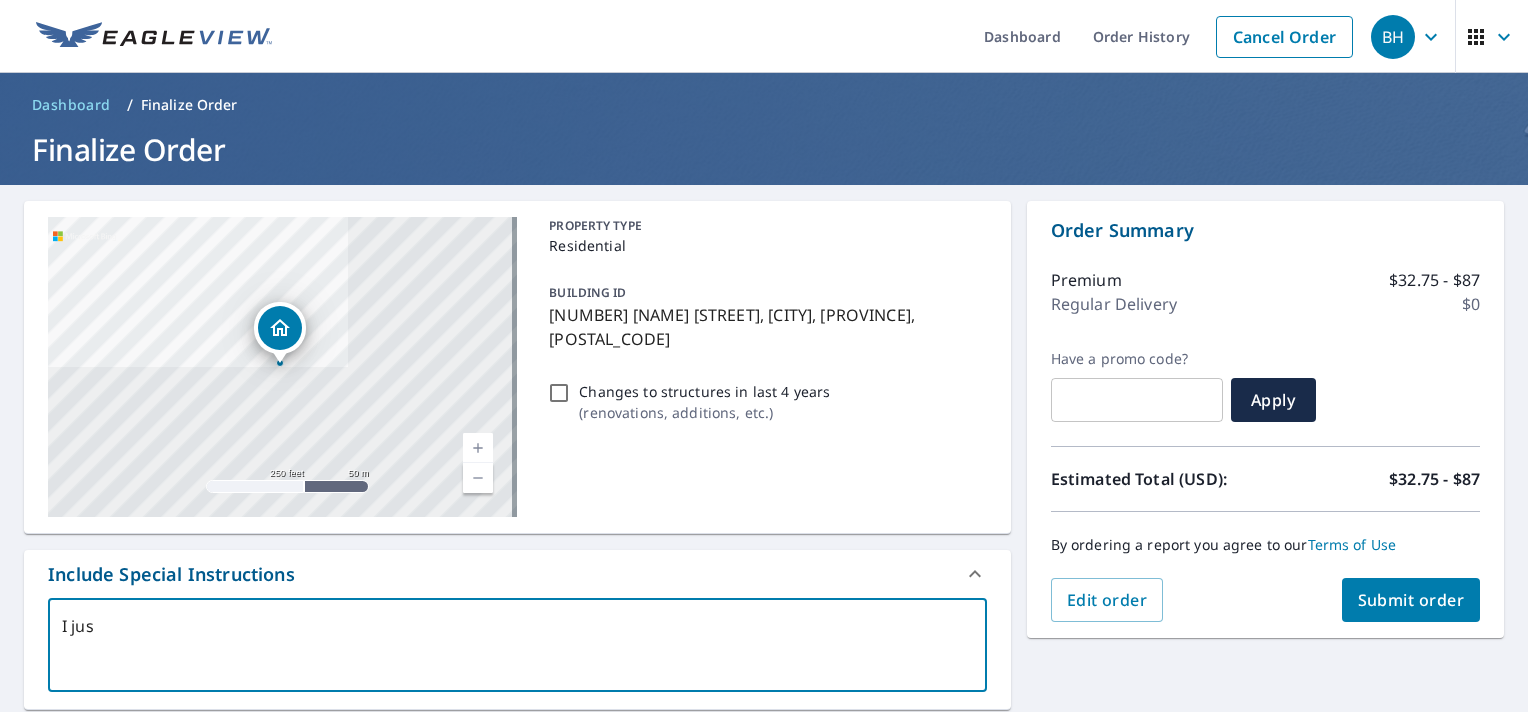 type on "I just" 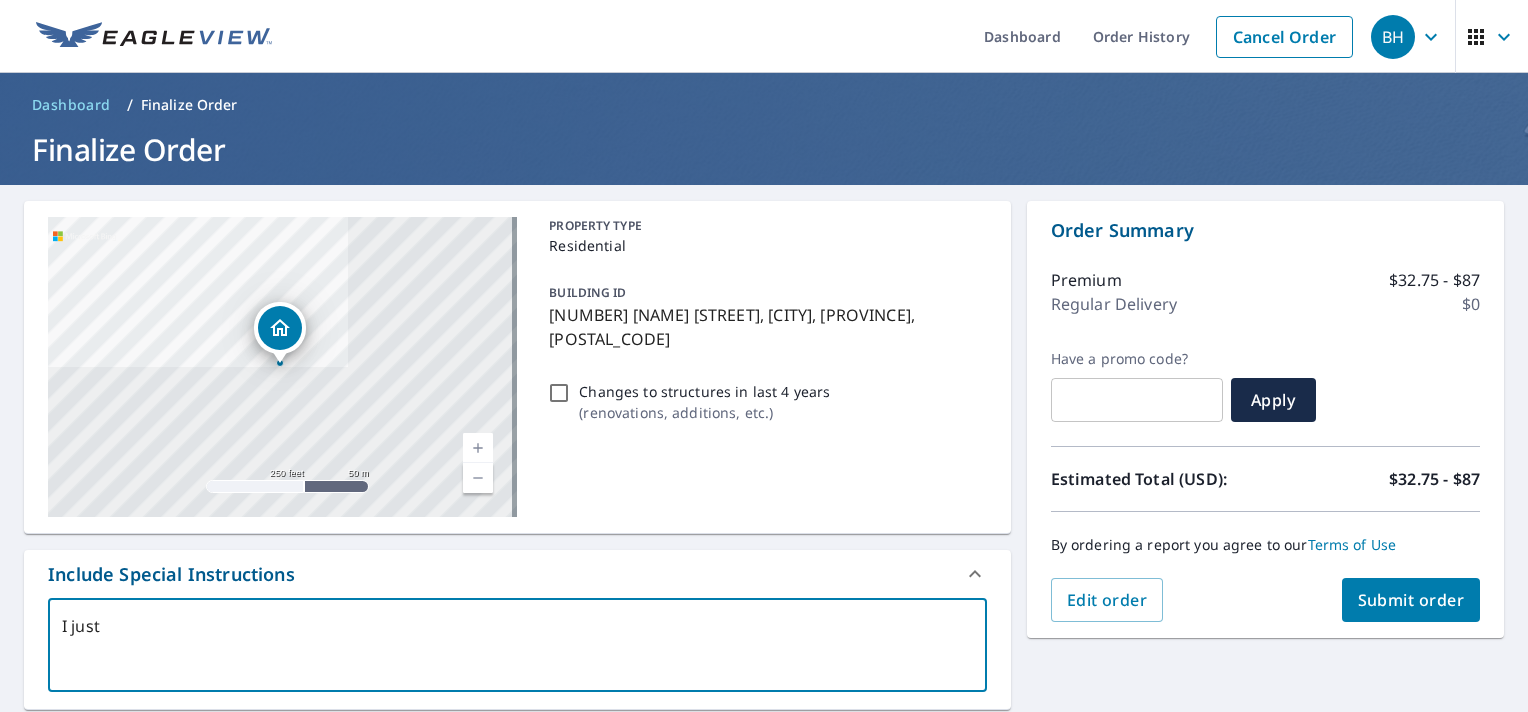 type on "I just" 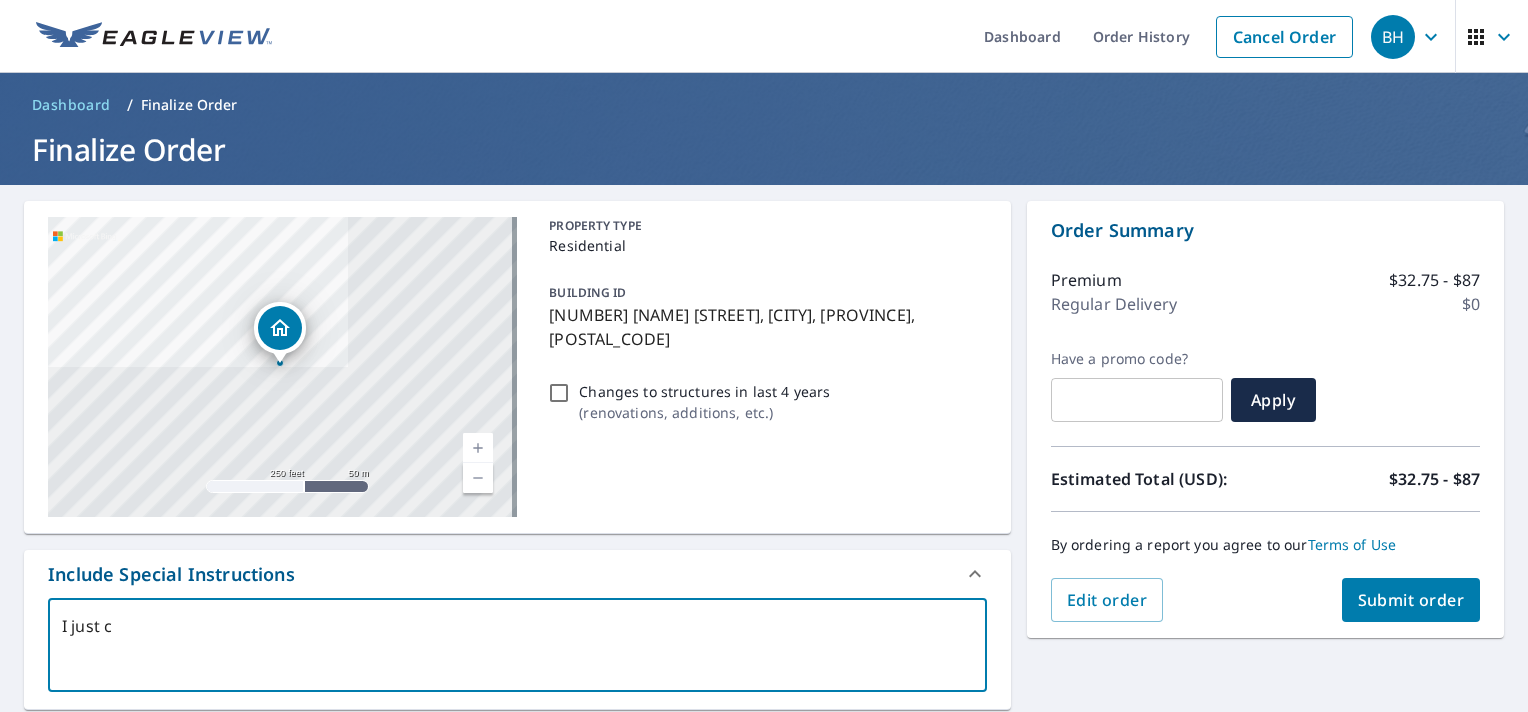 type on "I just ca" 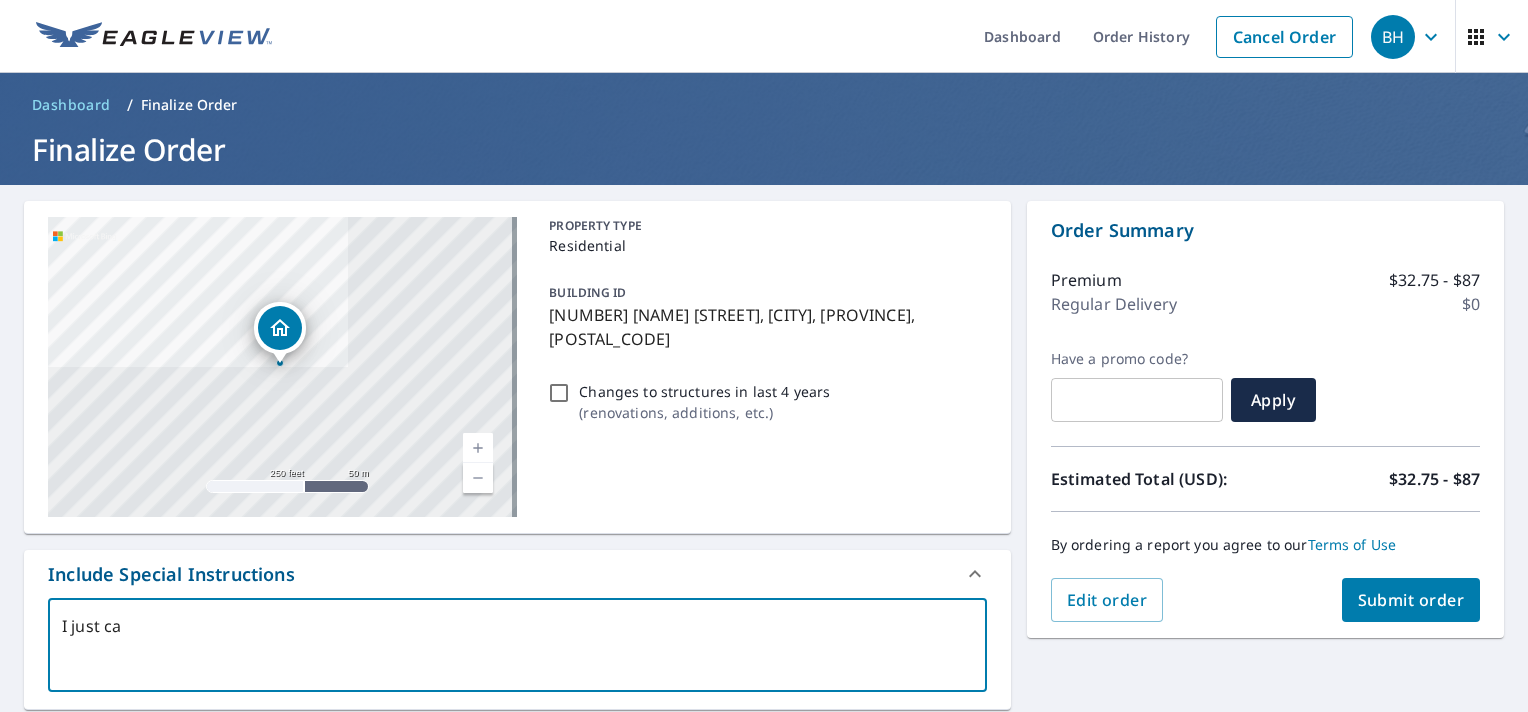 type on "I just cal" 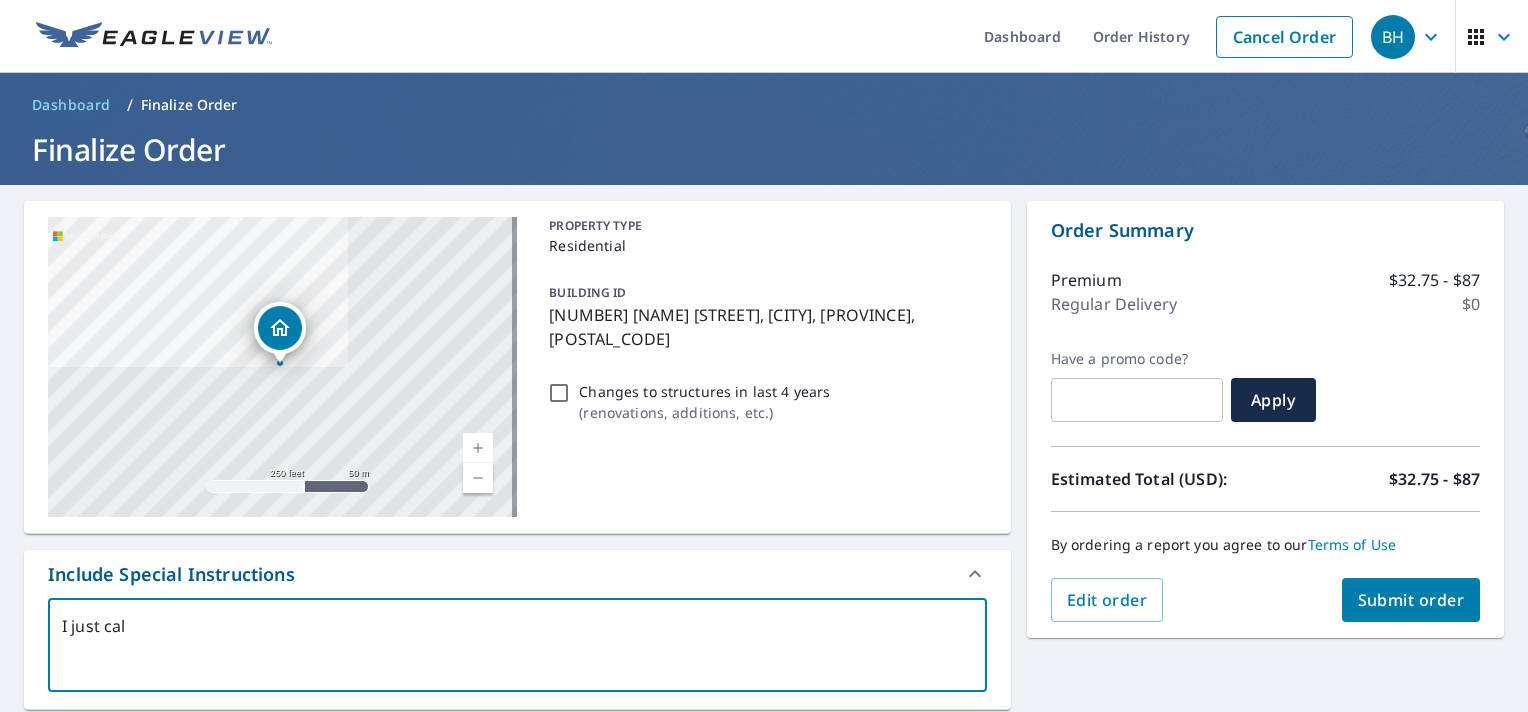 type on "I just call" 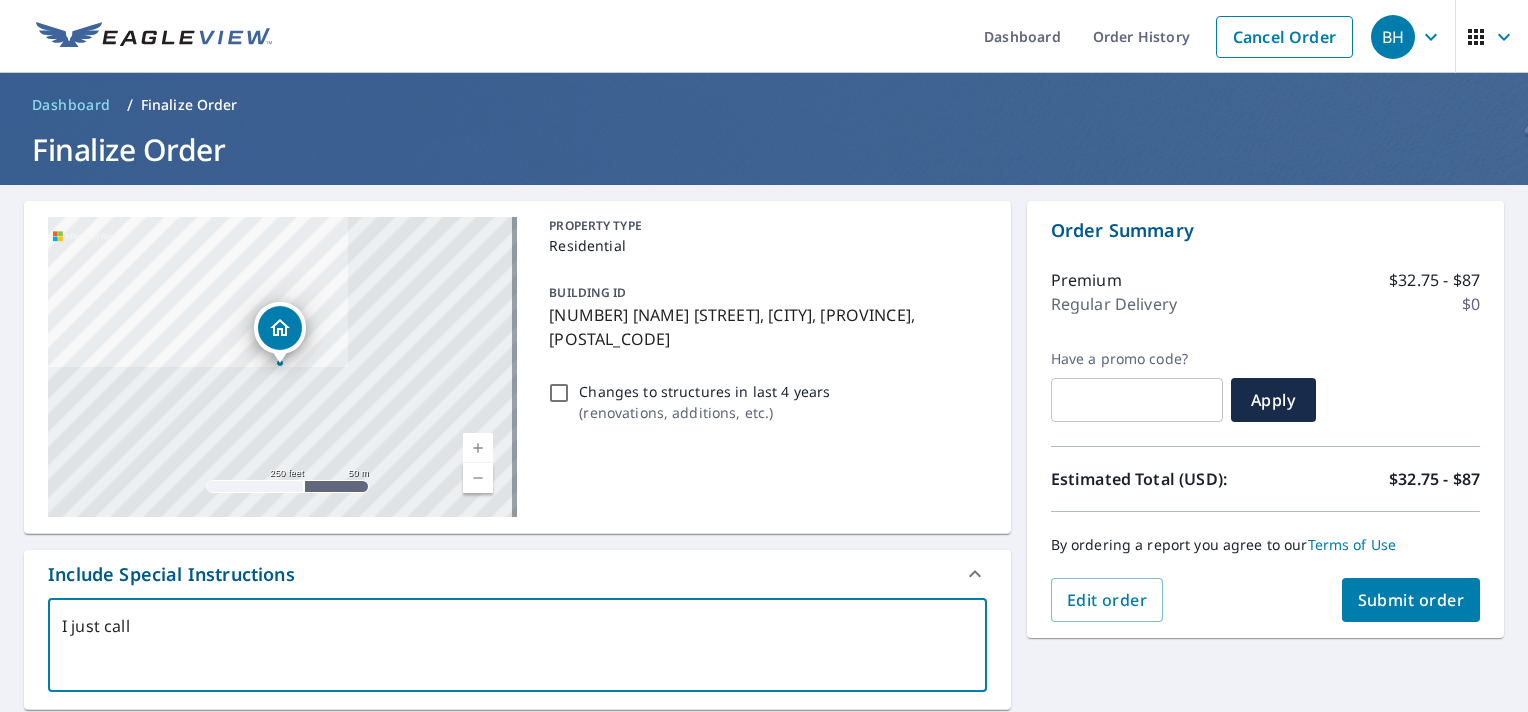 type on "I just calle" 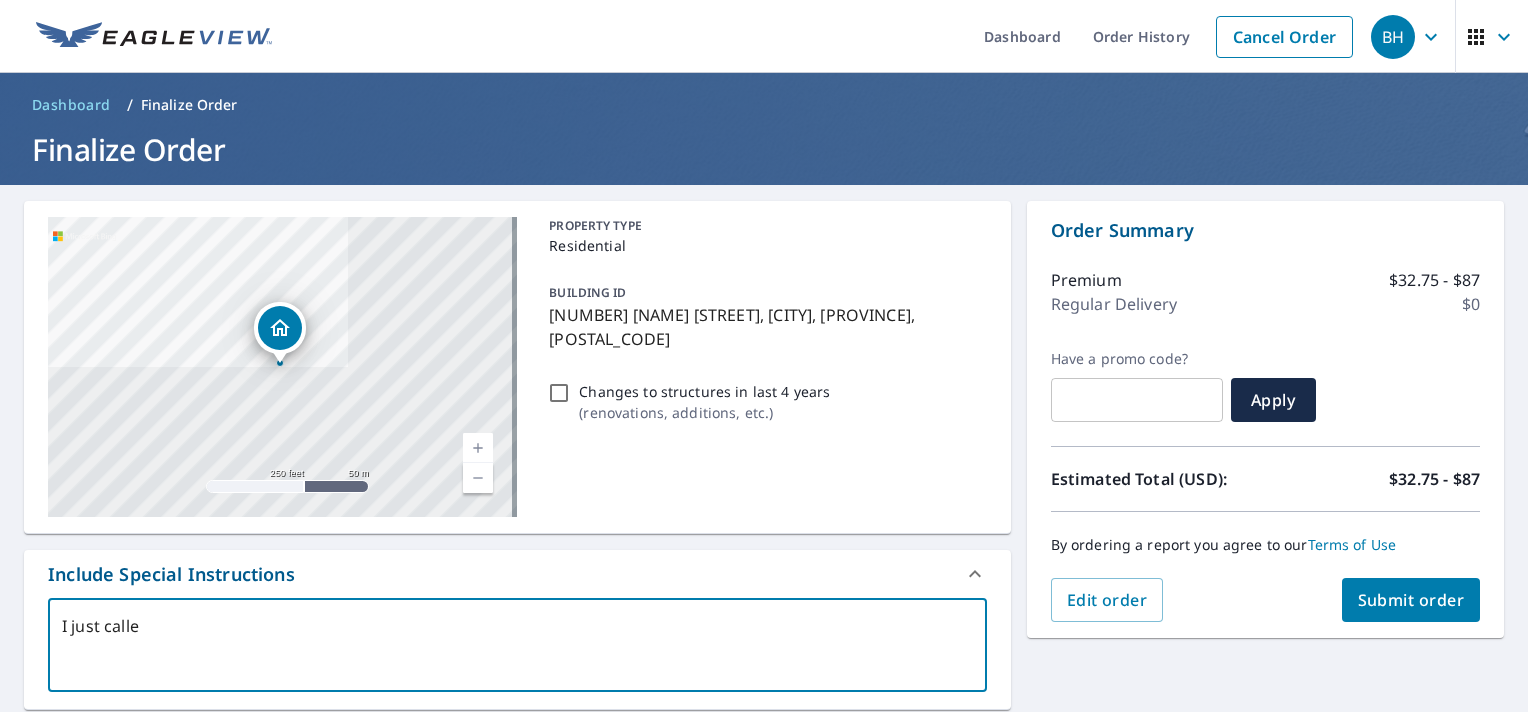 type on "I just called" 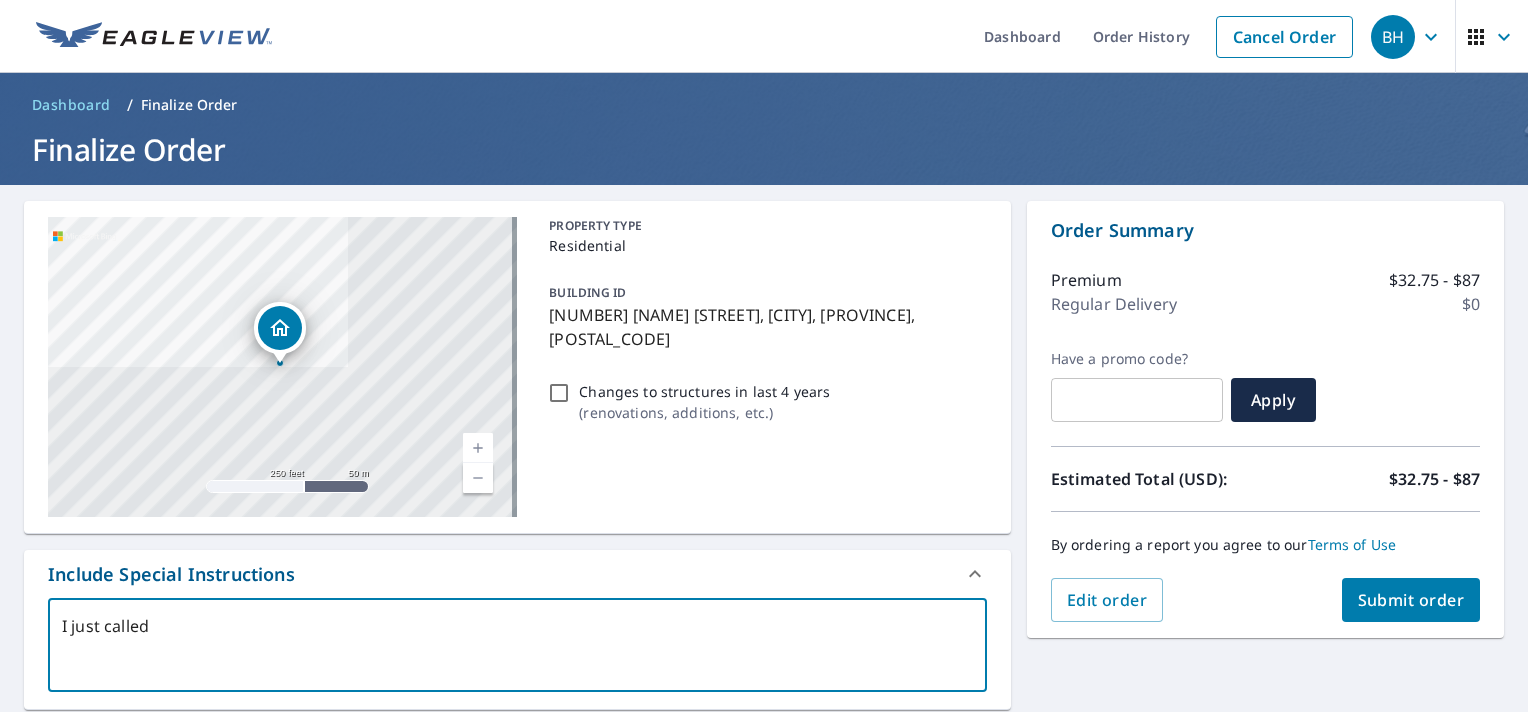type on "I just called" 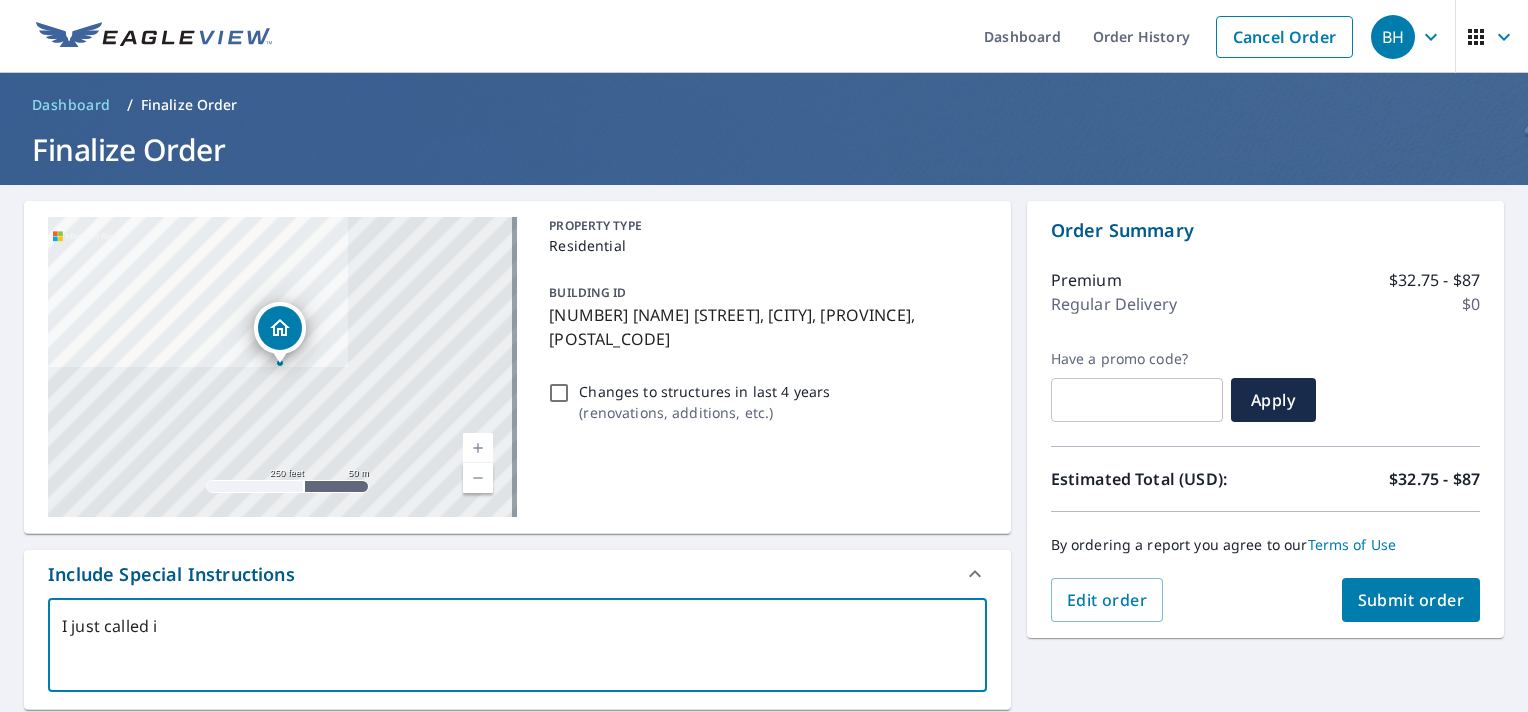 type on "I just called in" 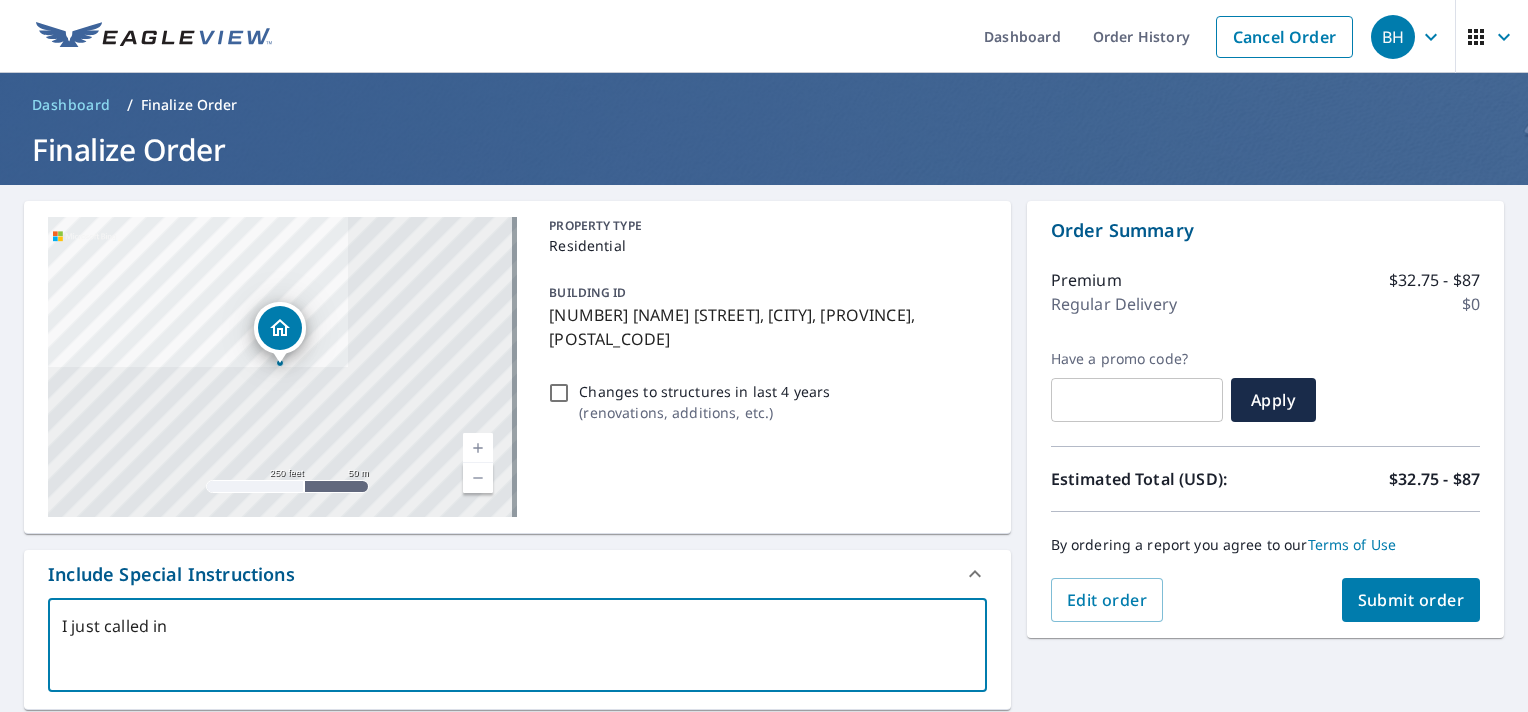 type on "I just called in" 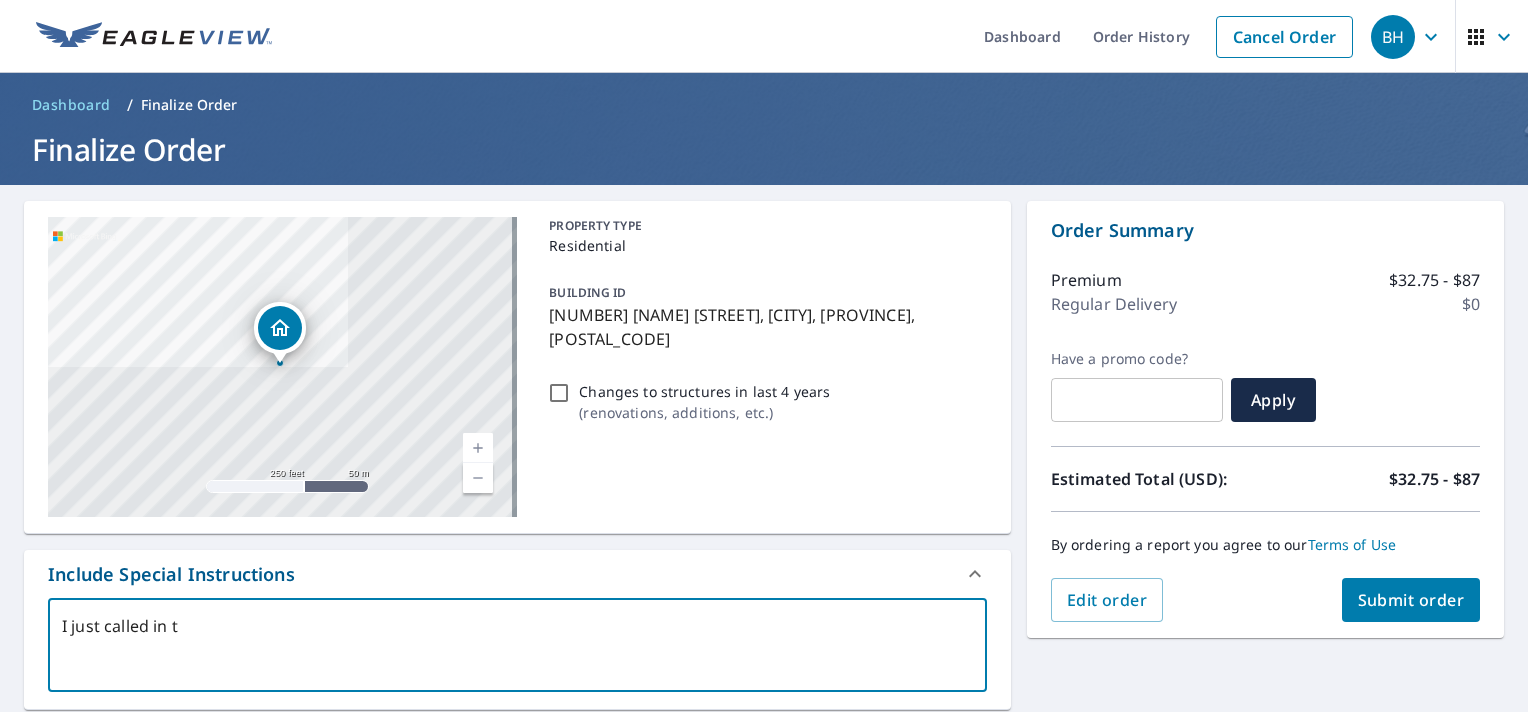 type on "I just called in to" 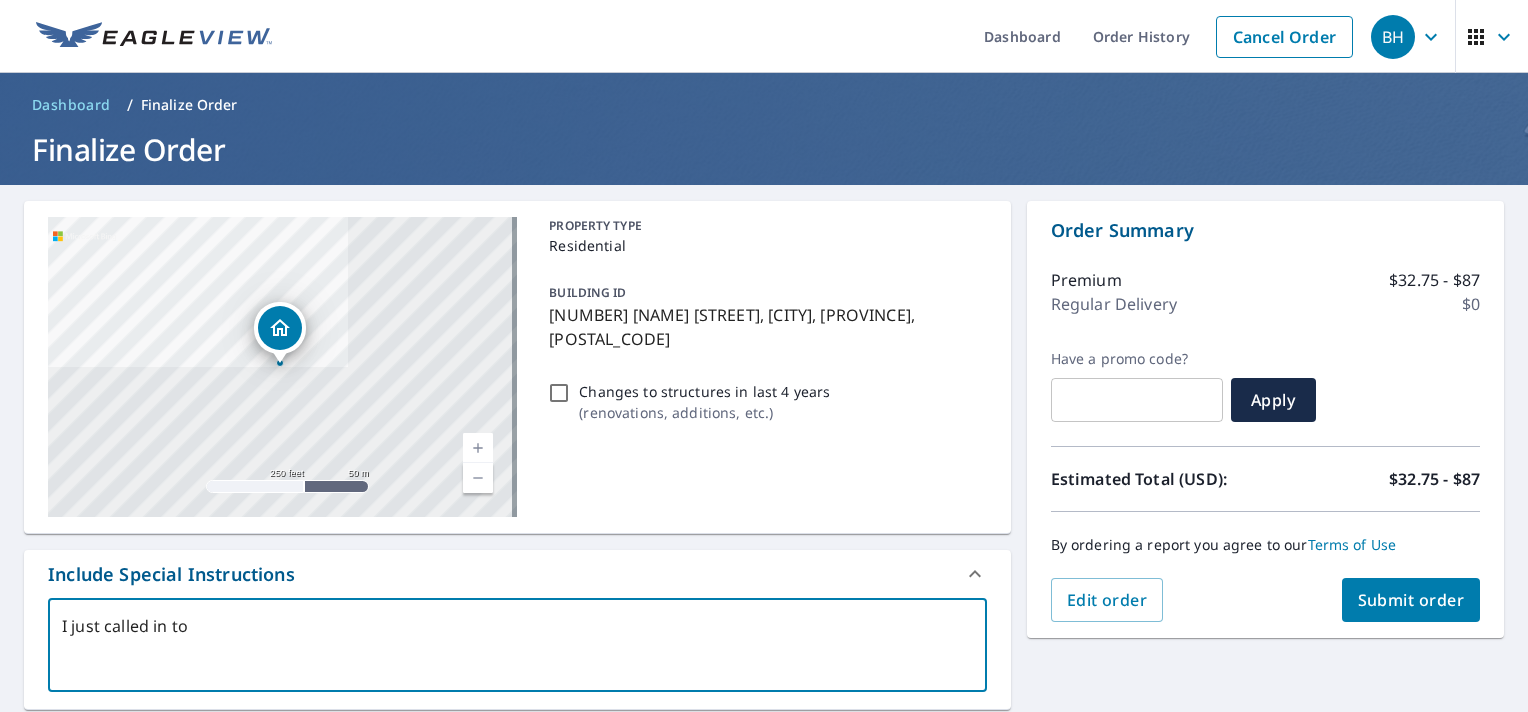 type on "x" 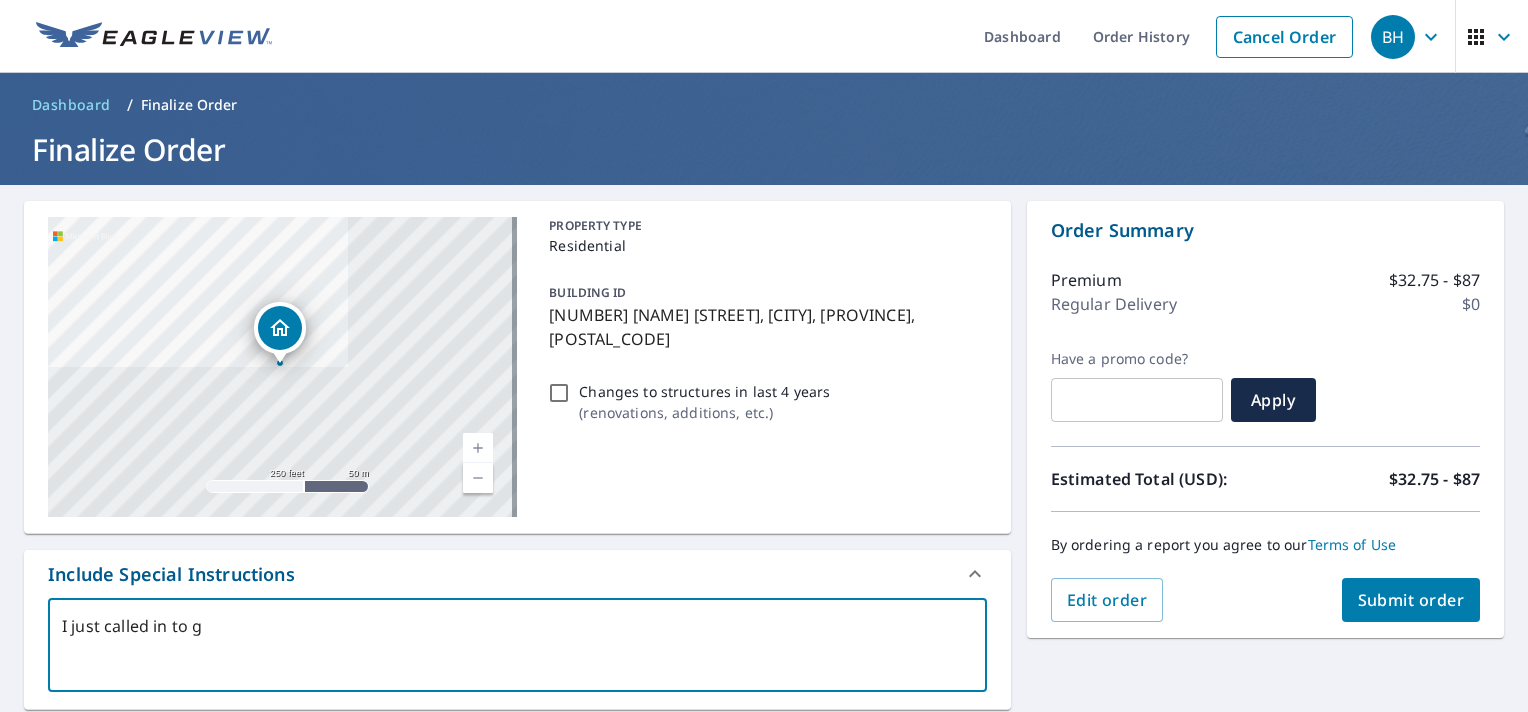 type on "I just called in to" 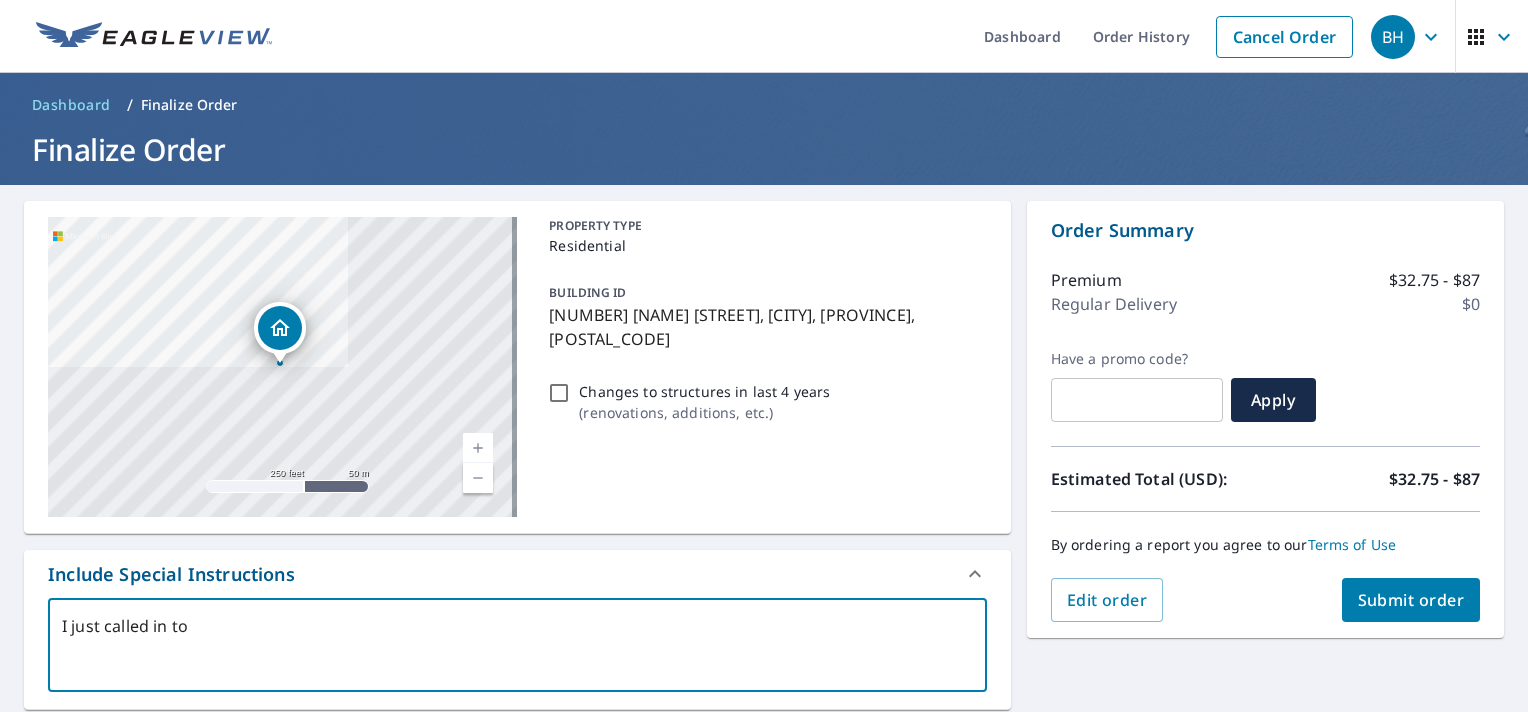 type on "I just called in to g" 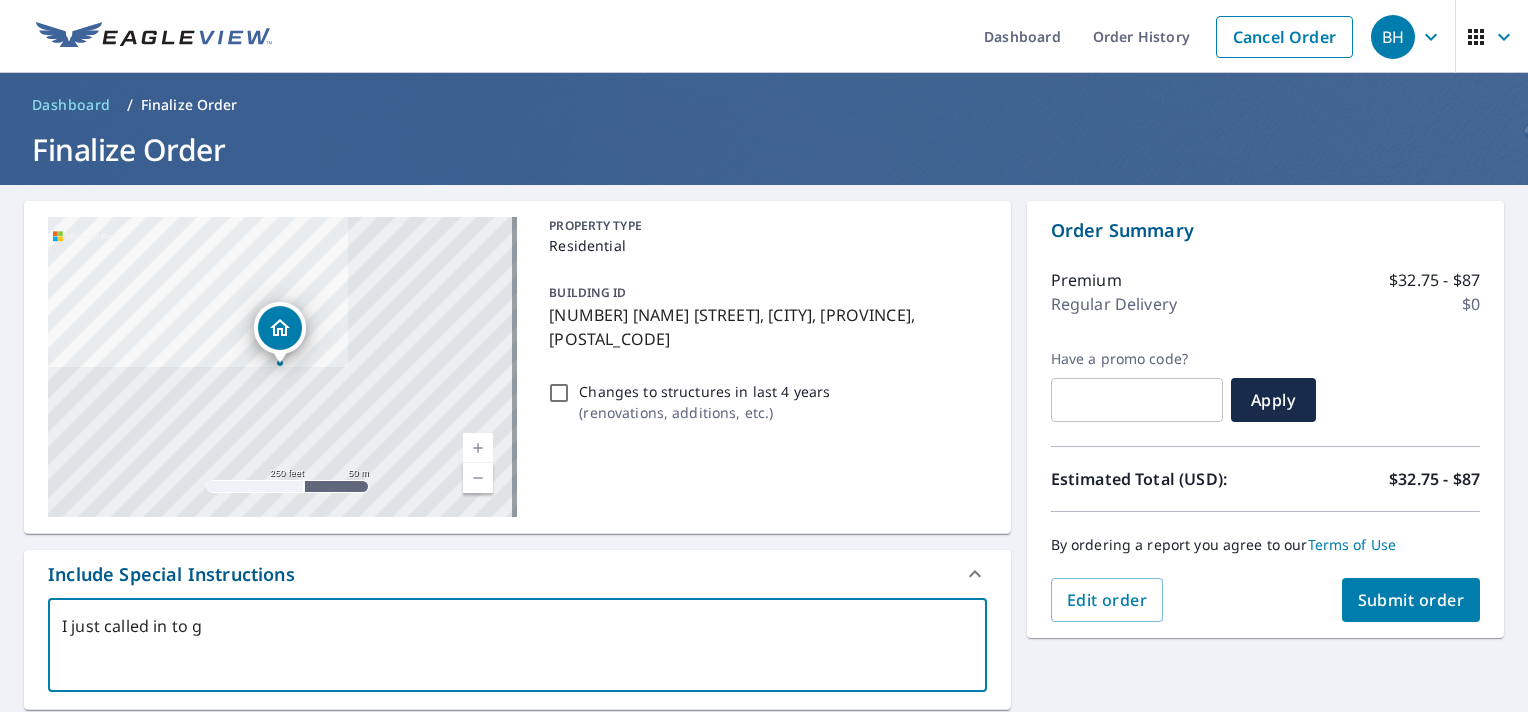 type on "I just called in to get" 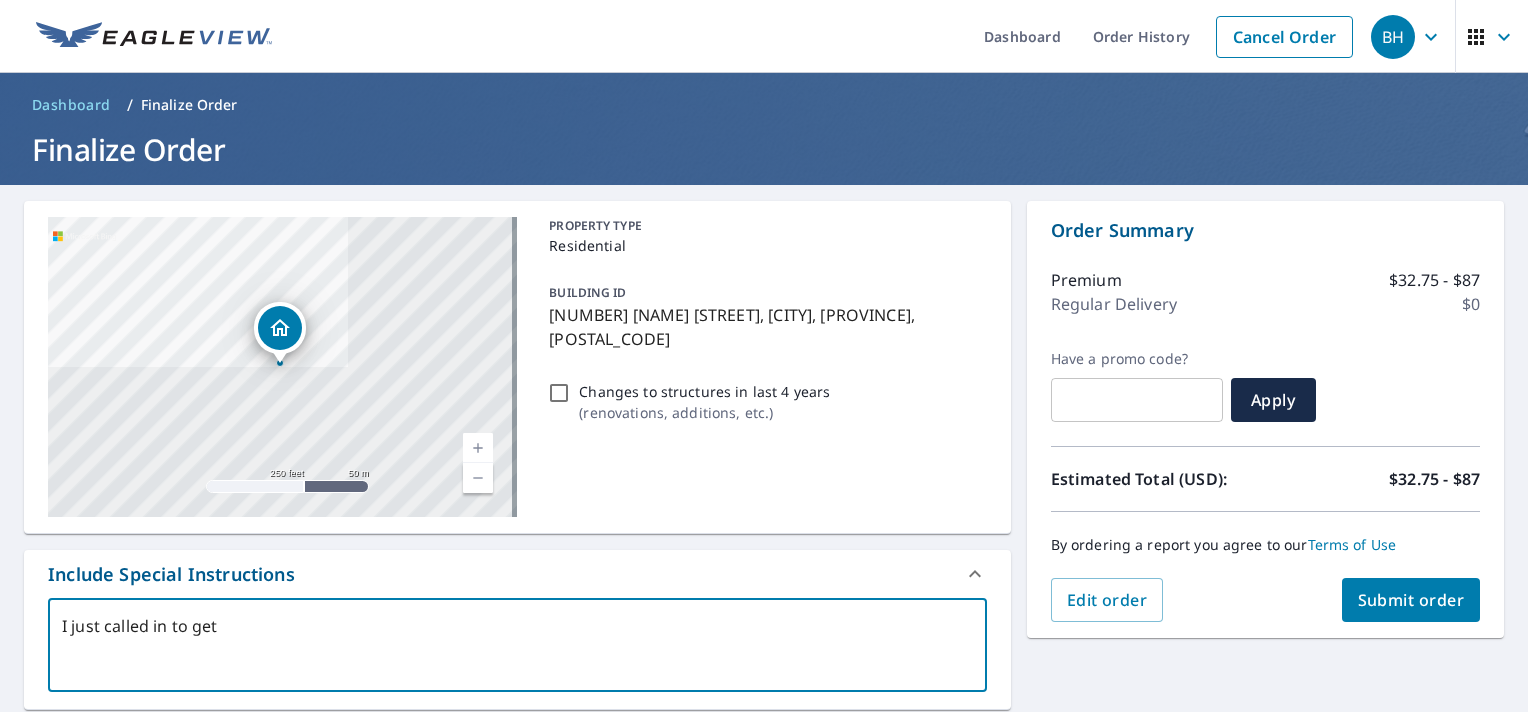 type on "I just called in to get" 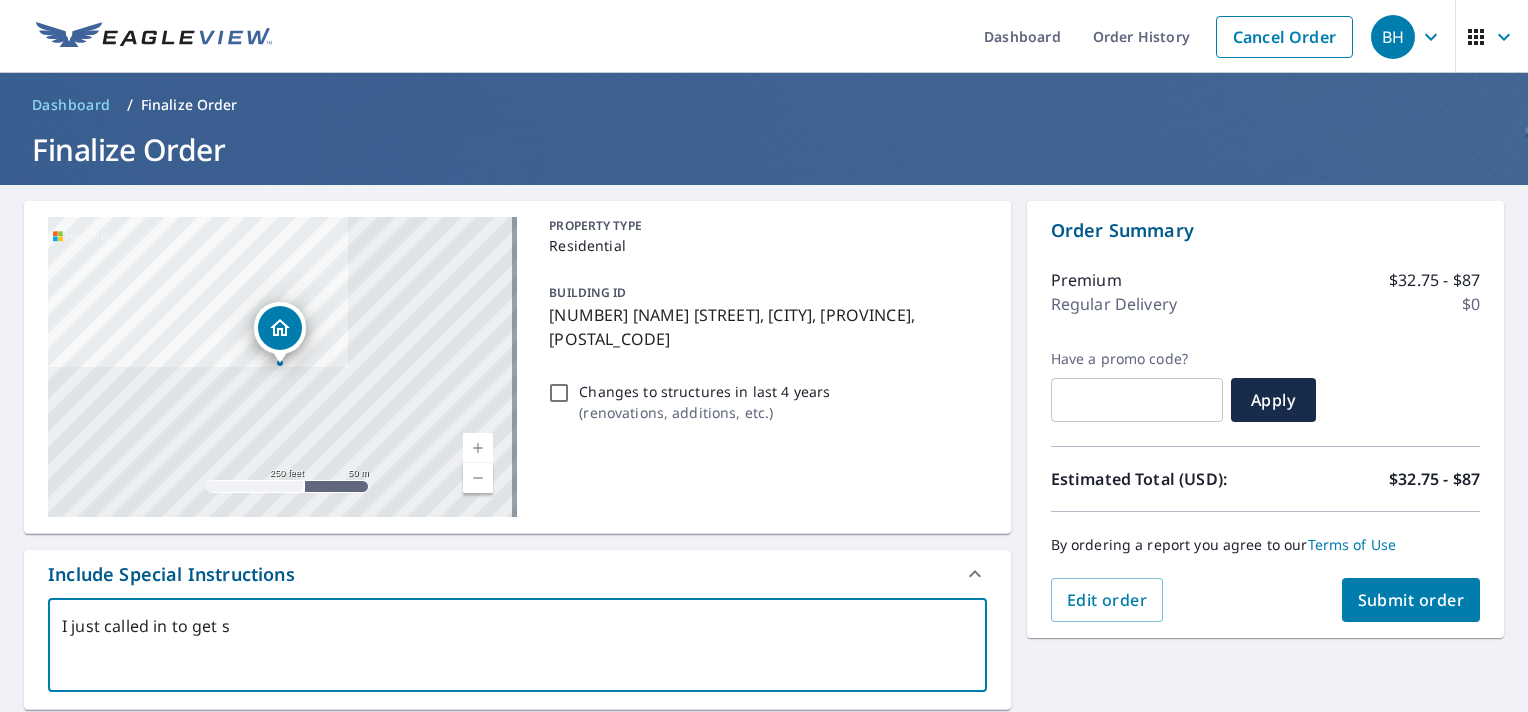 type on "I just called in to get se" 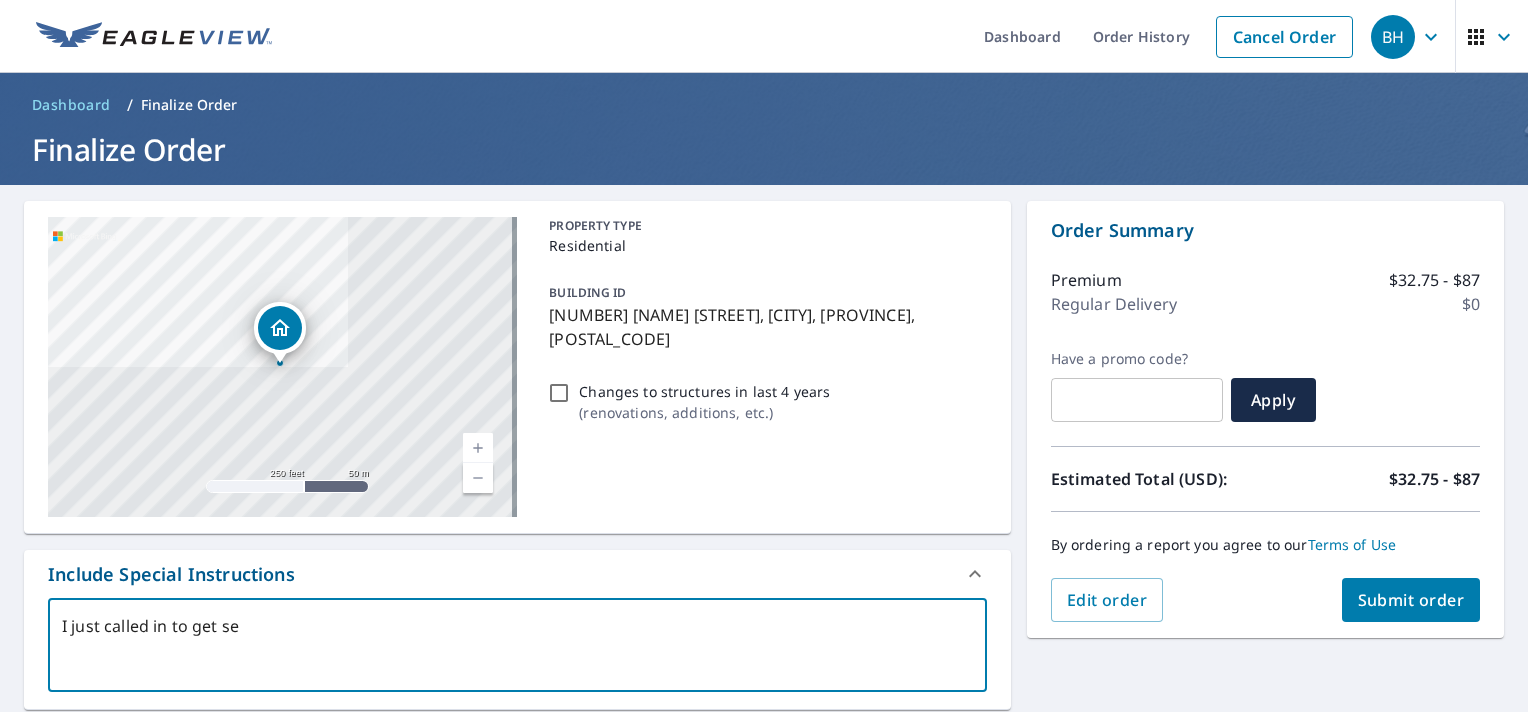 type on "I just called in to get set" 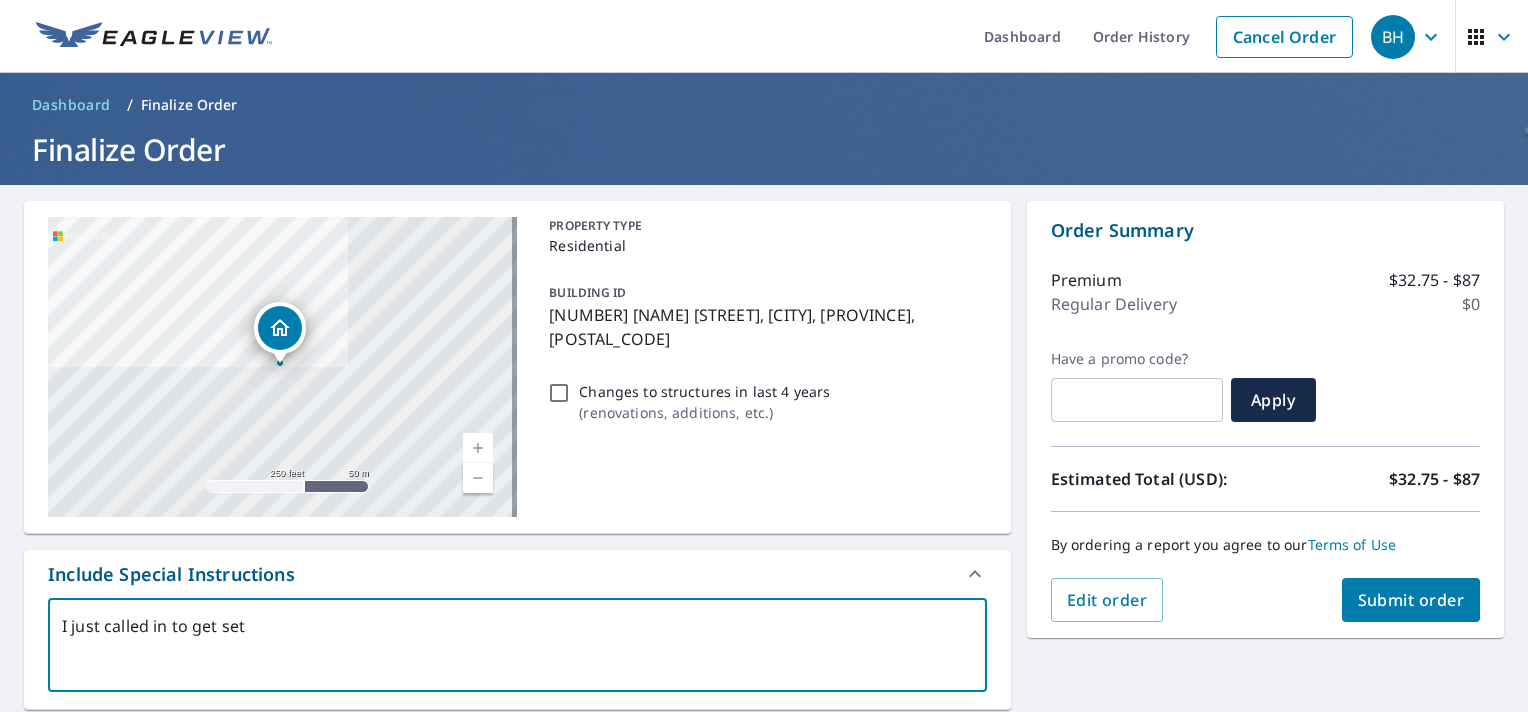 type on "I just called in to get set" 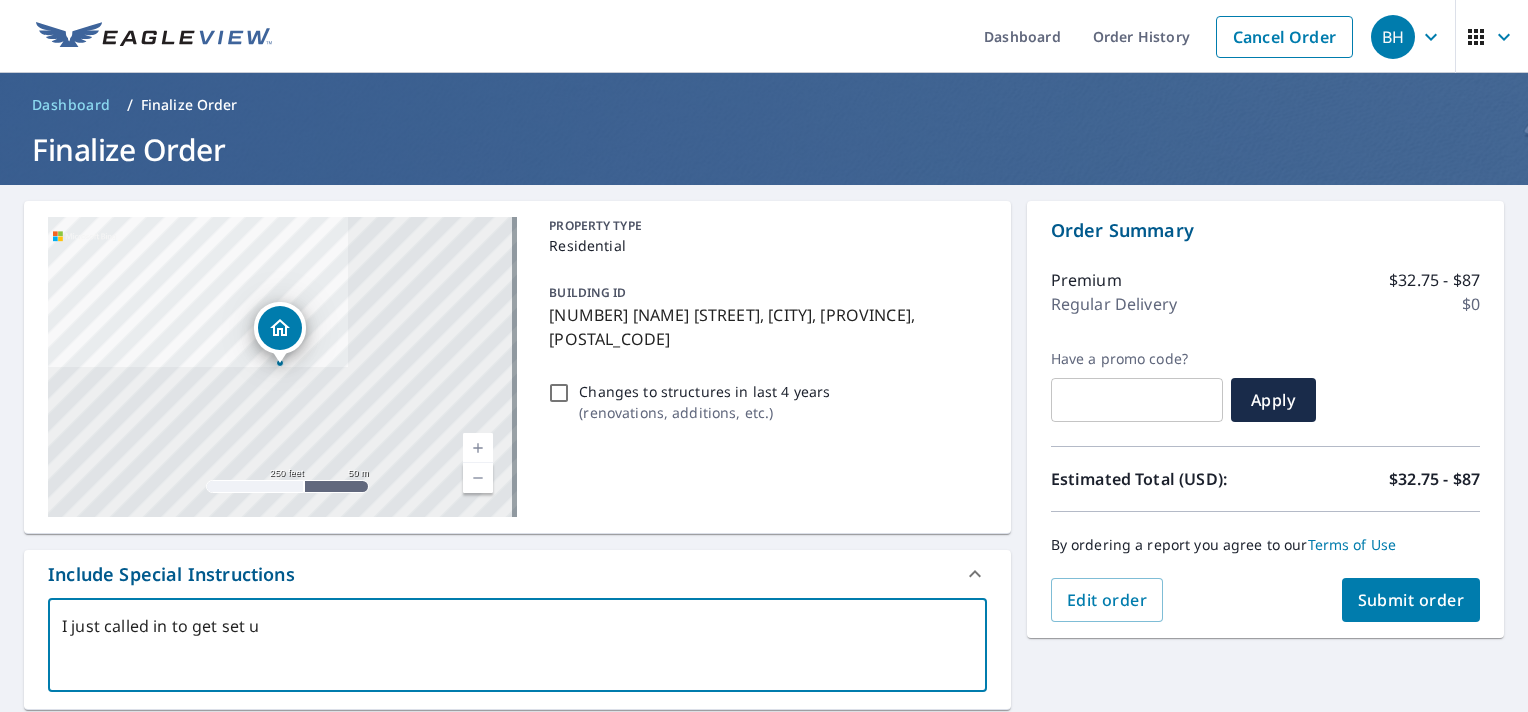 type on "I just called in to get set up" 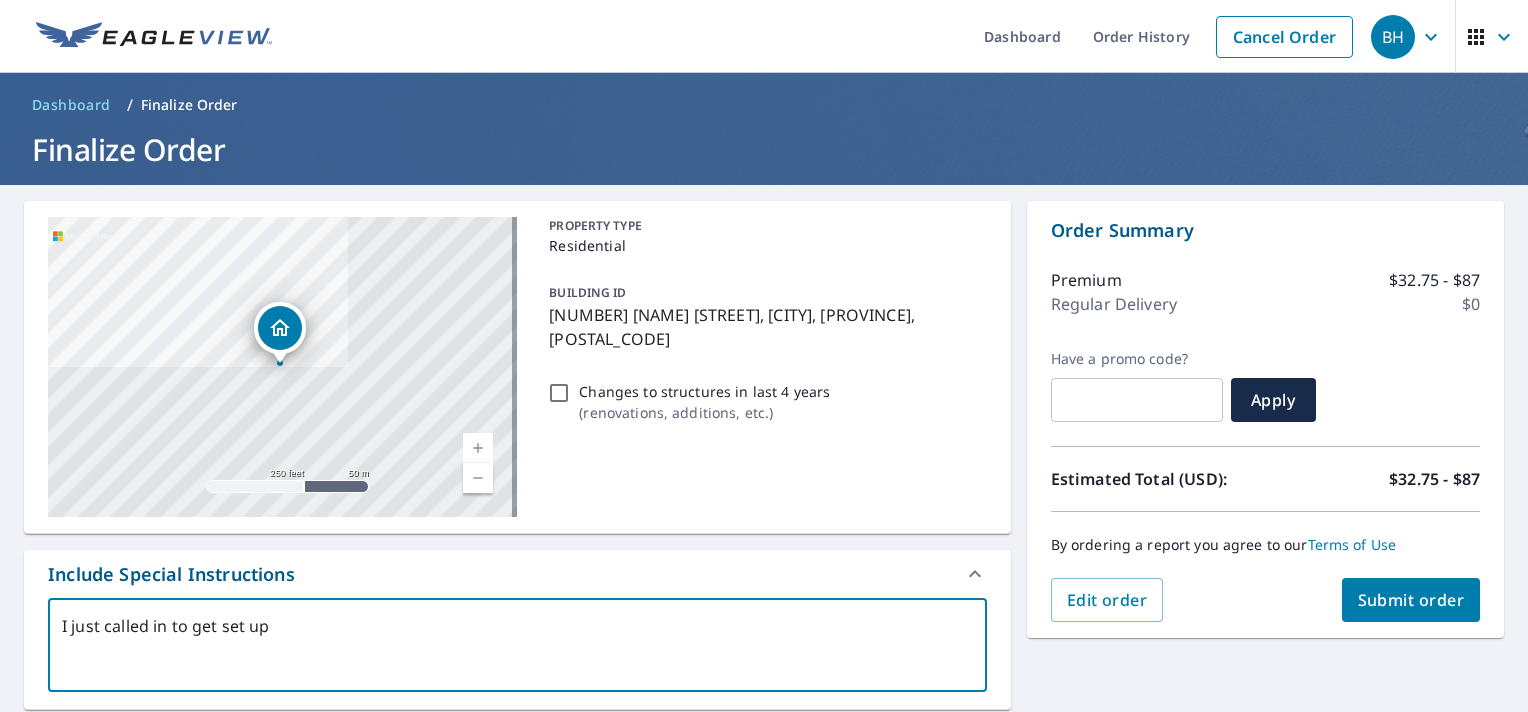 type on "I just called in to get set up" 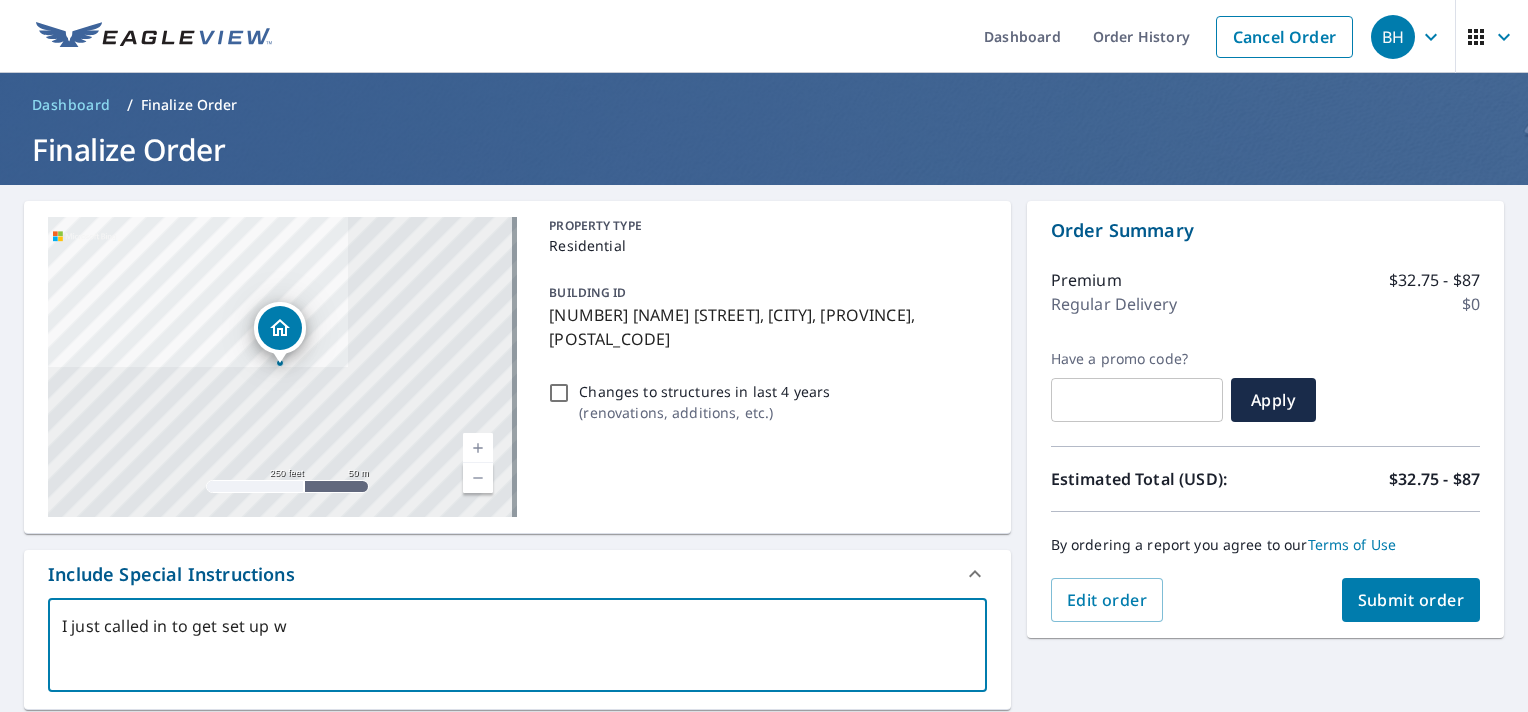 type on "I just called in to get set up wi" 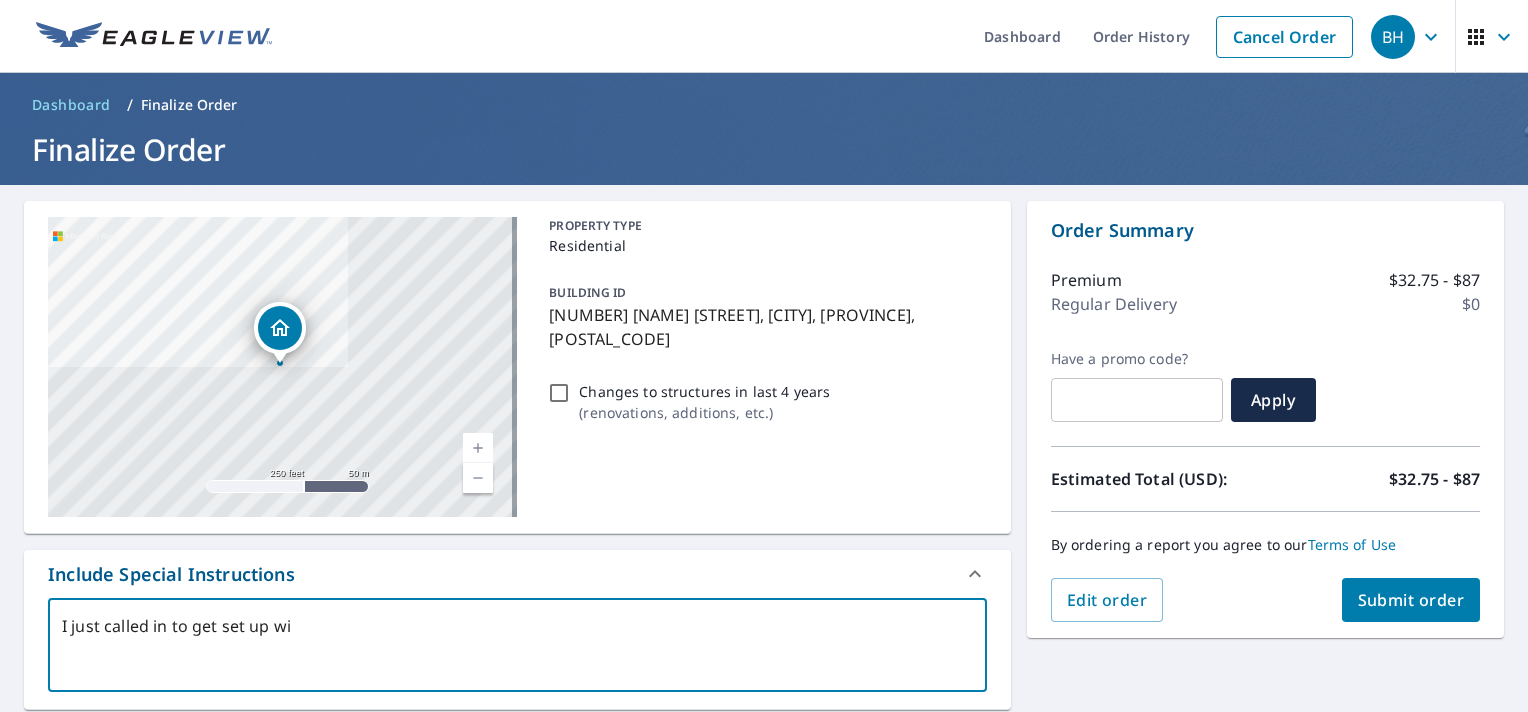type on "I just called in to get set up with" 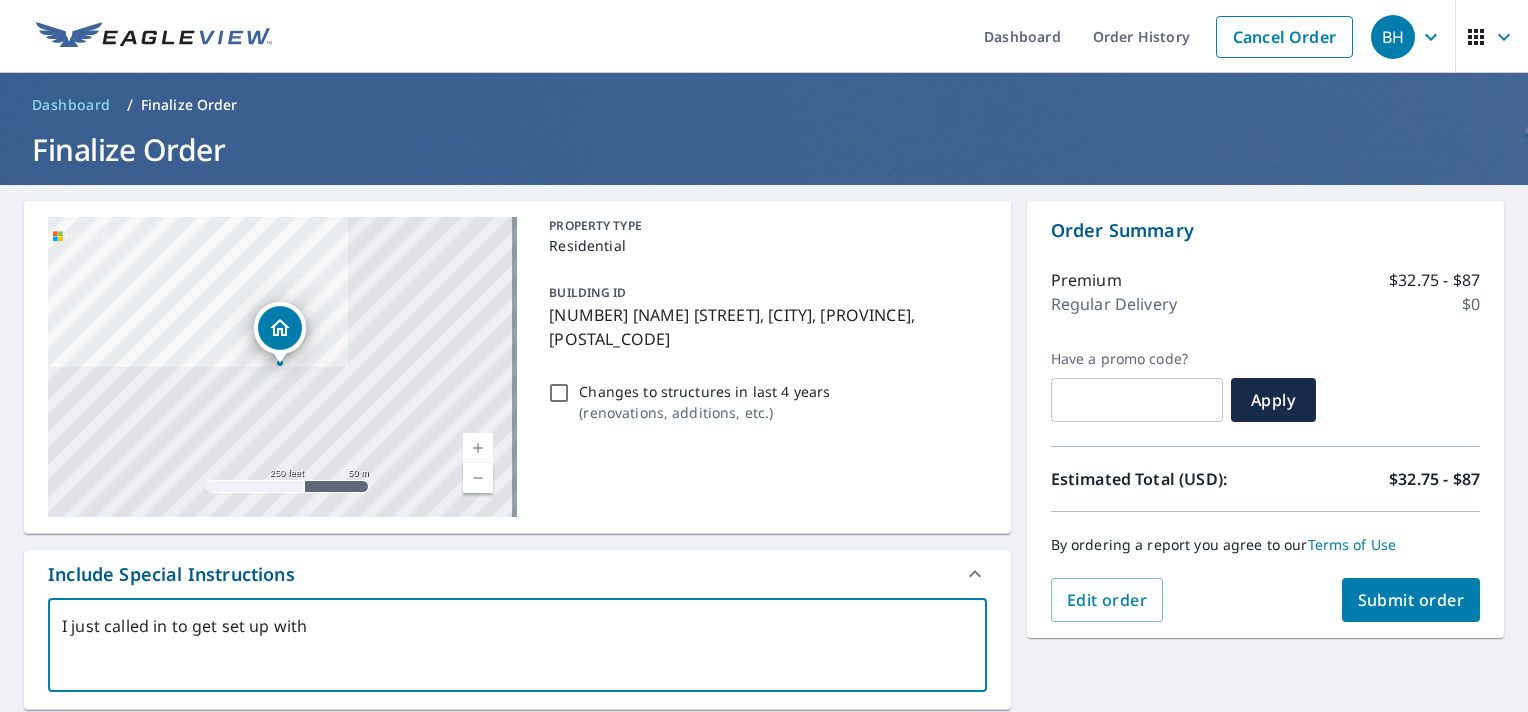 type on "I just called in to get set up with" 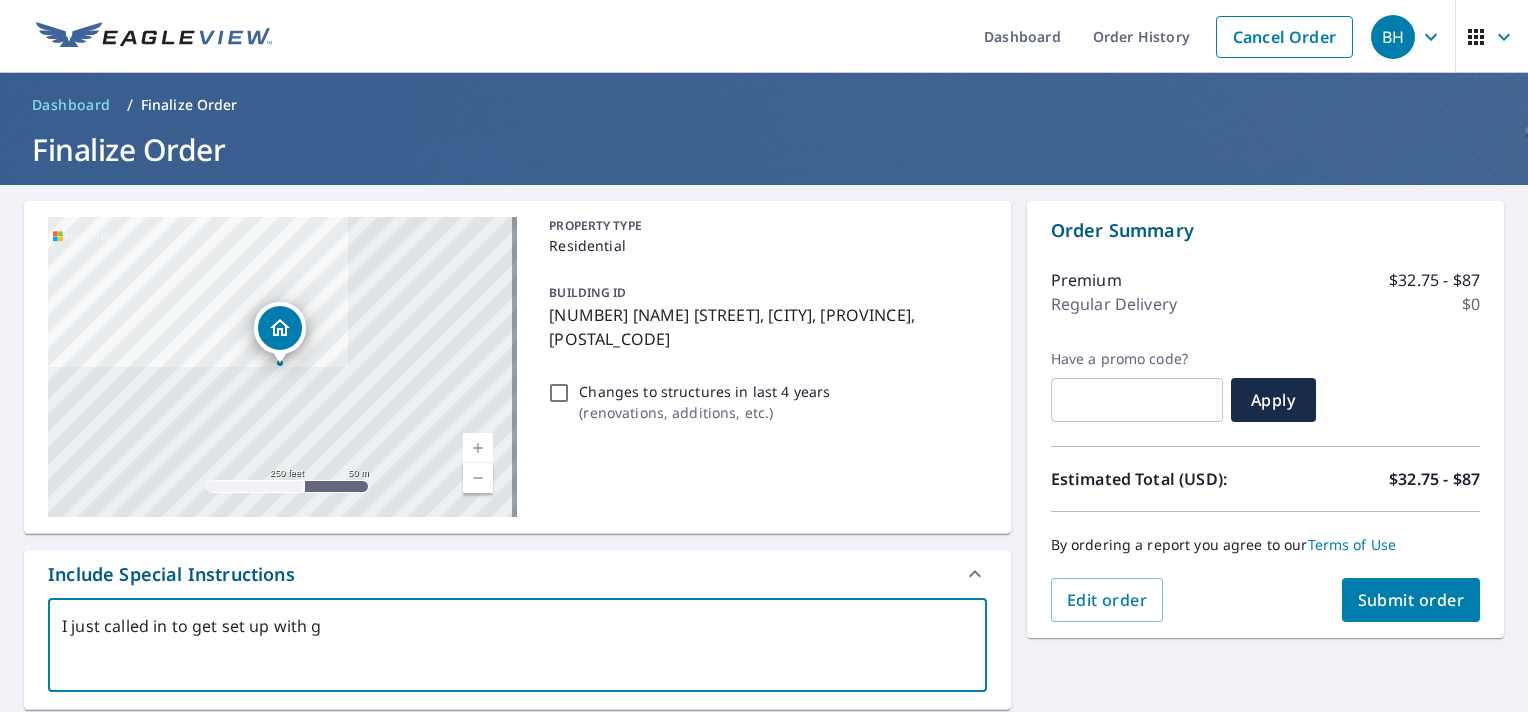 type on "I just called in to get set up with go" 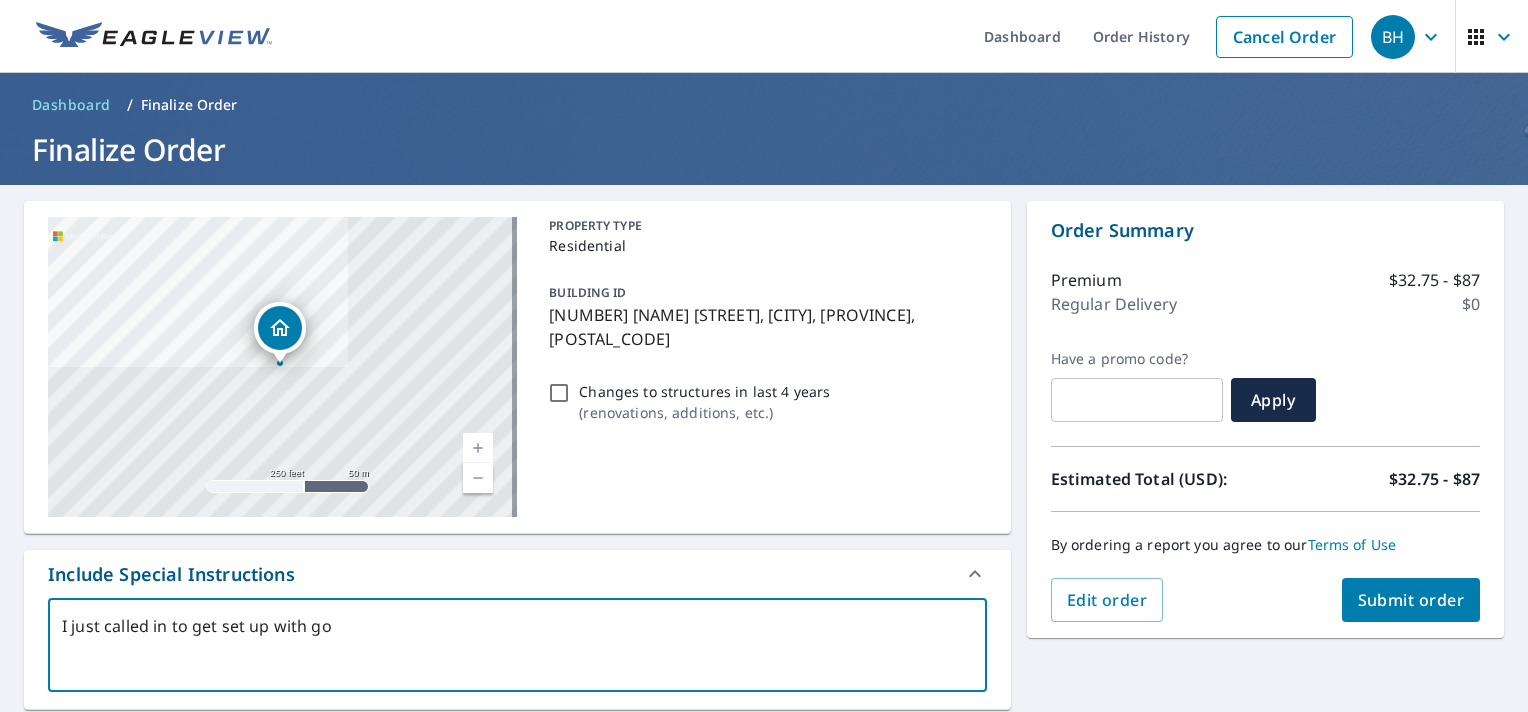type on "I just called in to get set up with gol" 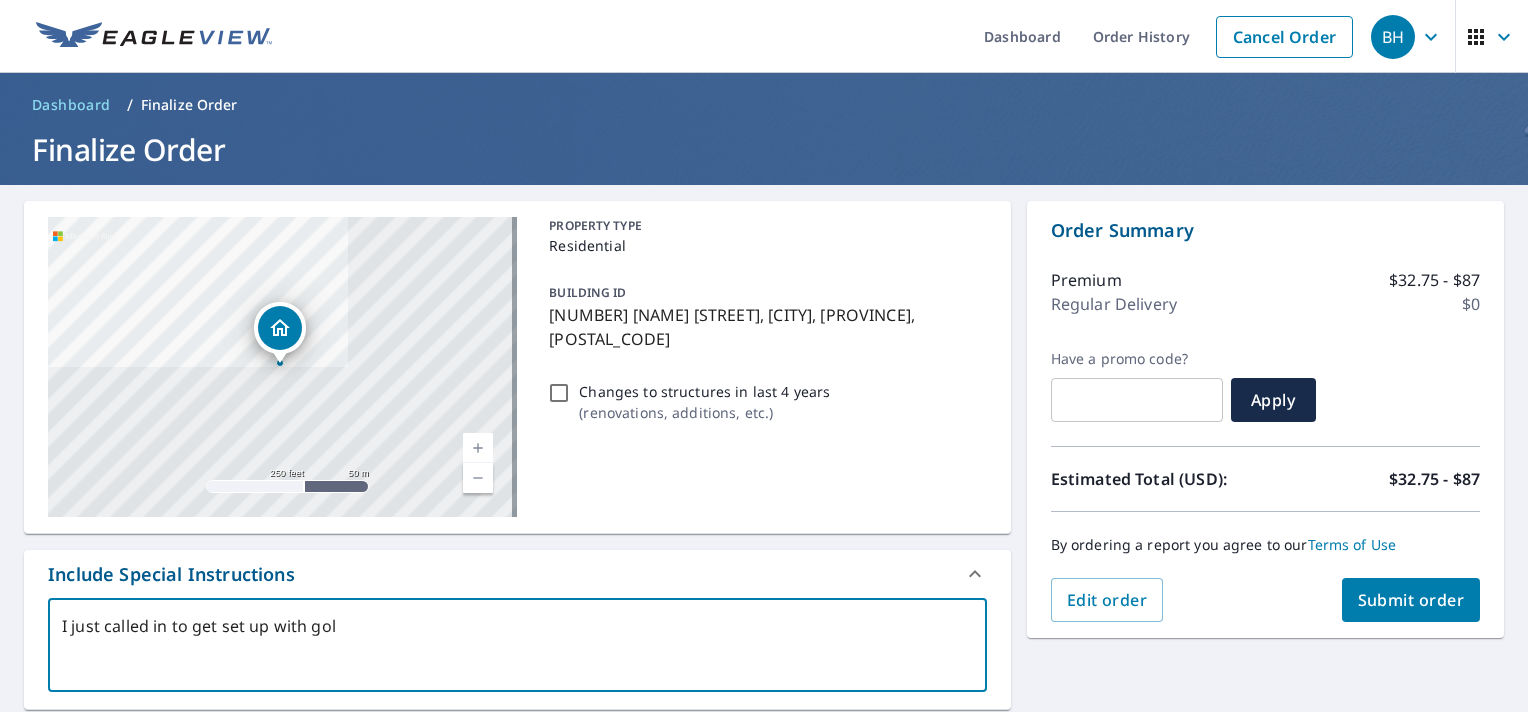 type on "I just called in to get set up with gold" 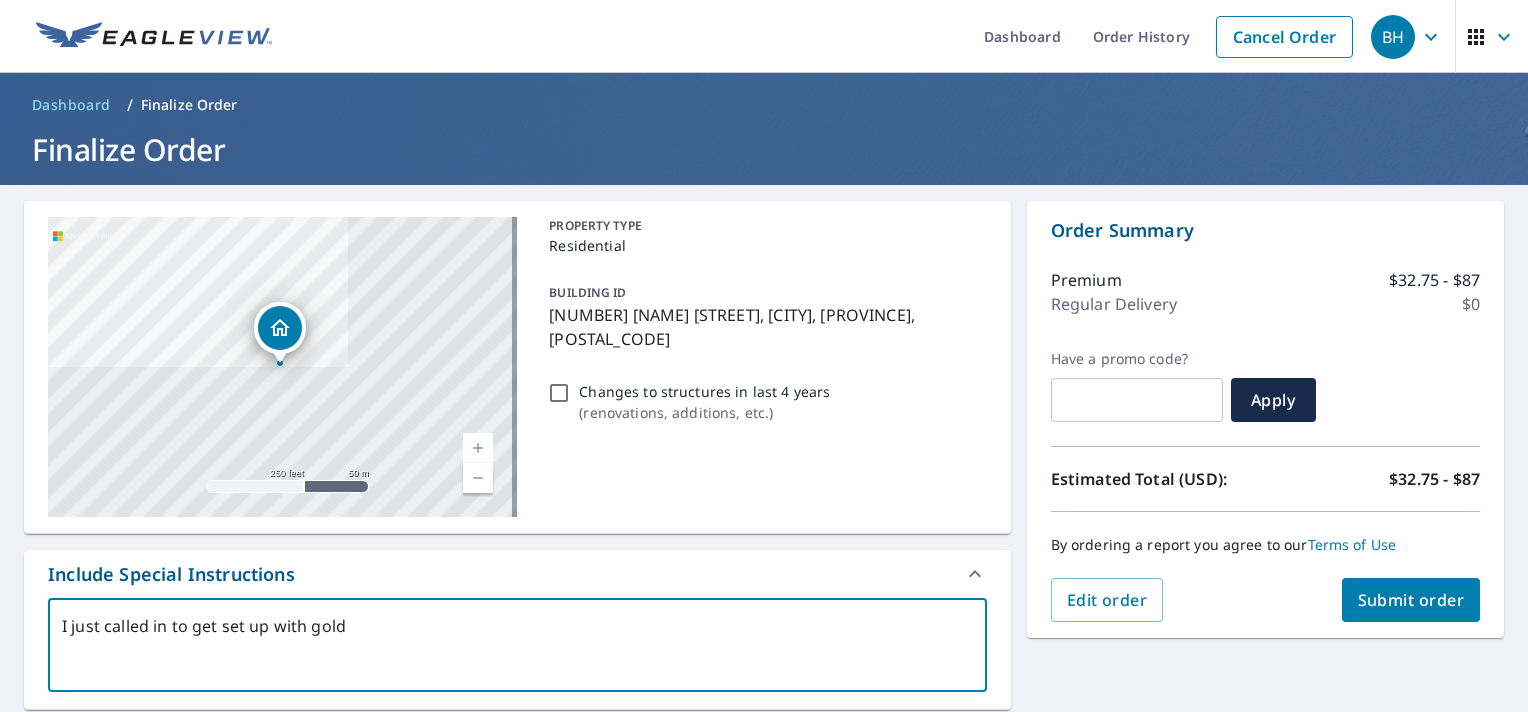 type on "I just called in to get set up with gold" 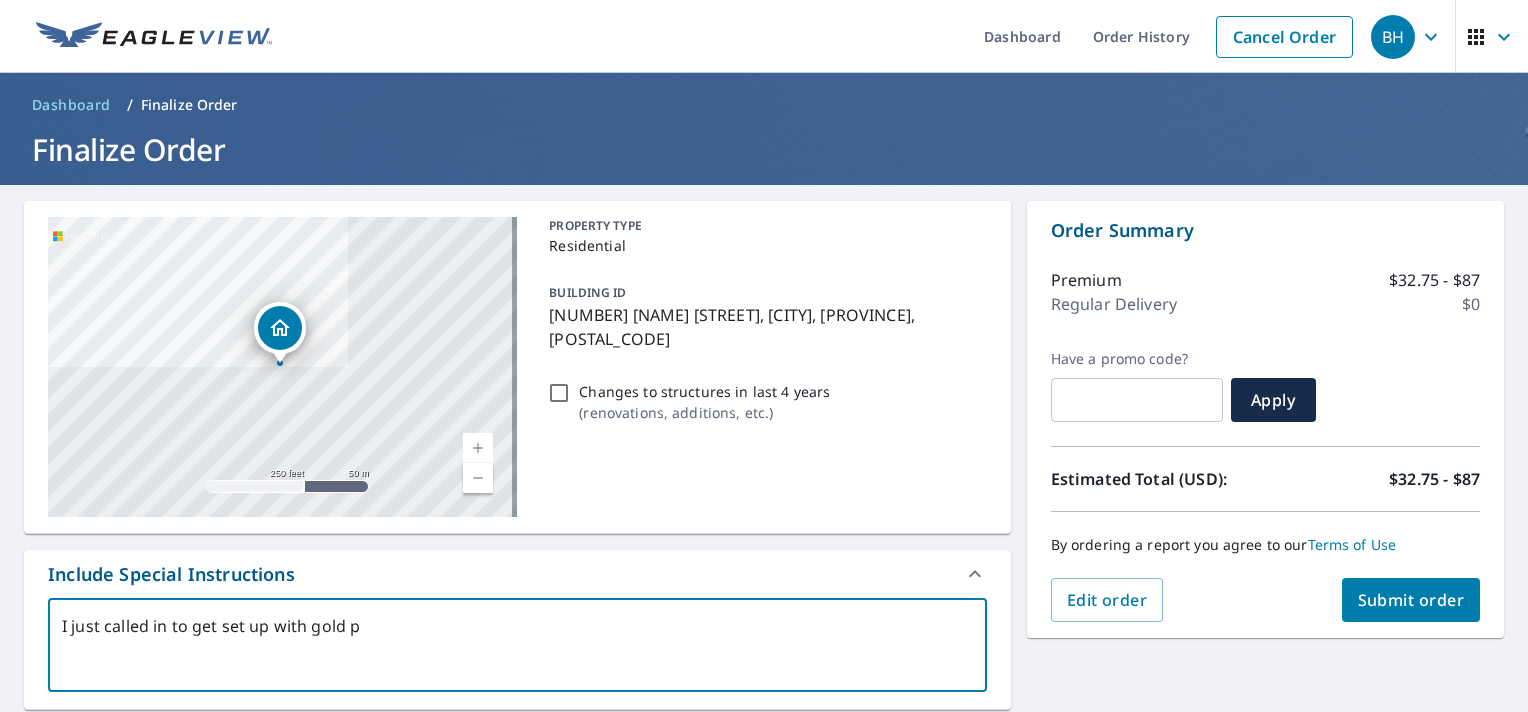 type on "I just called in to get set up with gold pr" 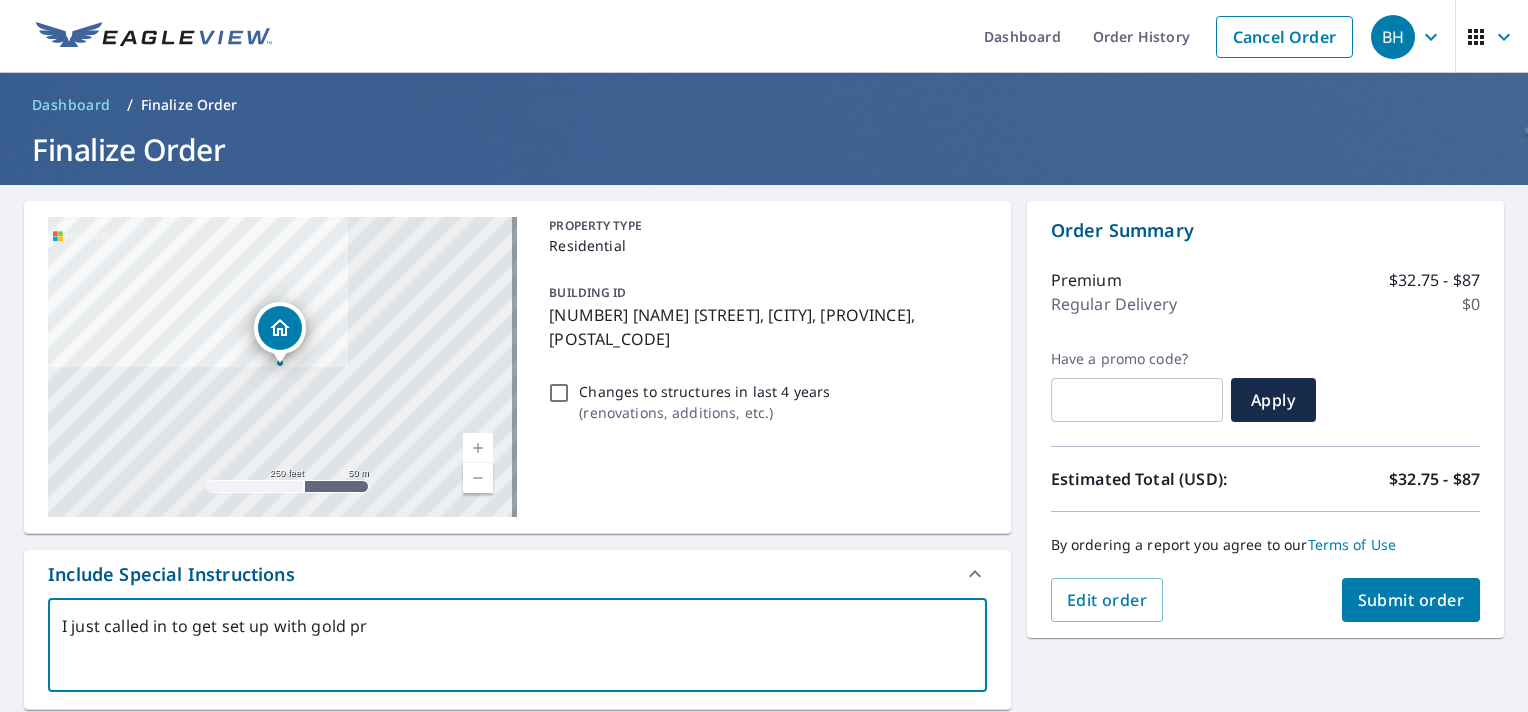 type on "I just called in to get set up with gold pri" 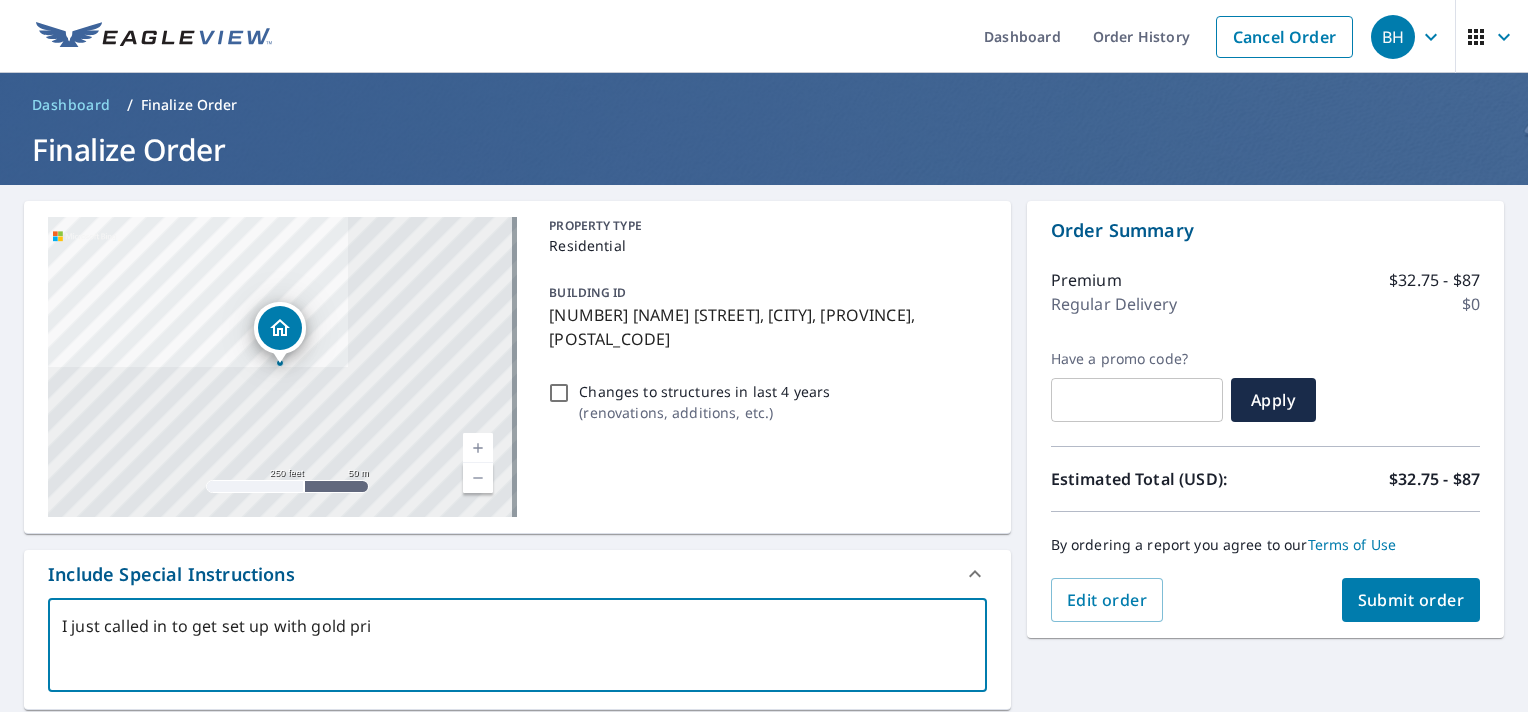 type on "I just called in to get set up with gold pric" 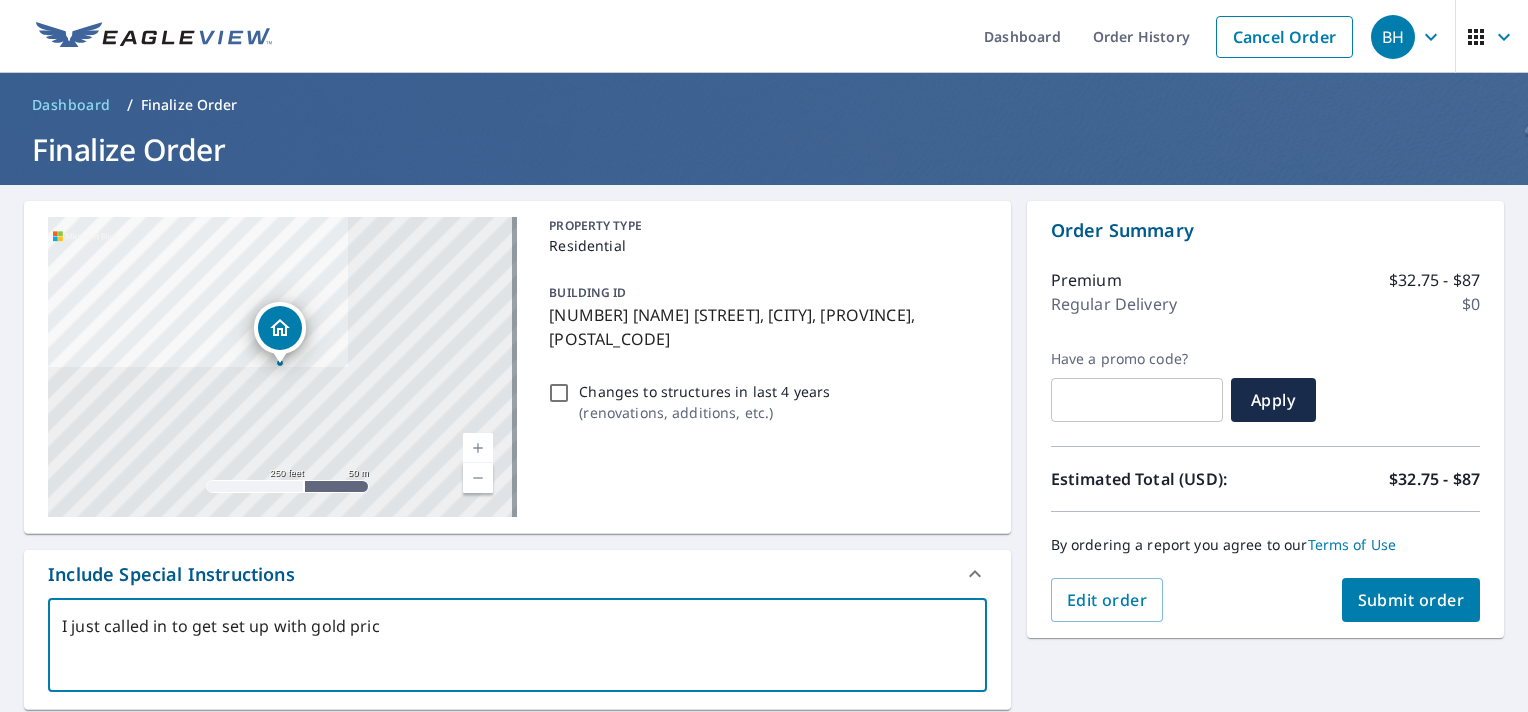 type on "I just called in to get set up with gold prici" 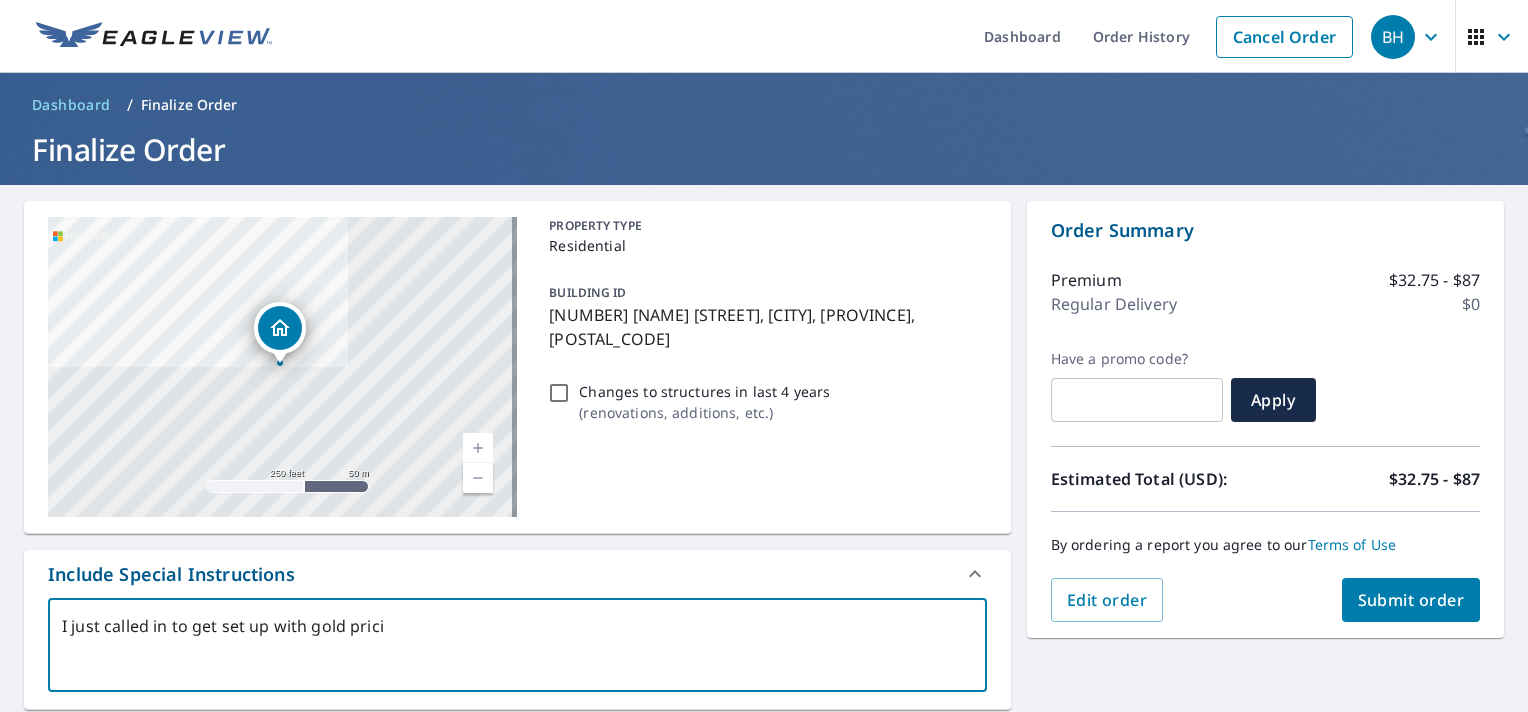 type on "I just called in to get set up with gold pricin" 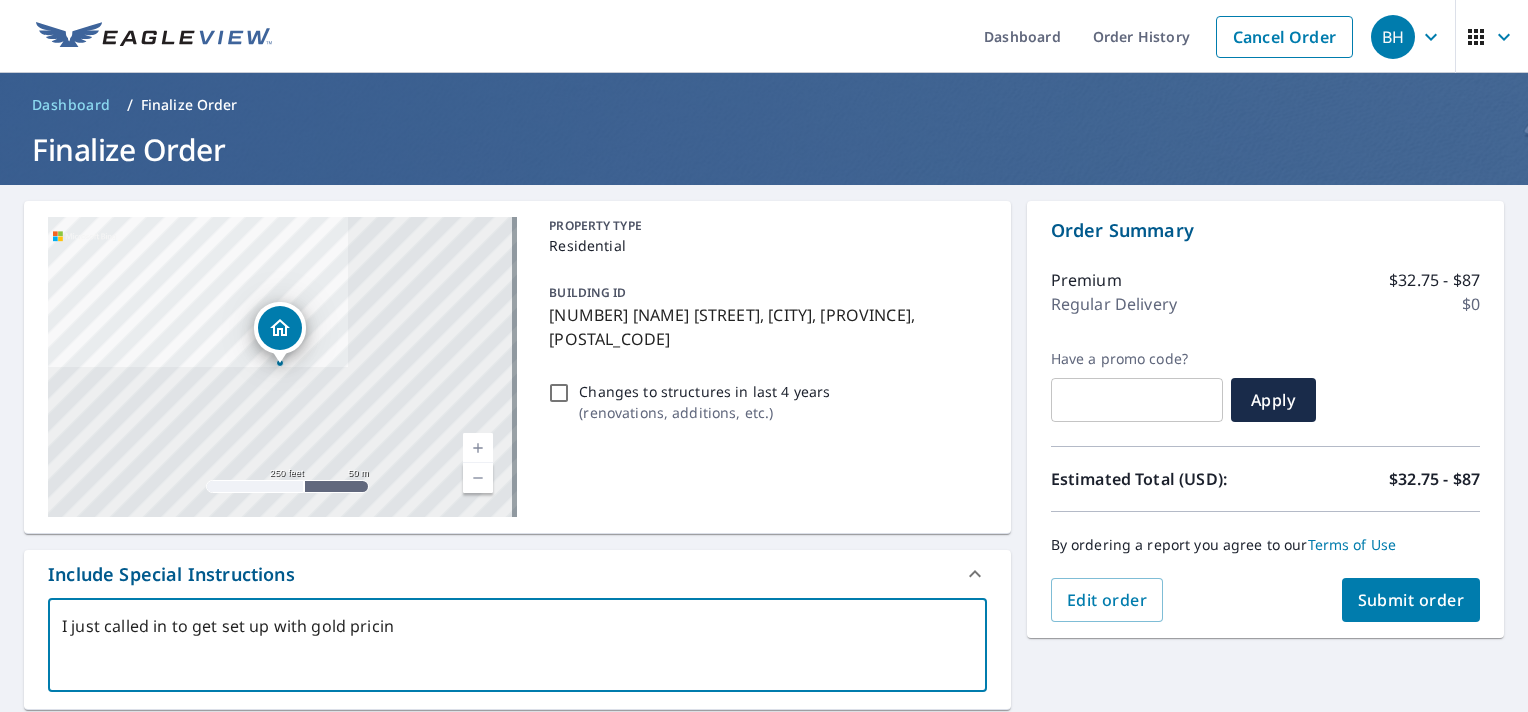 type on "I just called in to get set up with gold pricing" 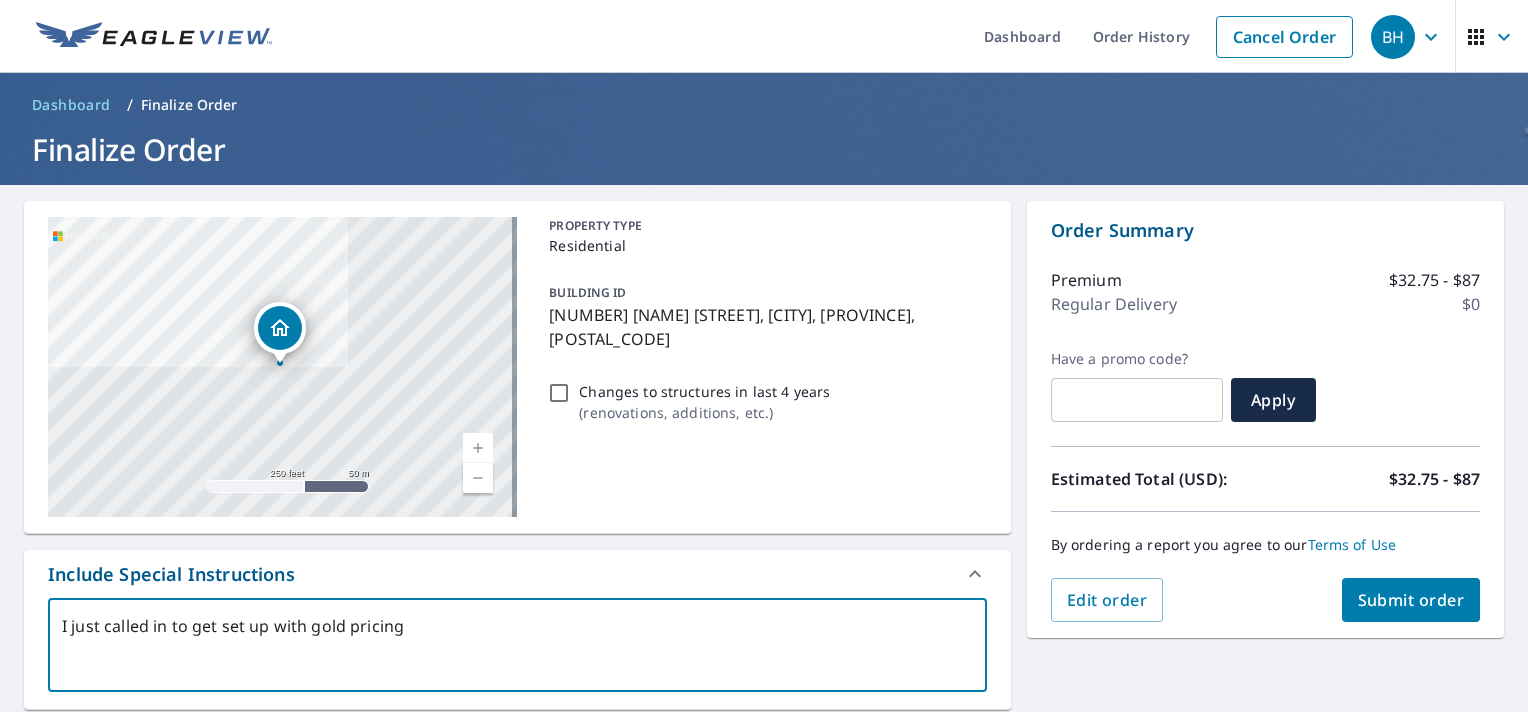 type on "I just called in to get set up with gold pricing" 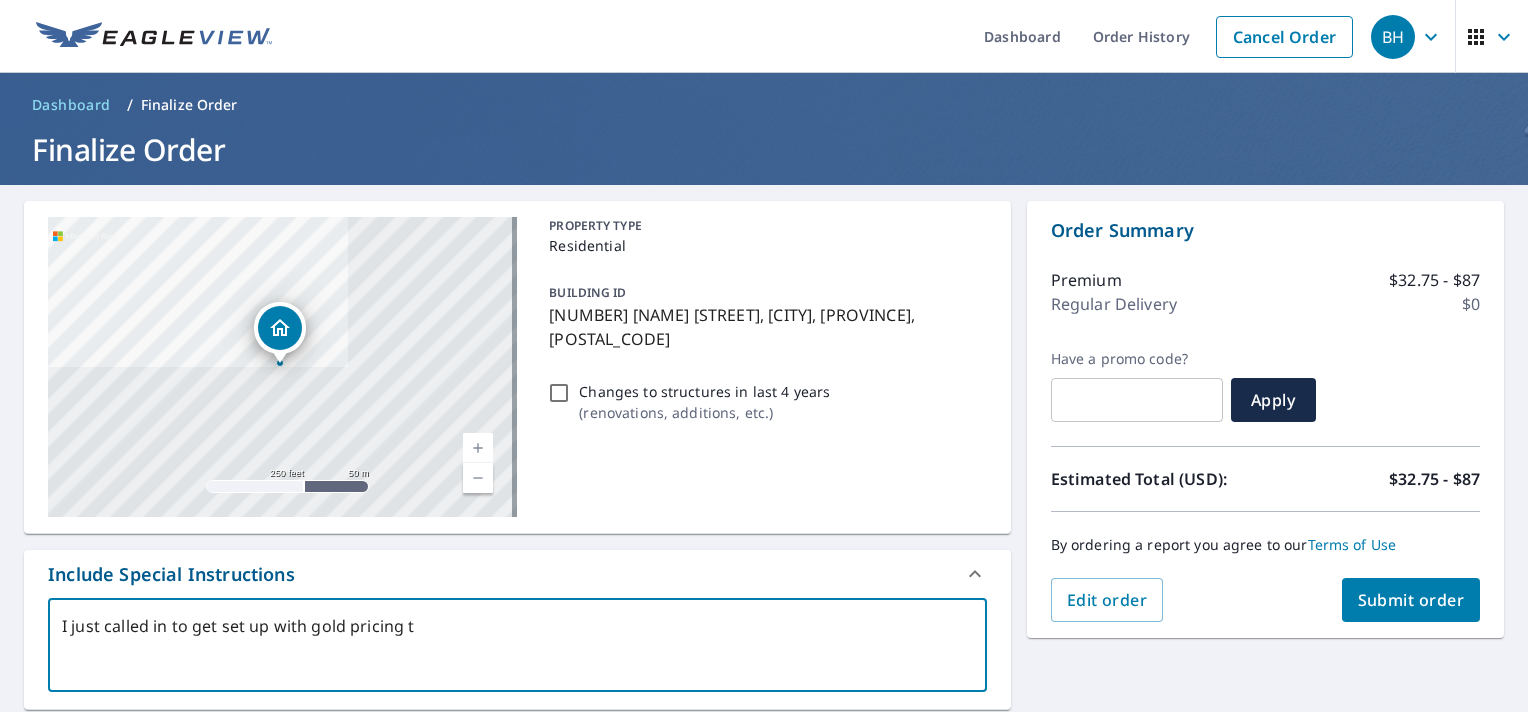 type on "I just called in to get set up with gold pricing ti" 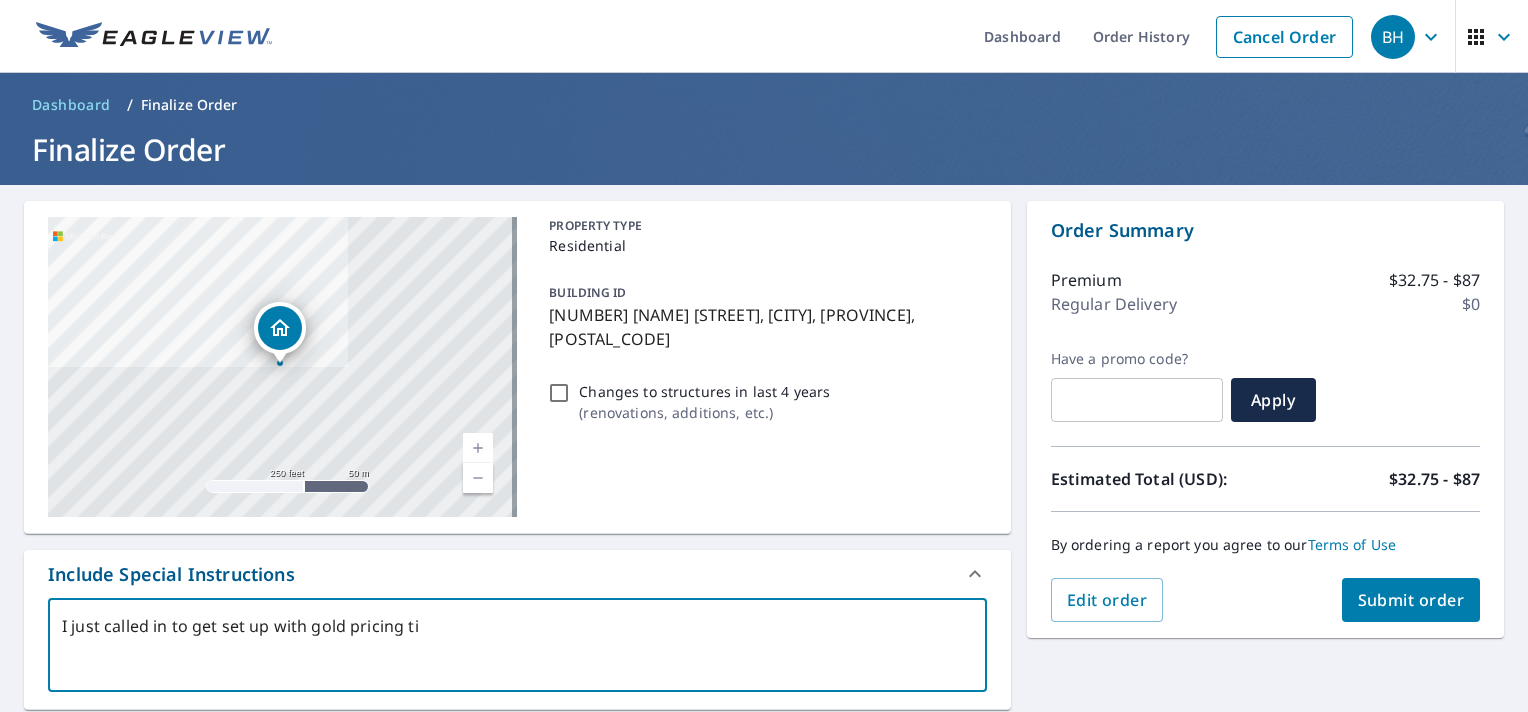 type on "I just called in to get set up with gold pricing tie" 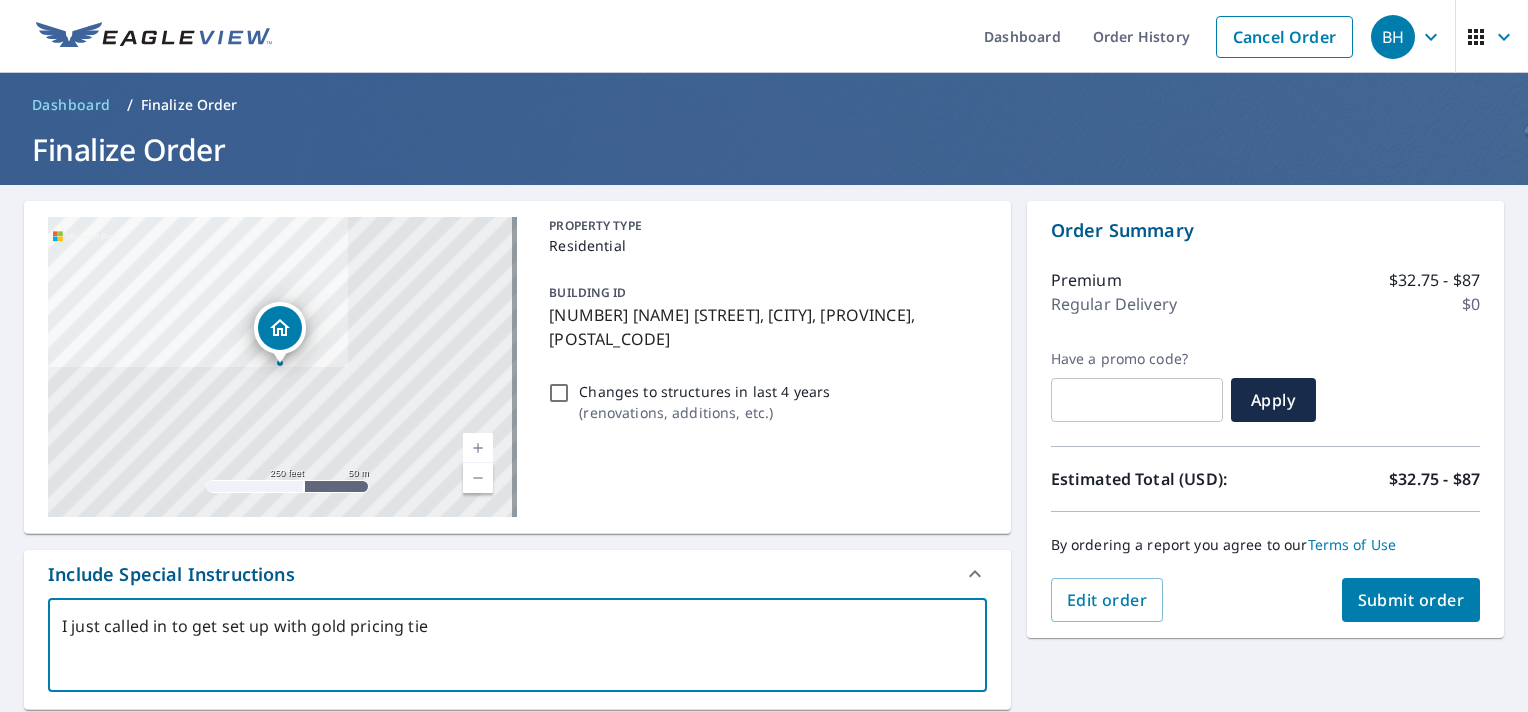 type on "I just called in to get set up with gold pricing tier" 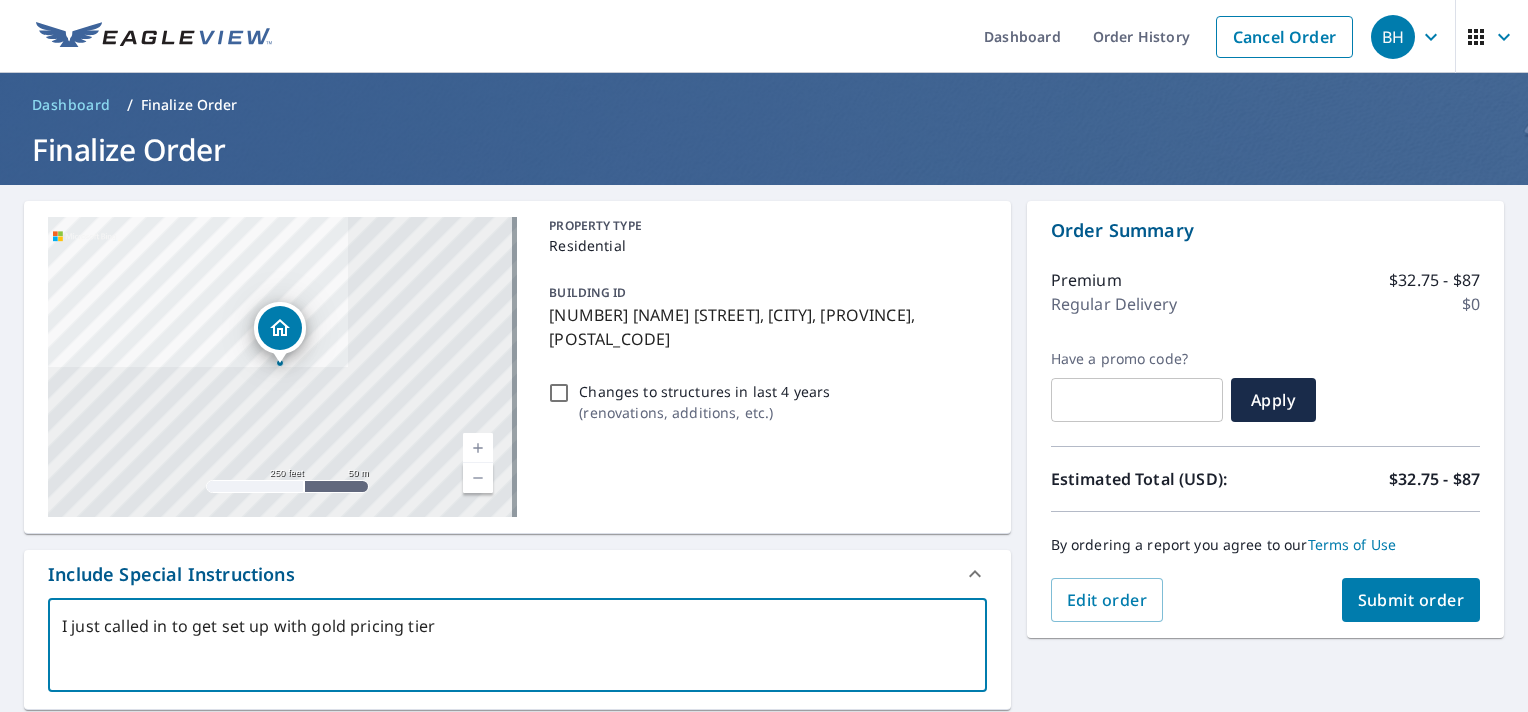 type on "I just called in to get set up with gold pricing tier" 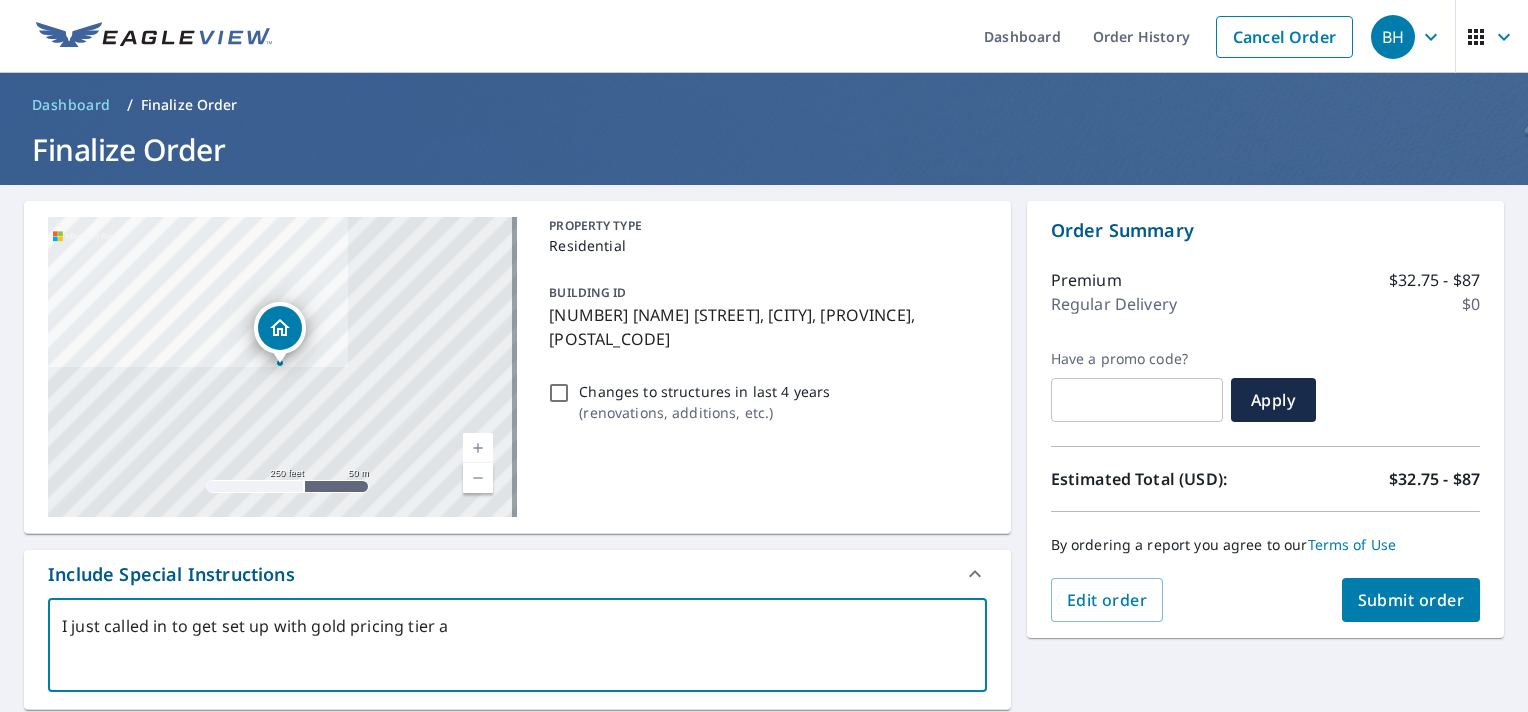 type on "I just called in to get set up with gold pricing tier as I am a roofpro select contractor with" 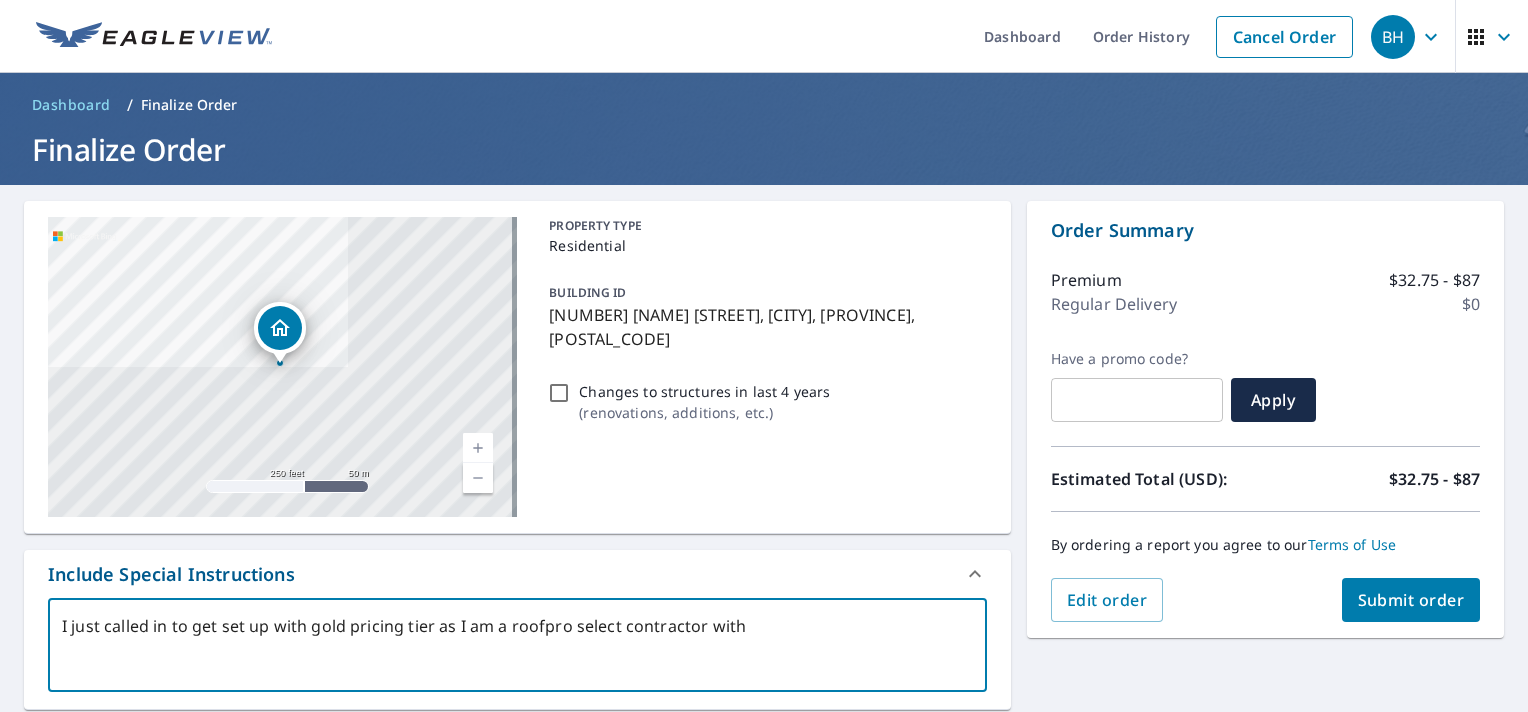 type on "I just called in to get set up with gold pricing tier as I am a roofpro select contractor with" 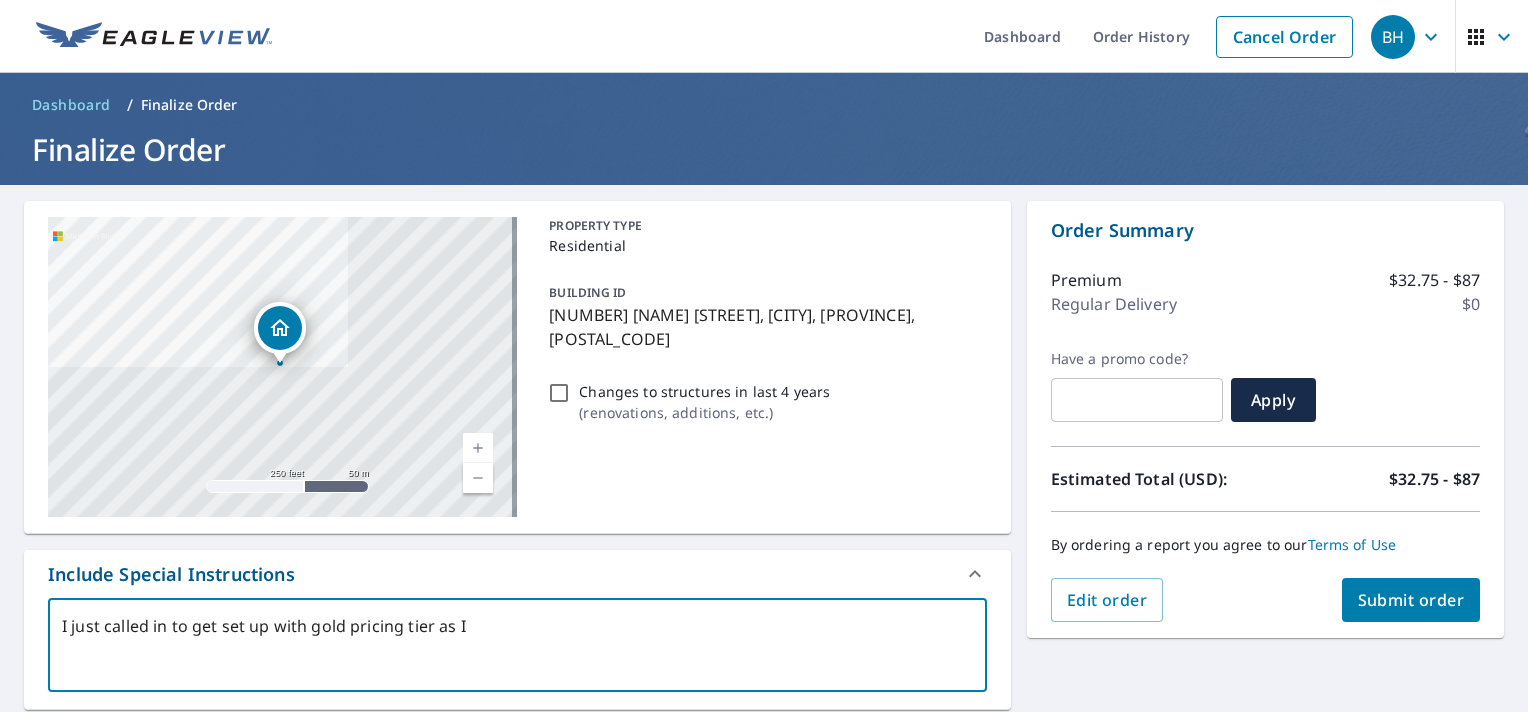 type on "I just called in to get set up with gold pricing tier as I" 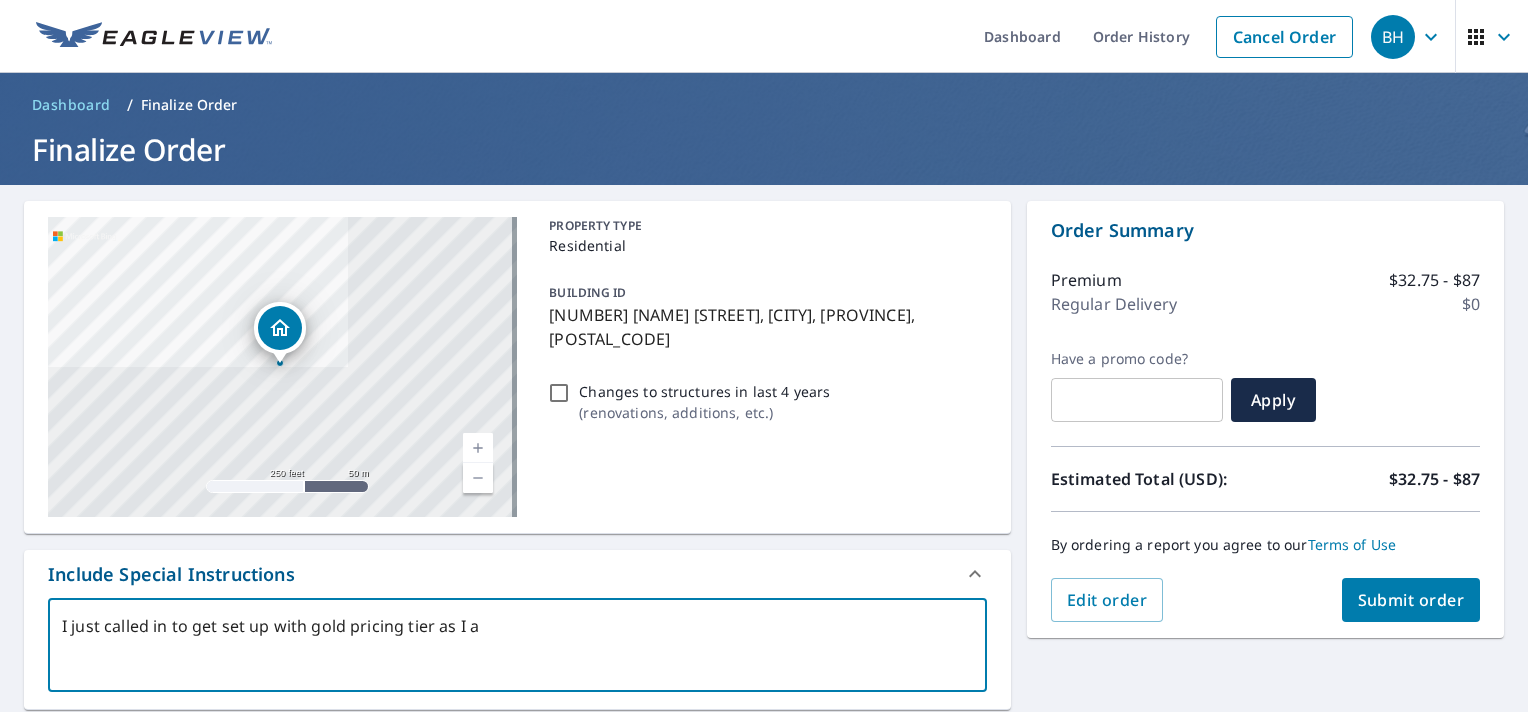 type on "I just called in to get set up with gold pricing tier as I am" 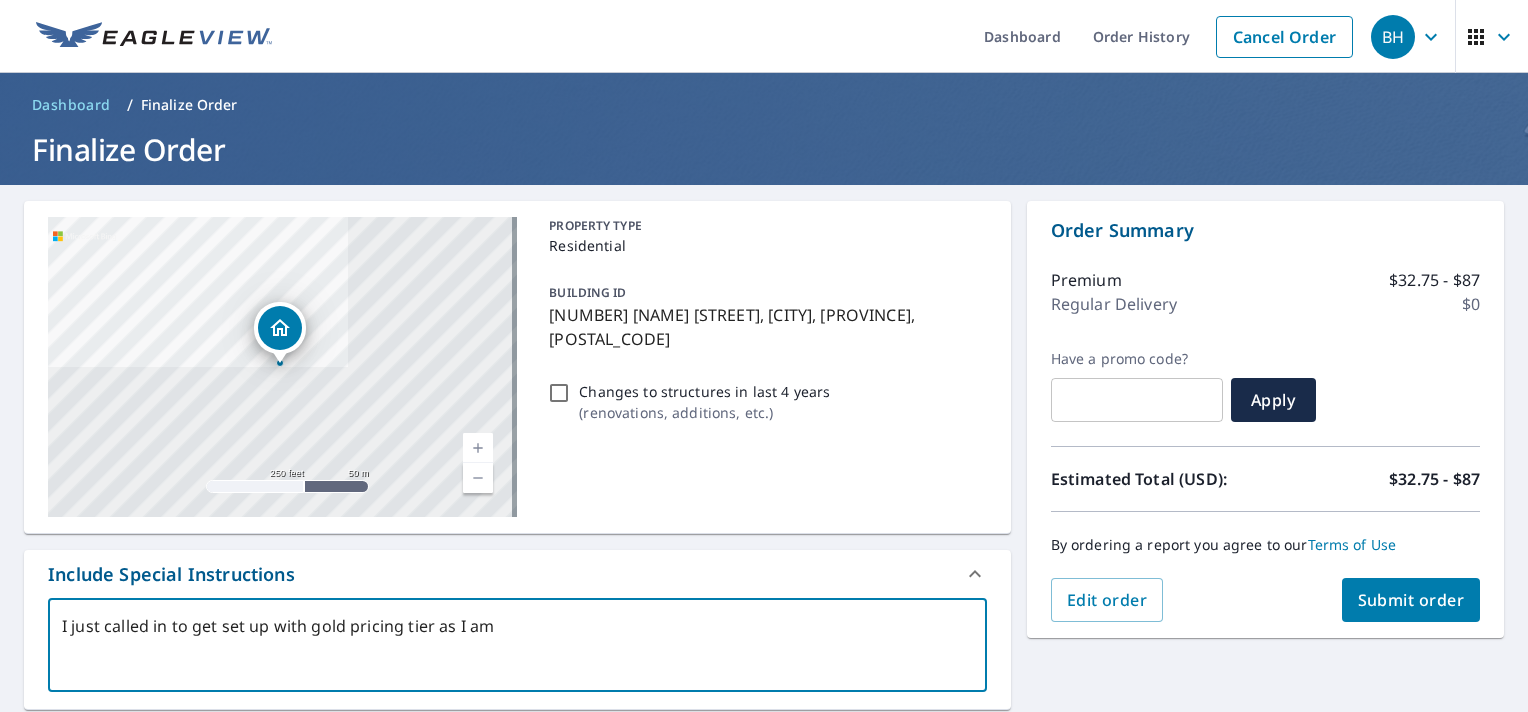 type on "I just called in to get set up with gold pricing tier as I am" 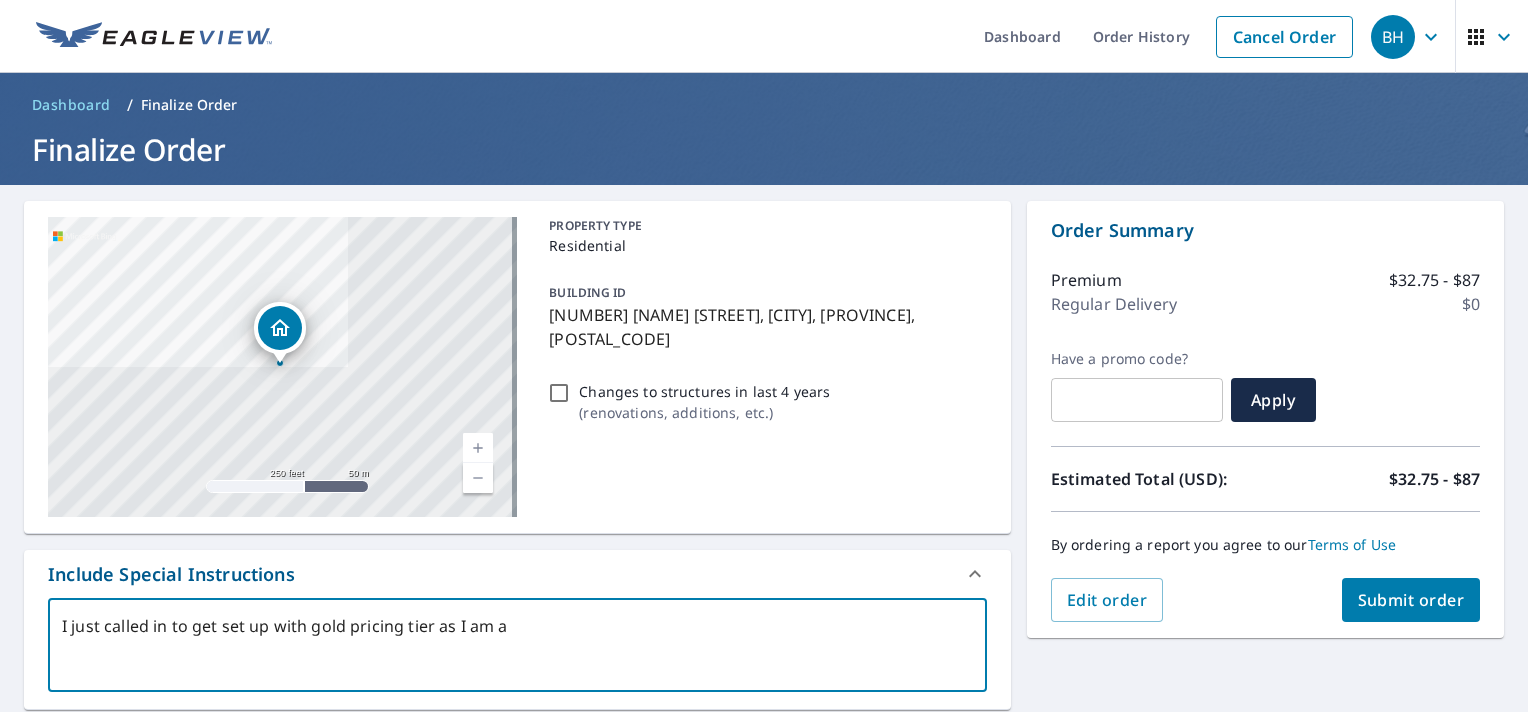 type on "I just called in to get set up with gold pricing tier as I am a" 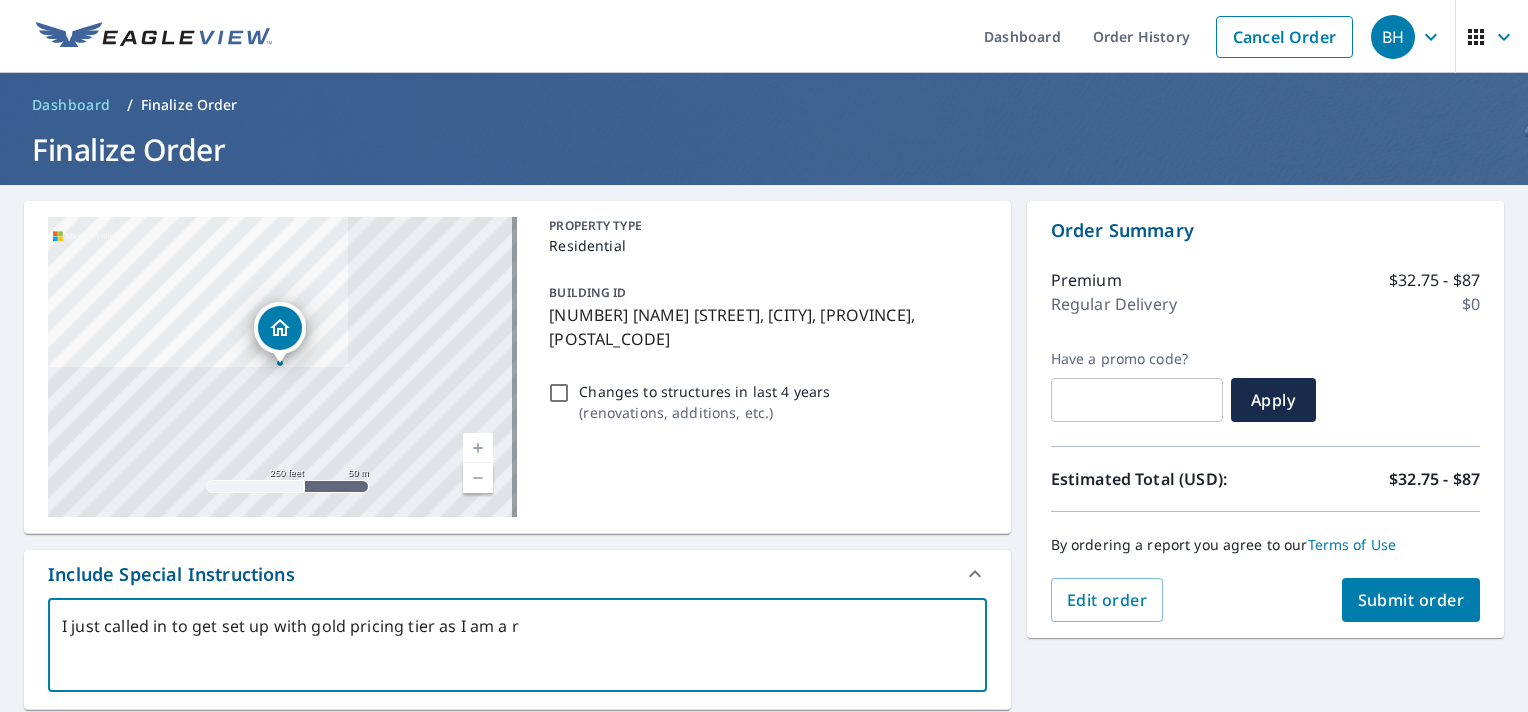 type on "I just called in to get set up with gold pricing tier as I am a ro" 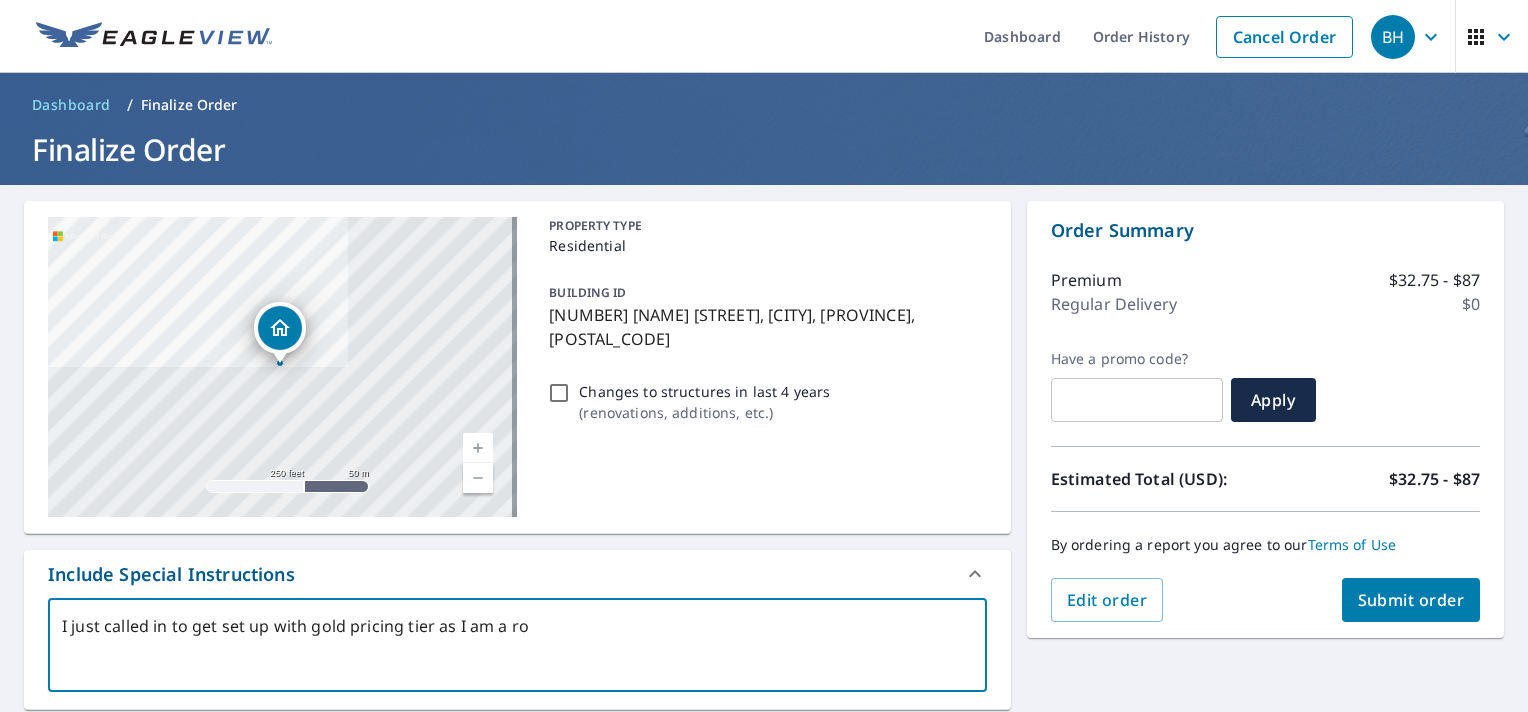type on "I just called in to get set up with gold pricing tier as I am a roo" 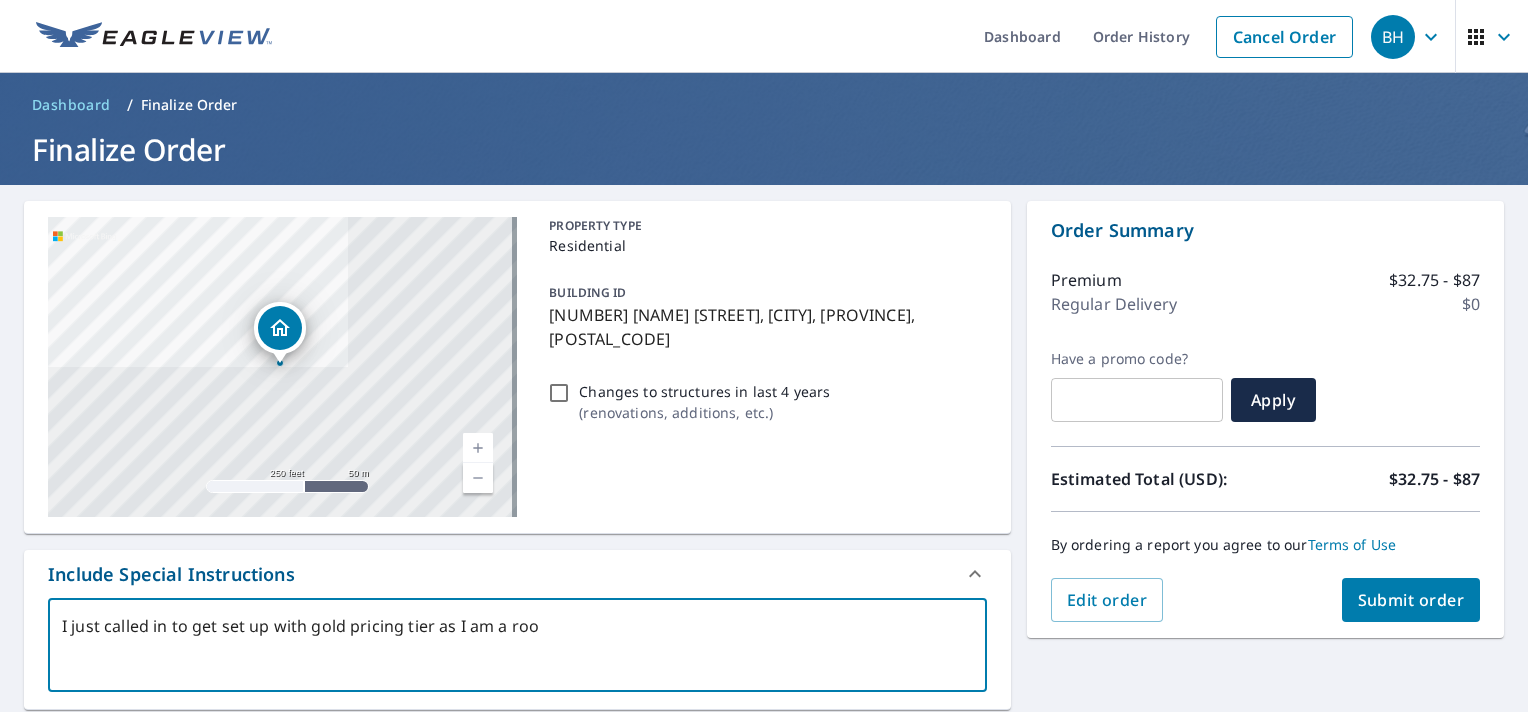 type on "I just called in to get set up with gold pricing tier as I am a roof" 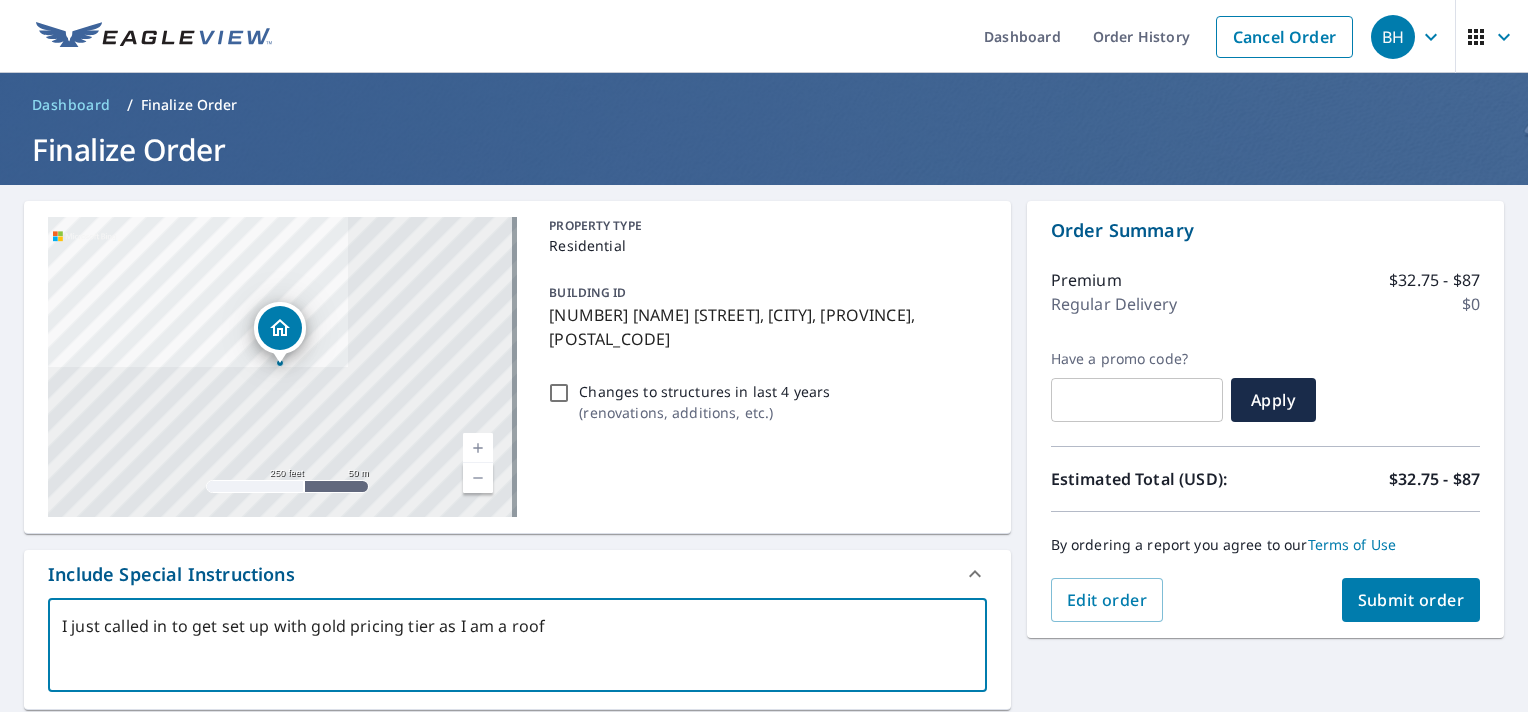 type on "I just called in to get set up with gold pricing tier as I am a roofp" 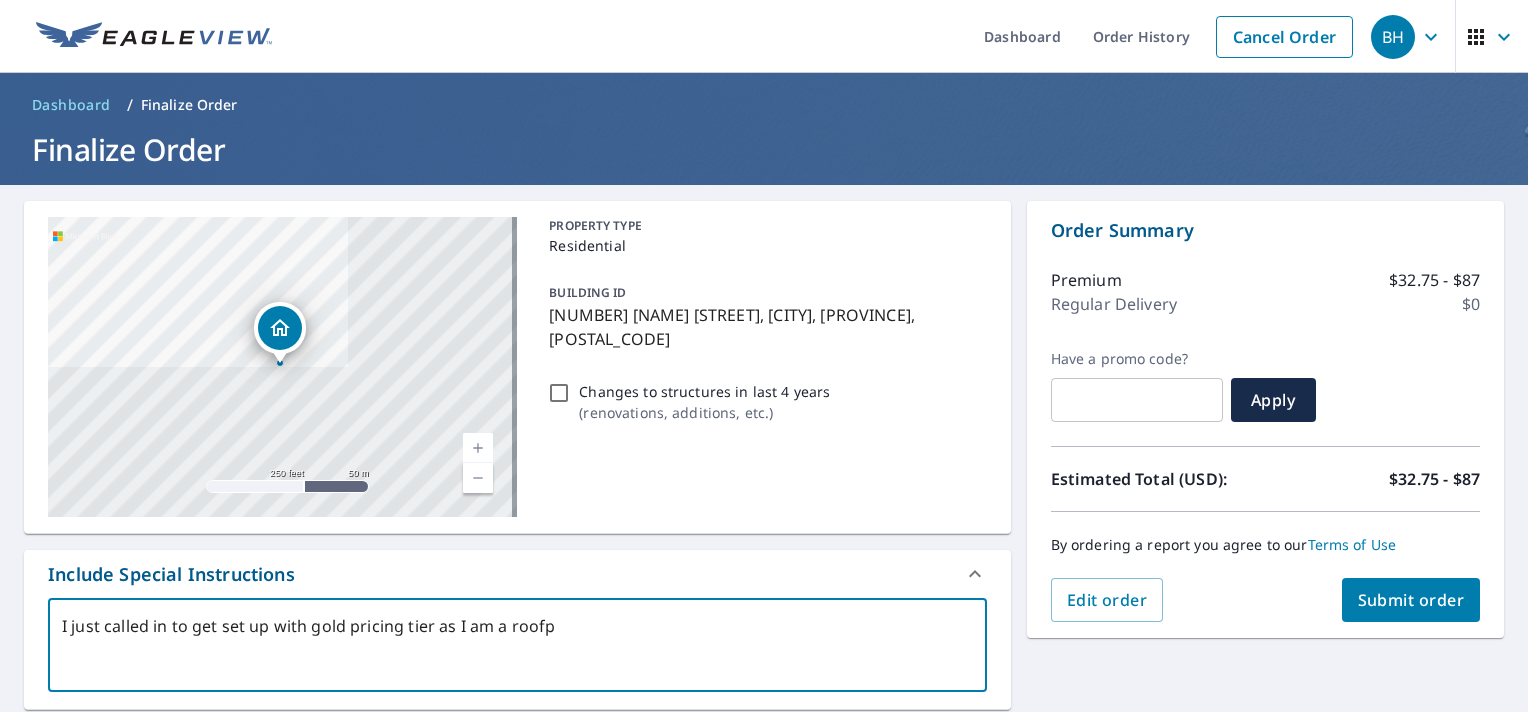 type on "I just called in to get set up with gold pricing tier as I am a roofpr" 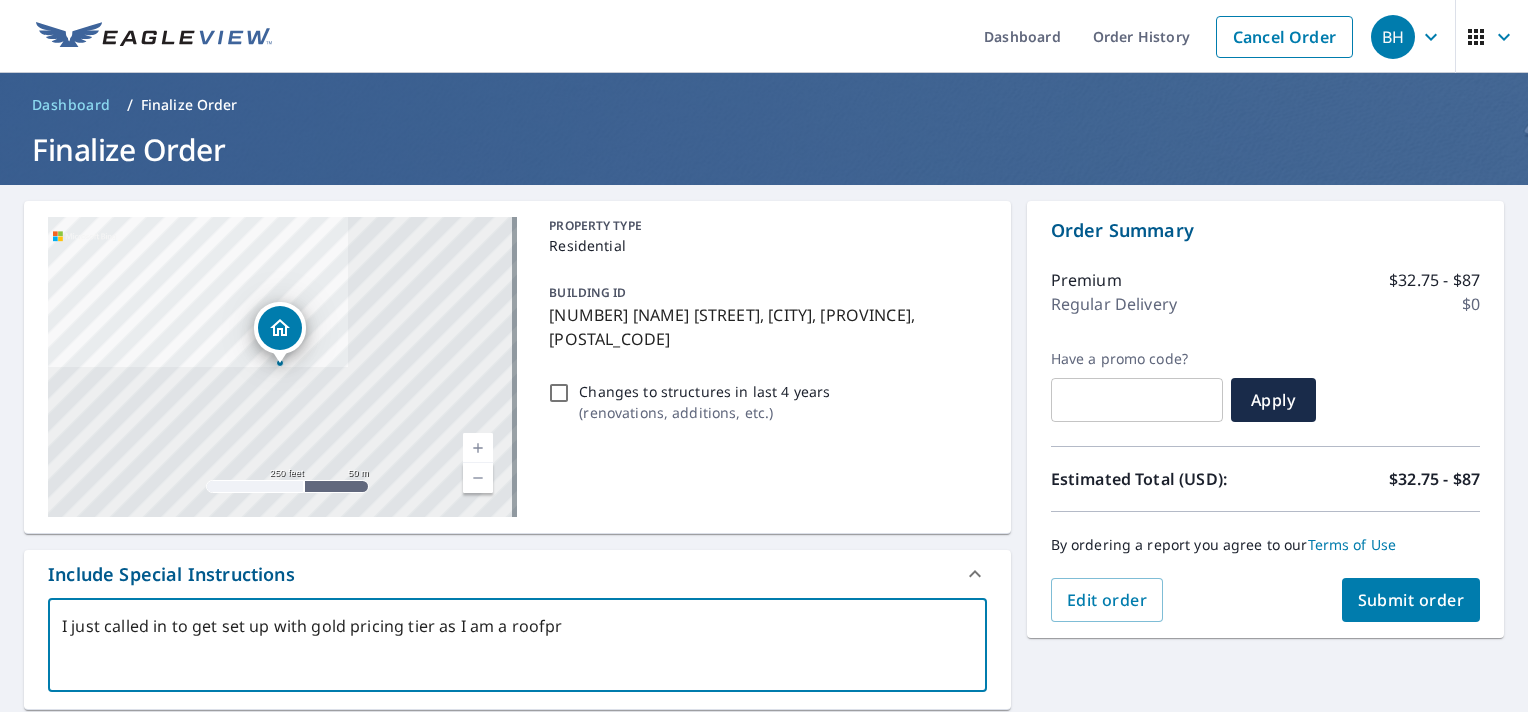 type on "I just called in to get set up with gold pricing tier as I am a roofpro" 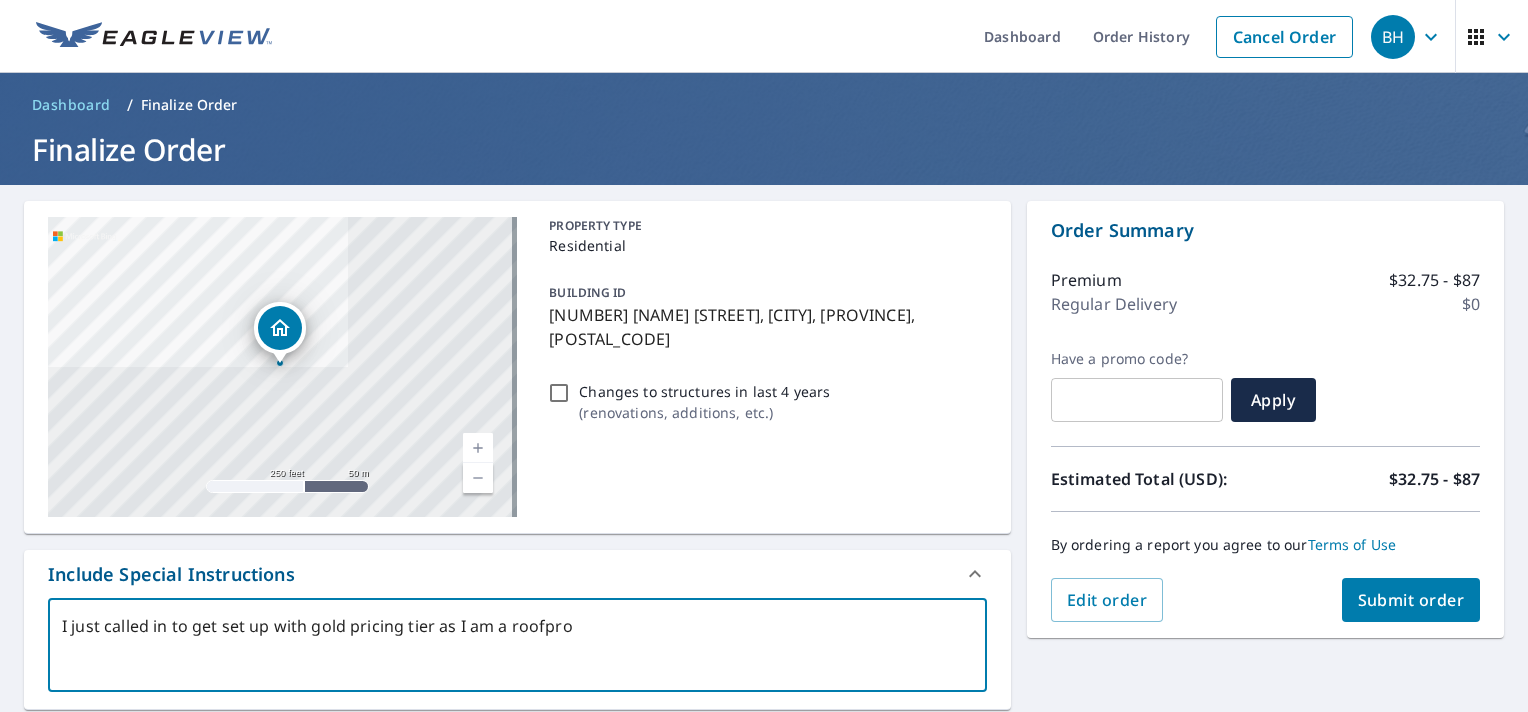 type on "I just called in to get set up with gold pricing tier as I am a roofpro" 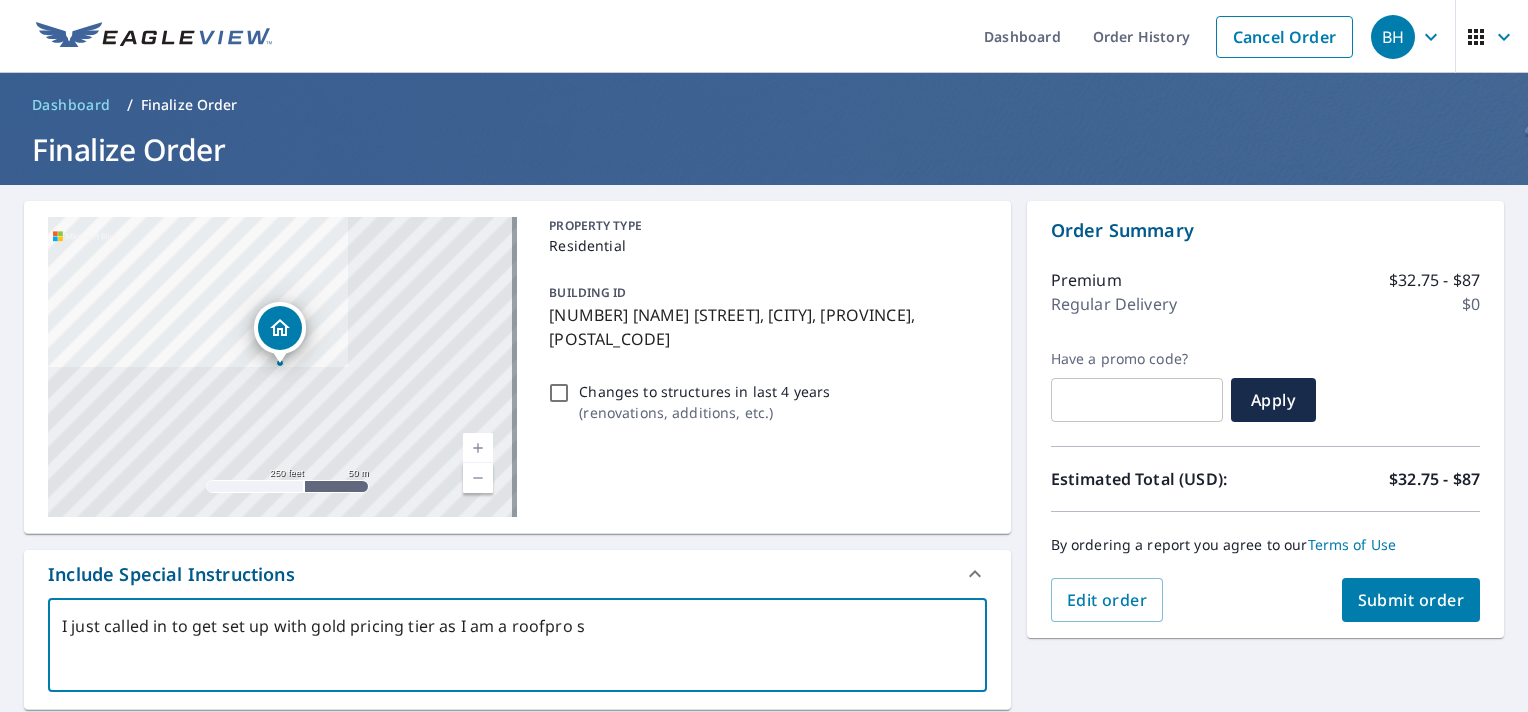 type on "I just called in to get set up with gold pricing tier as I am a roofpro se" 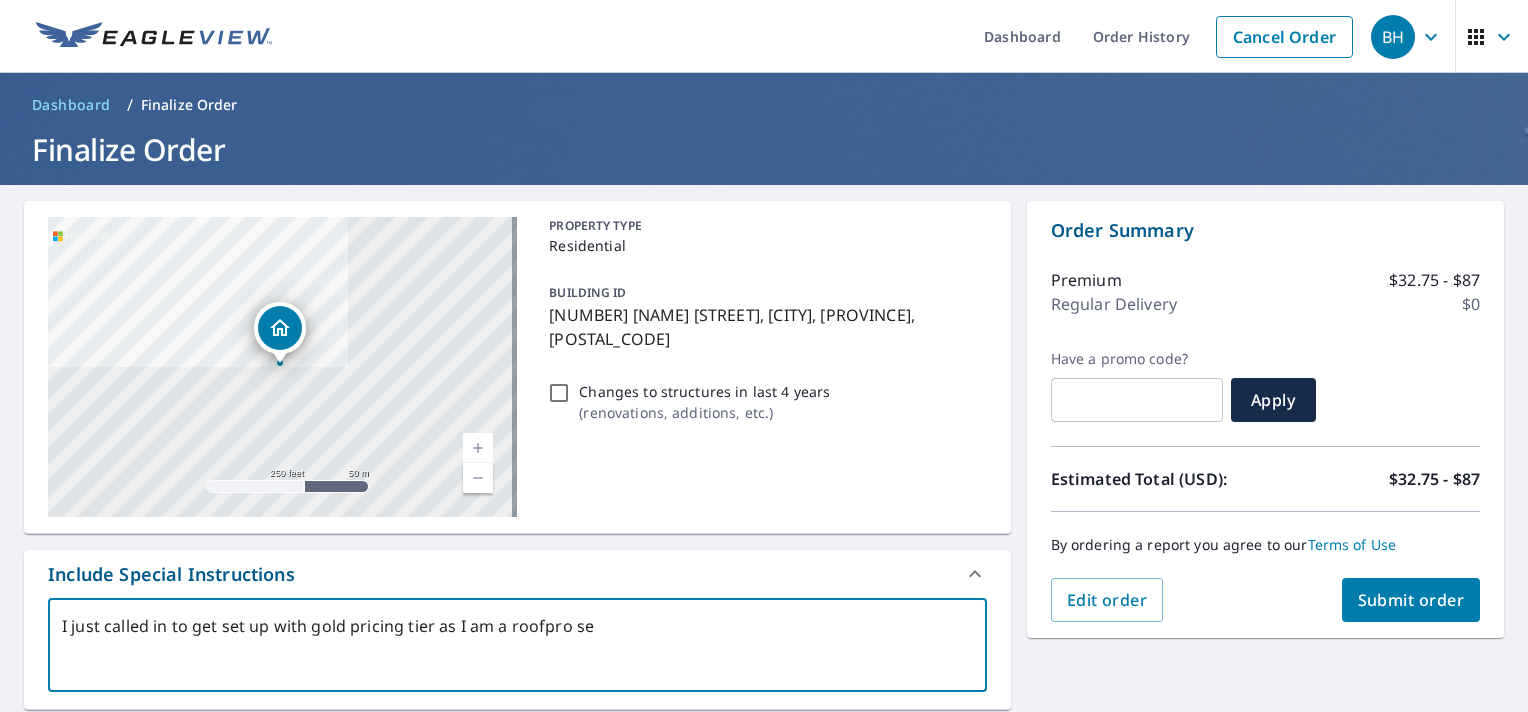 type on "I just called in to get set up with gold pricing tier as I am a roofpro sel" 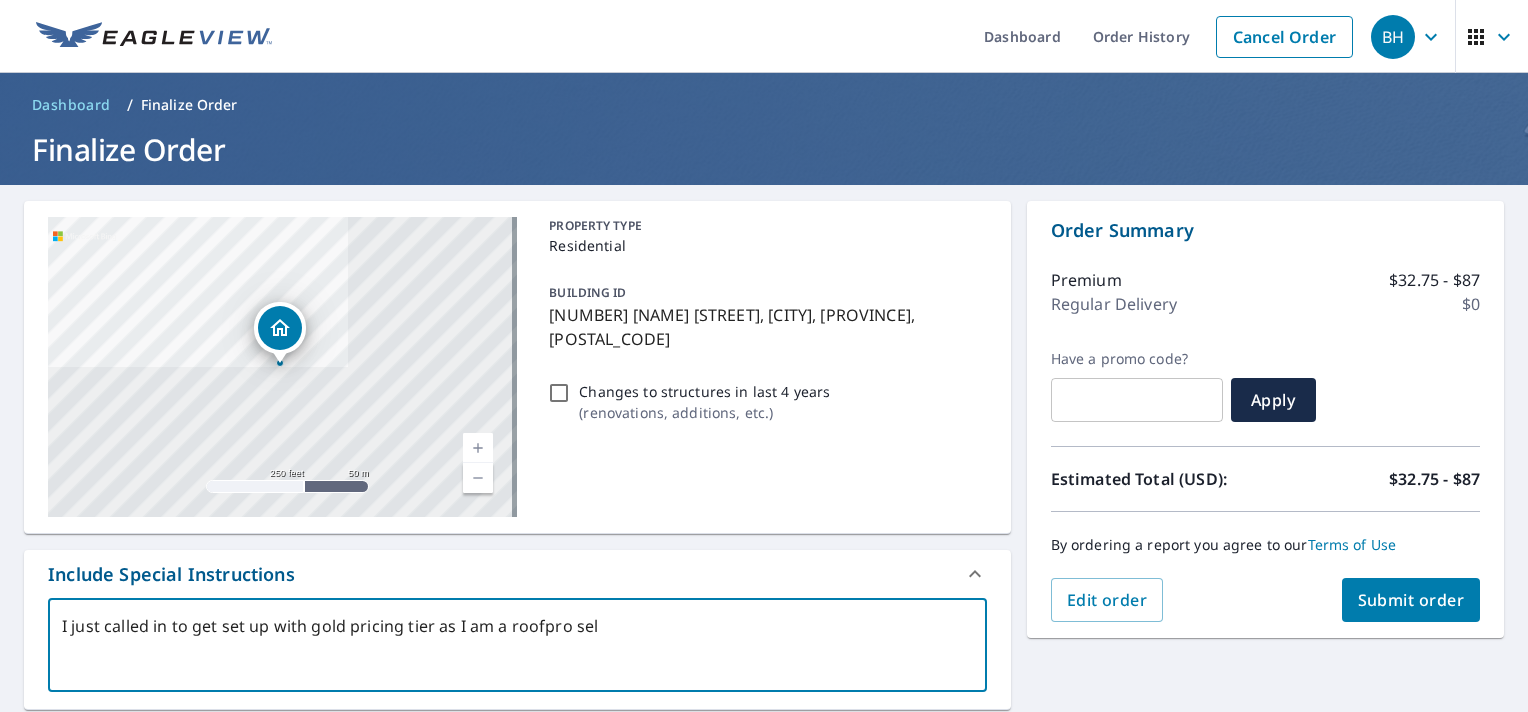 type on "I just called in to get set up with gold pricing tier as I am a roofpro sele" 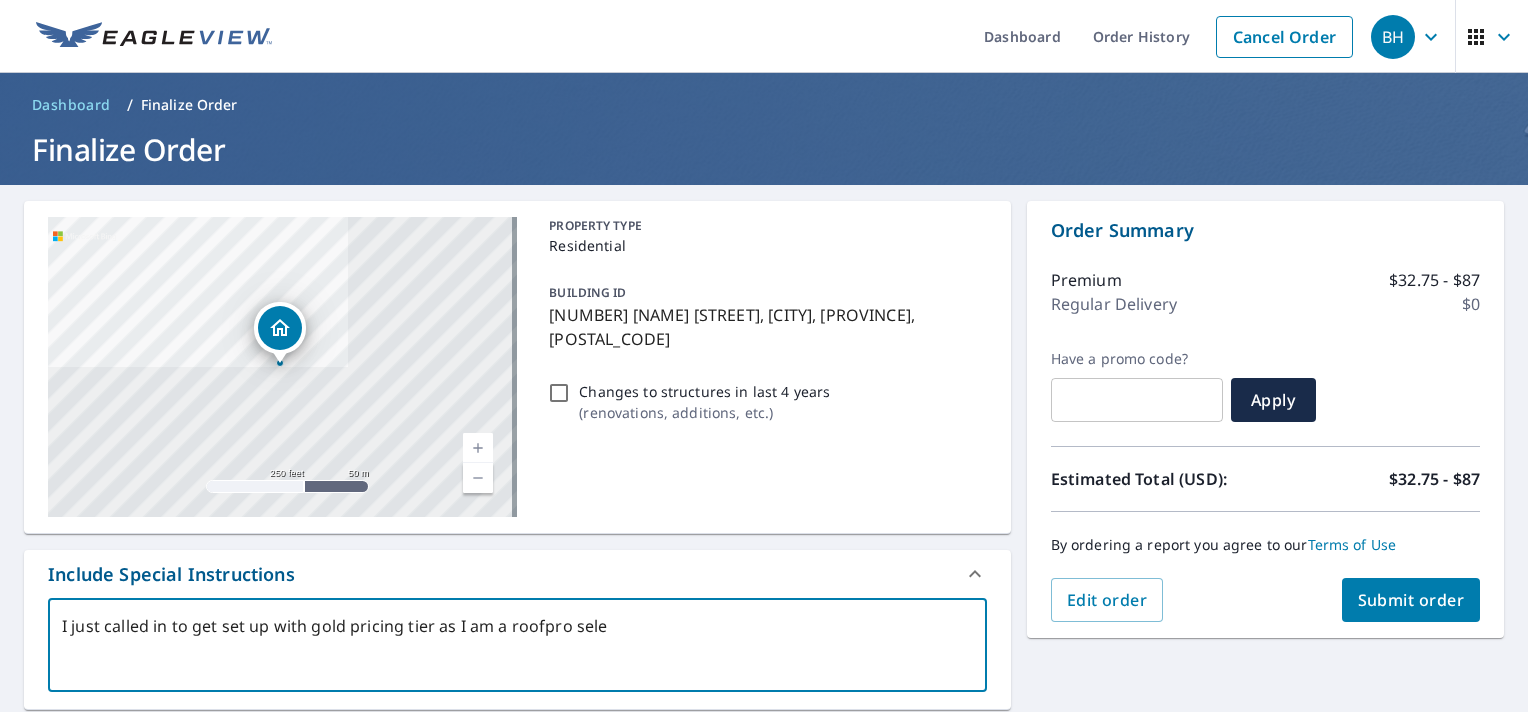 type on "I just called in to get set up with gold pricing tier as I am a roofpro selec" 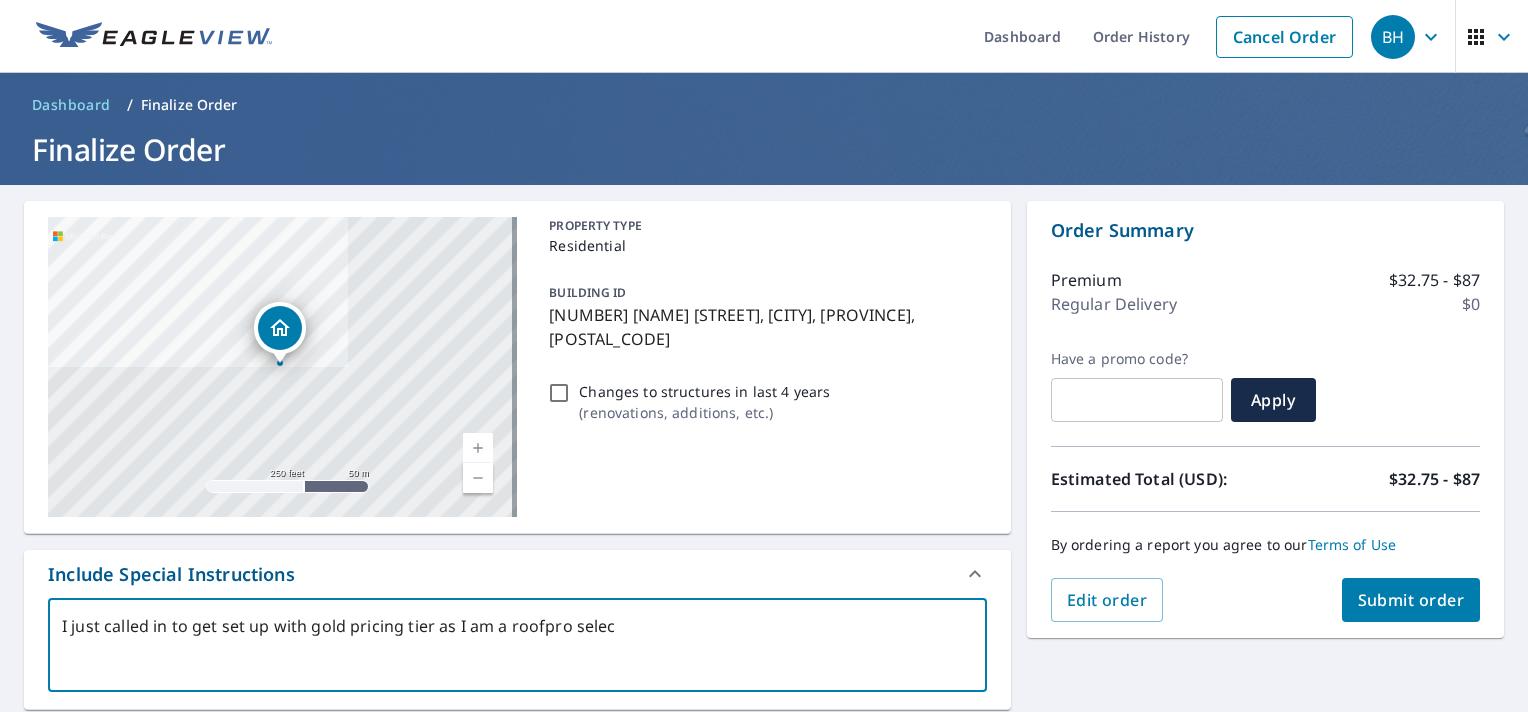 type on "x" 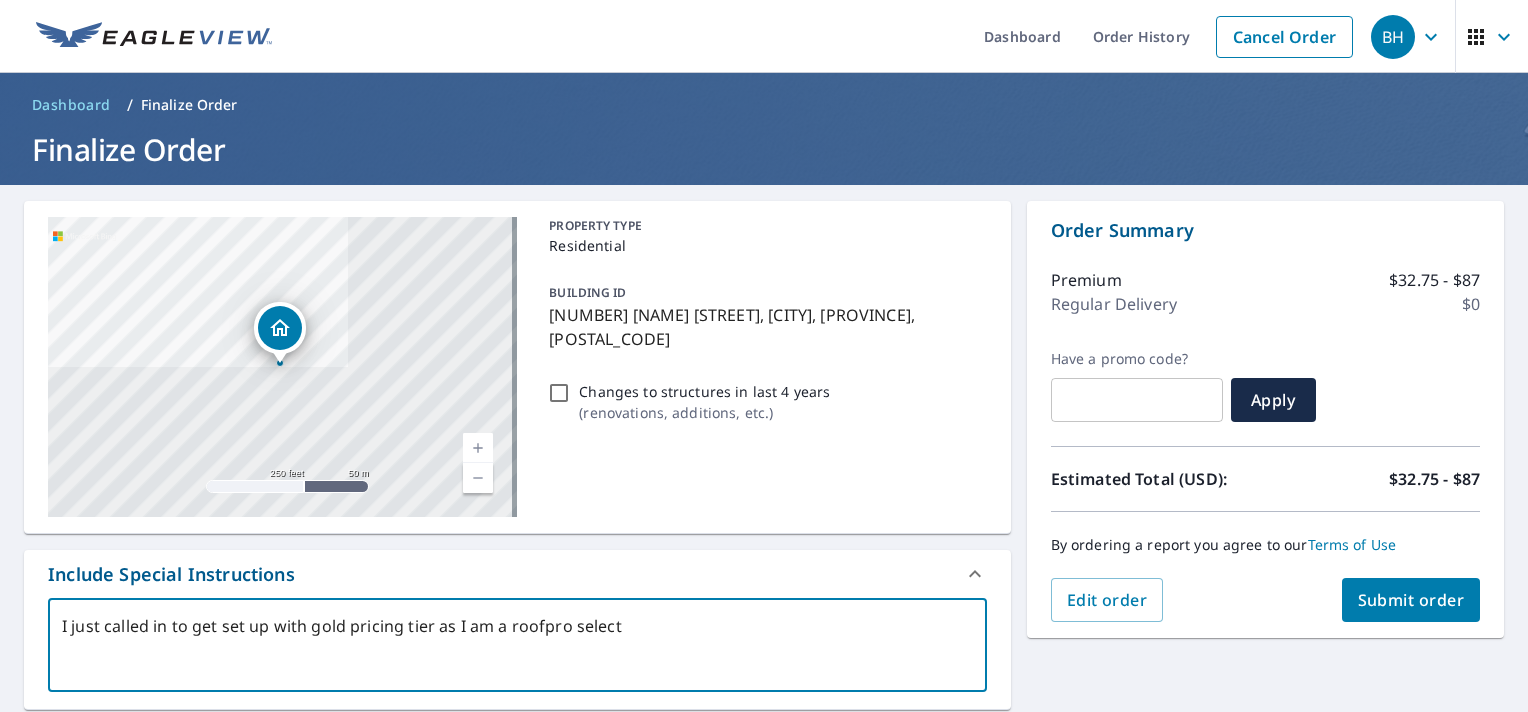 type on "I just called in to get set up with gold pricing tier as I am a roofpro select" 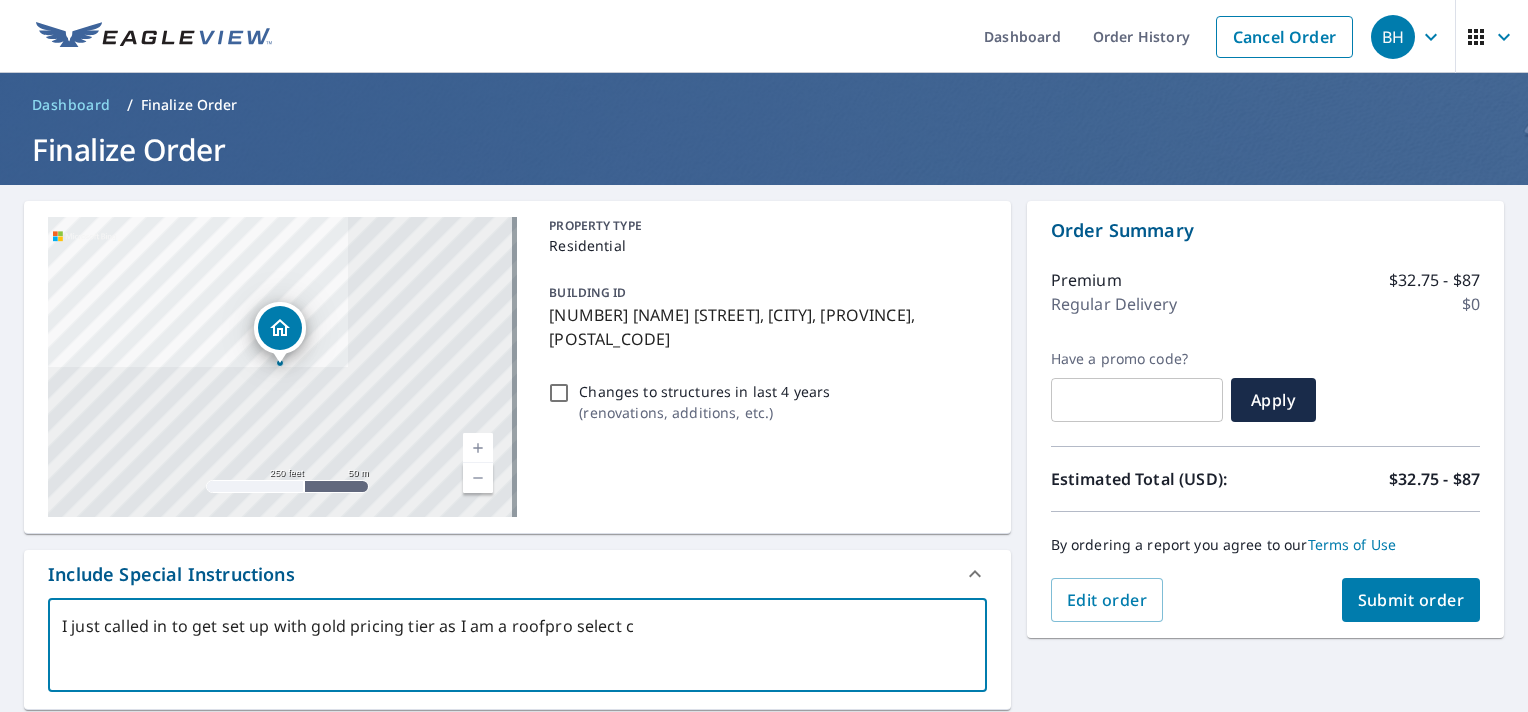 type on "I just called in to get set up with gold pricing tier as I am a roofpro select co" 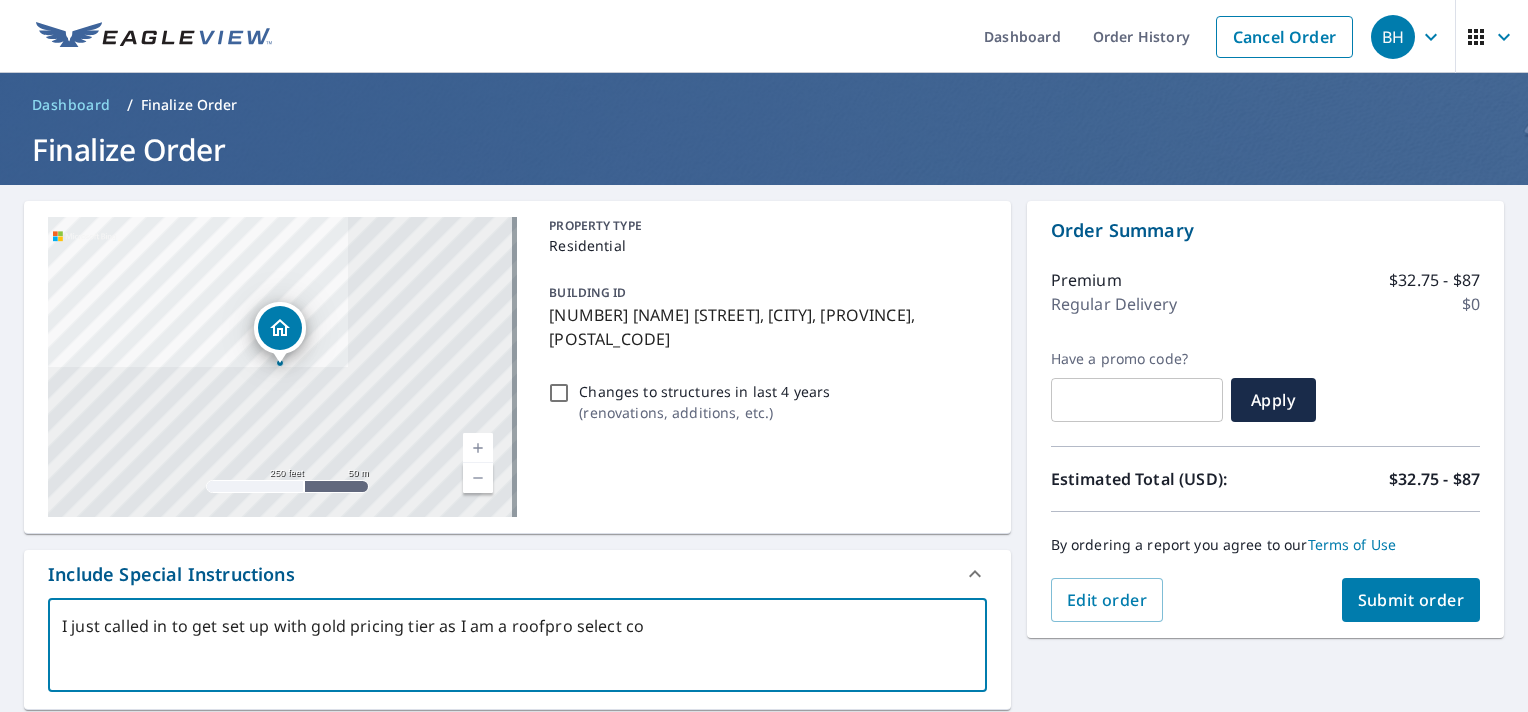 type on "I just called in to get set up with gold pricing tier as I am a roofpro select con" 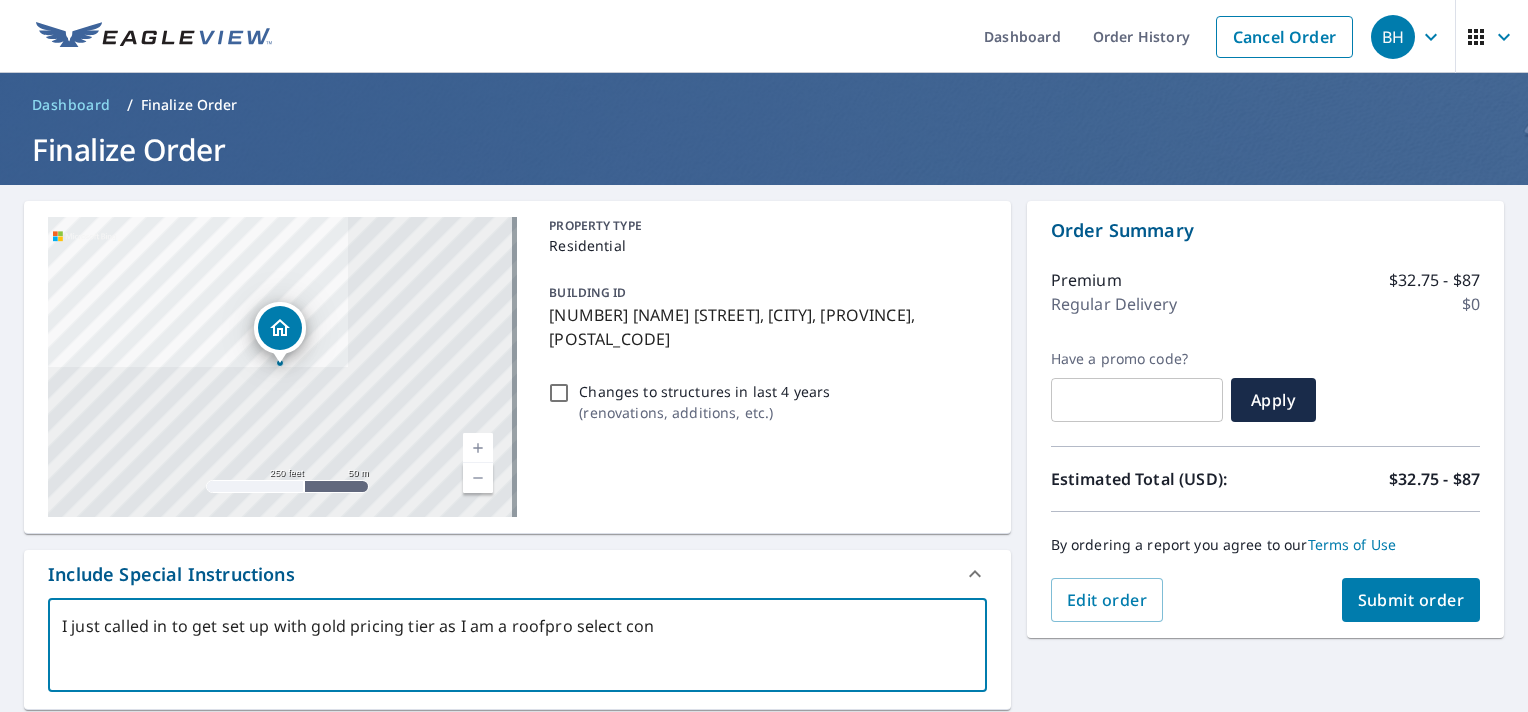 type on "I just called in to get set up with gold pricing tier as I am a roofpro select cont" 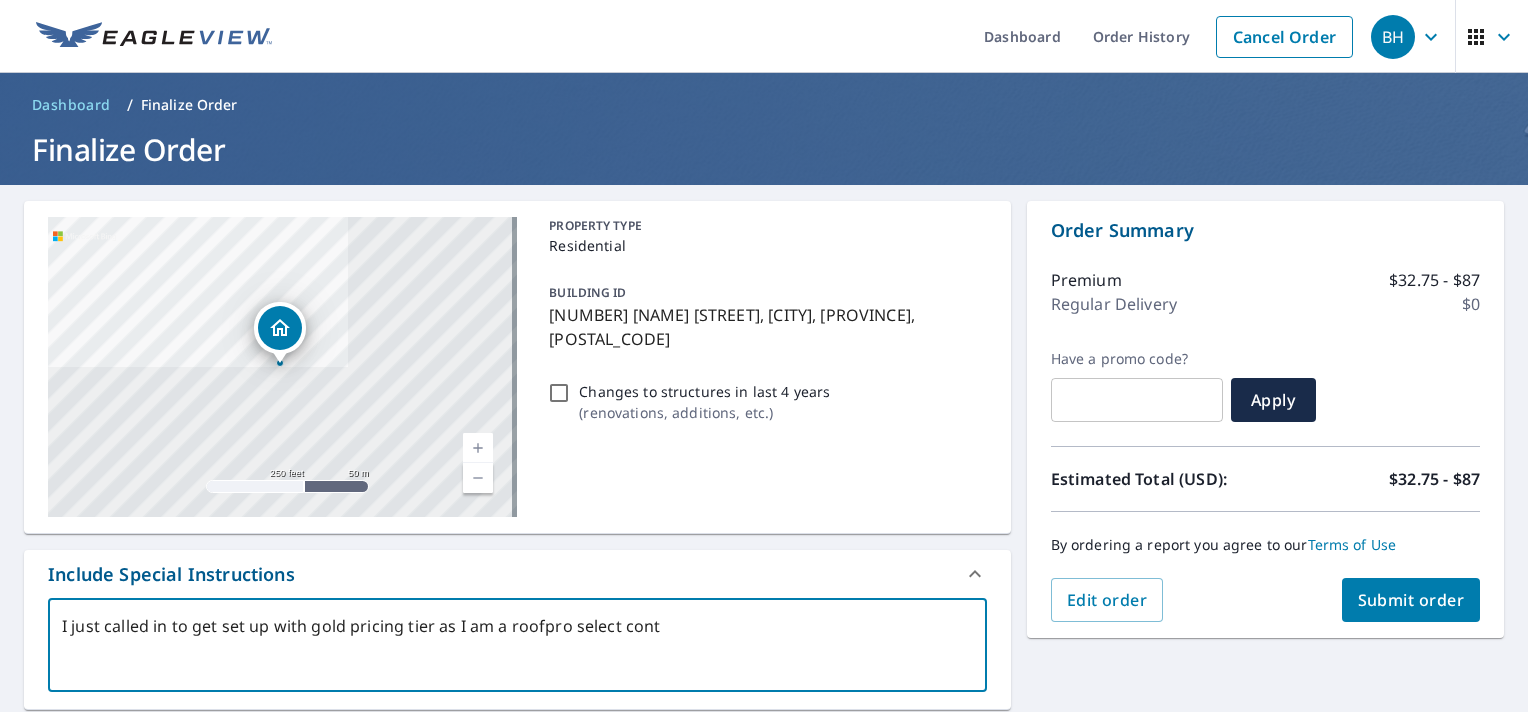 type on "I just called in to get set up with gold pricing tier as I am a roofpro select contr" 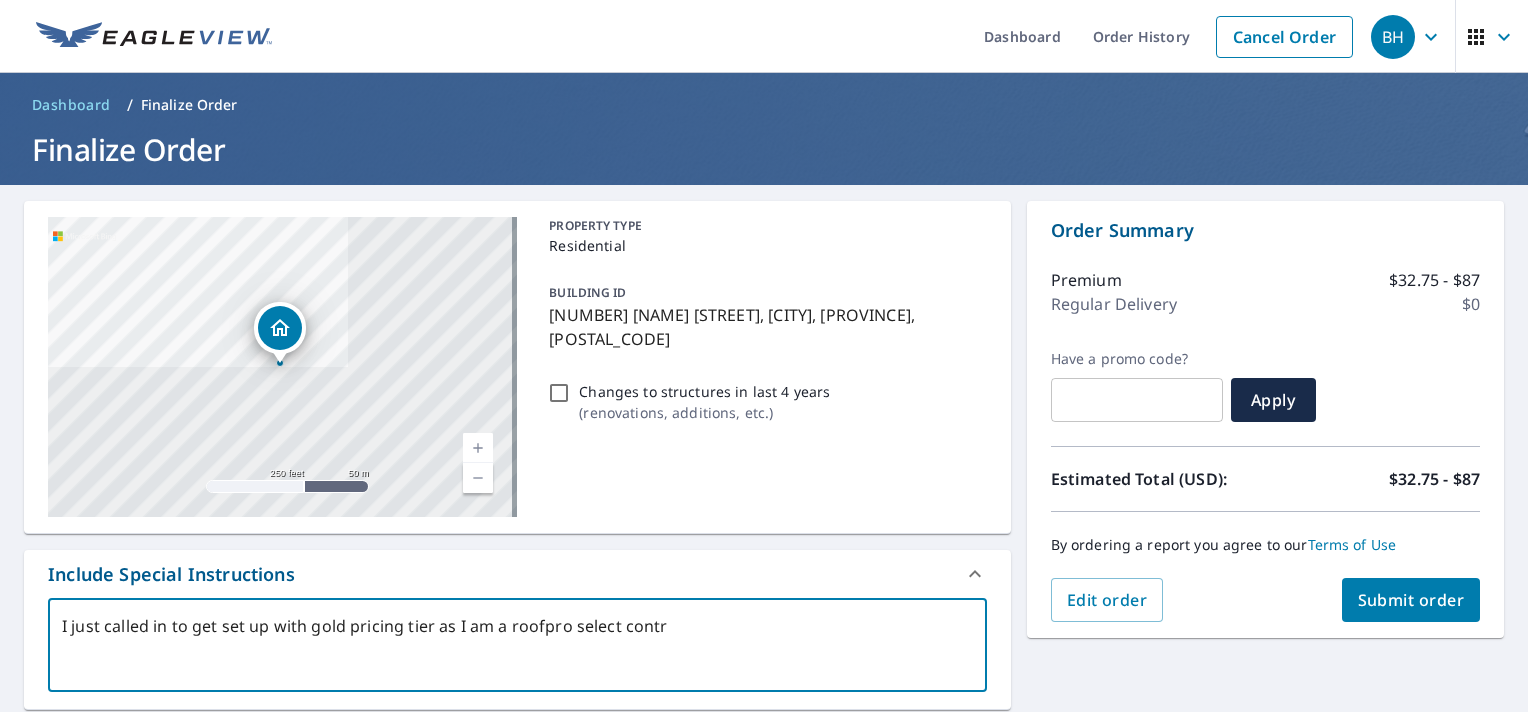 type on "I just called in to get set up with gold pricing tier as I am a roofpro select contra" 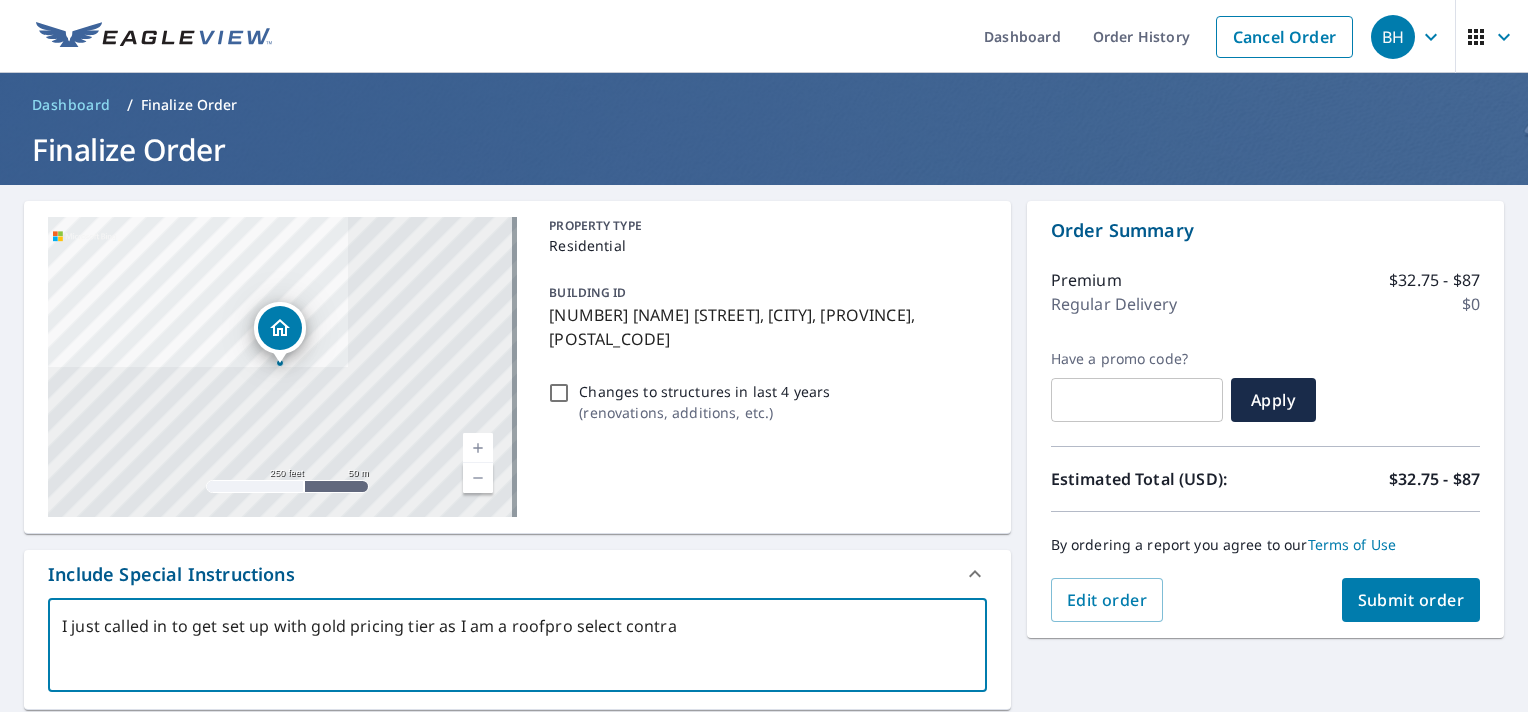 type on "I just called in to get set up with gold pricing tier as I am a roofpro select contrac" 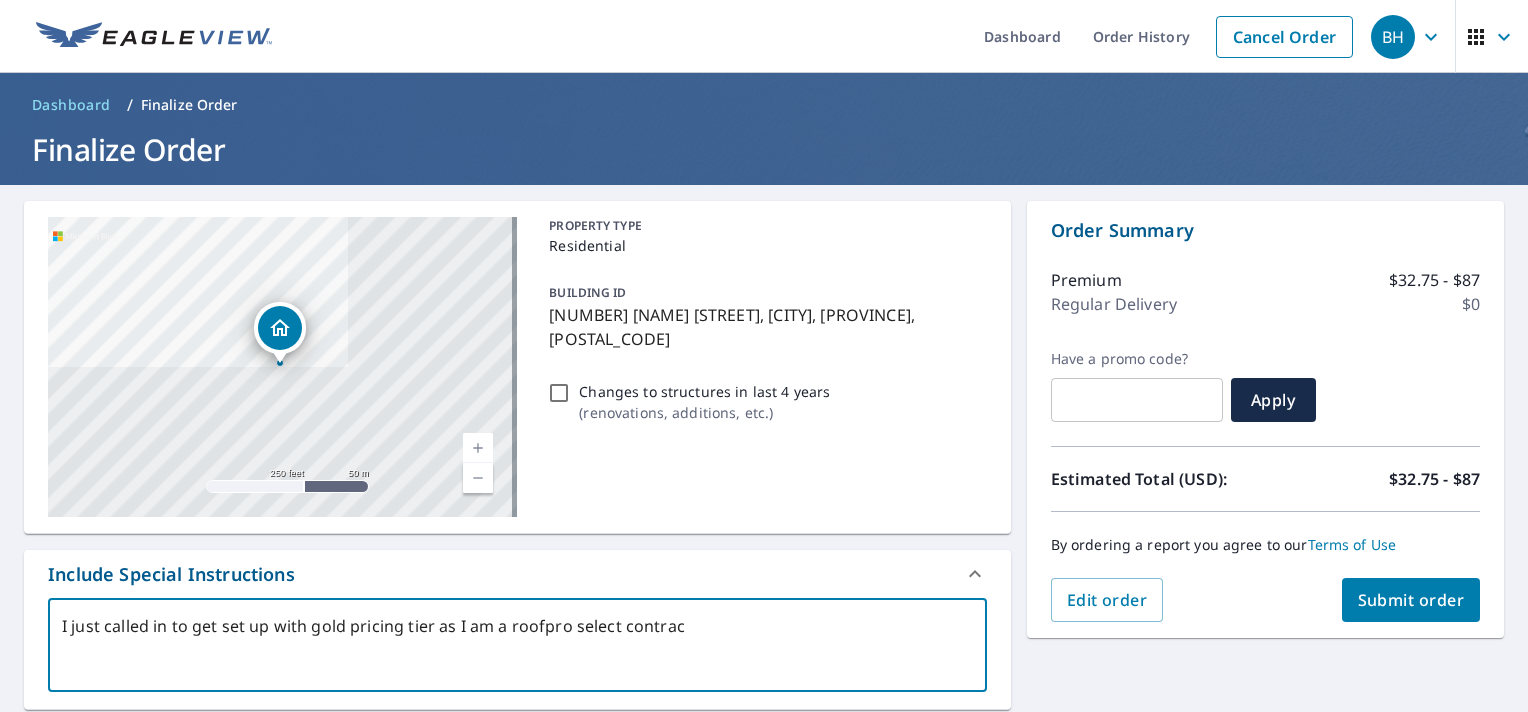 type on "I just called in to get set up with gold pricing tier as I am a roofpro select contract" 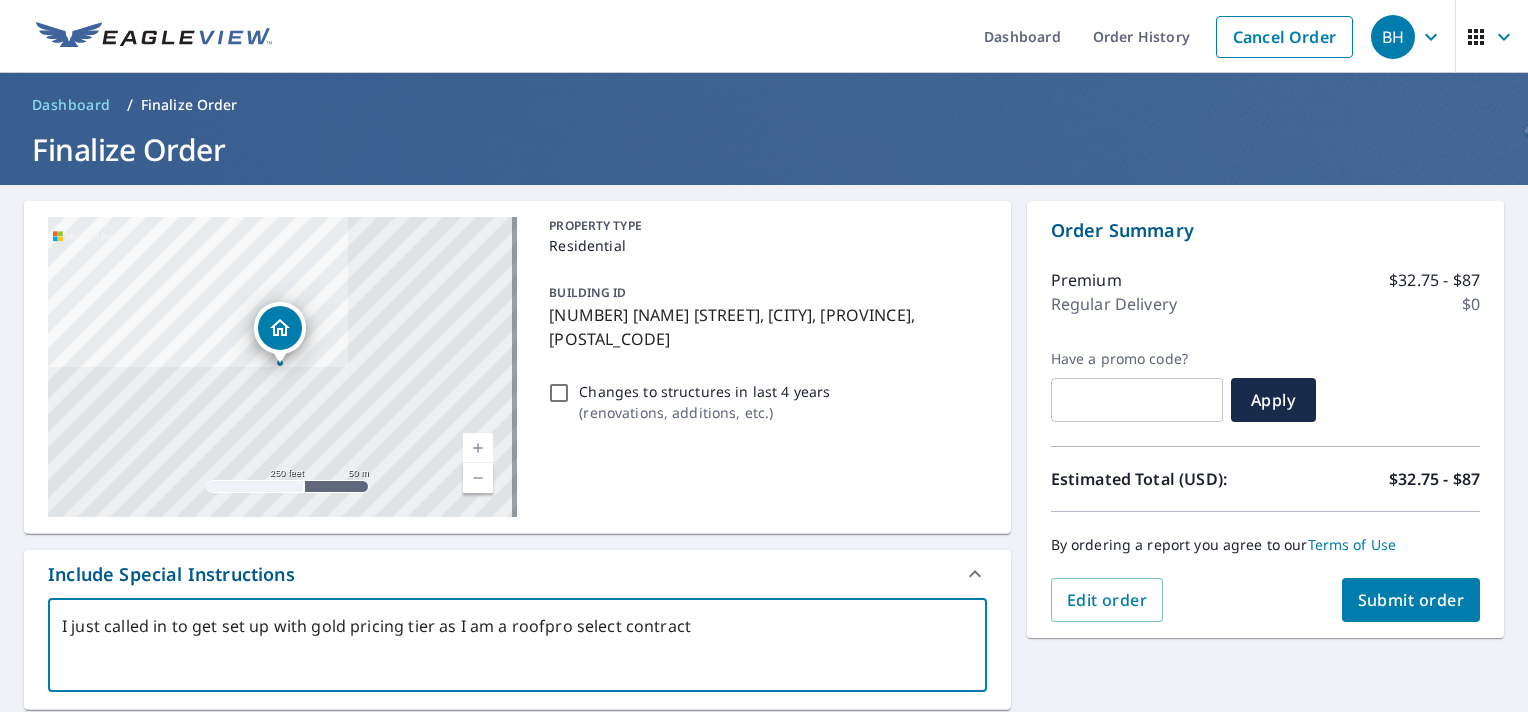 type on "I just called in to get set up with gold pricing tier as I am a roofpro select contracto" 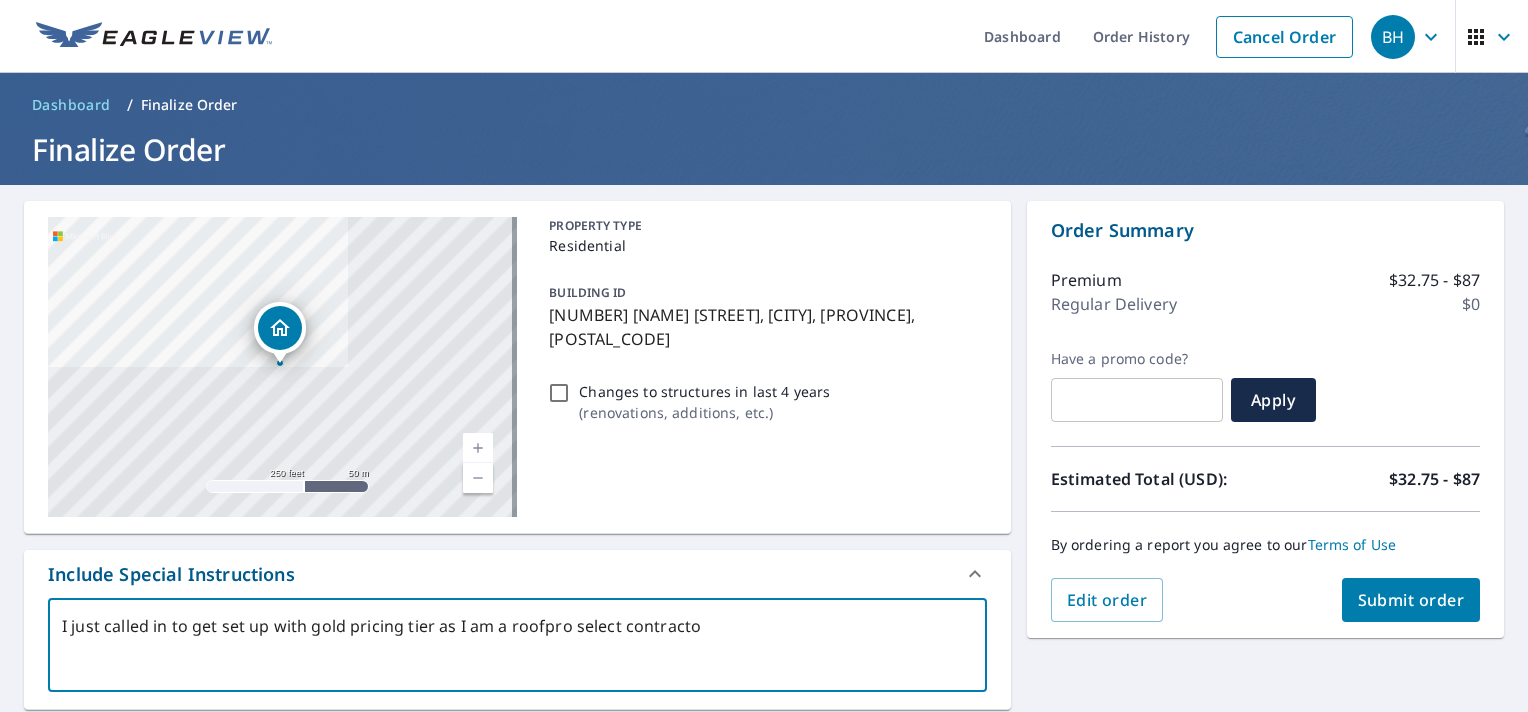 type on "I just called in to get set up with gold pricing tier as I am a roofpro select contractor" 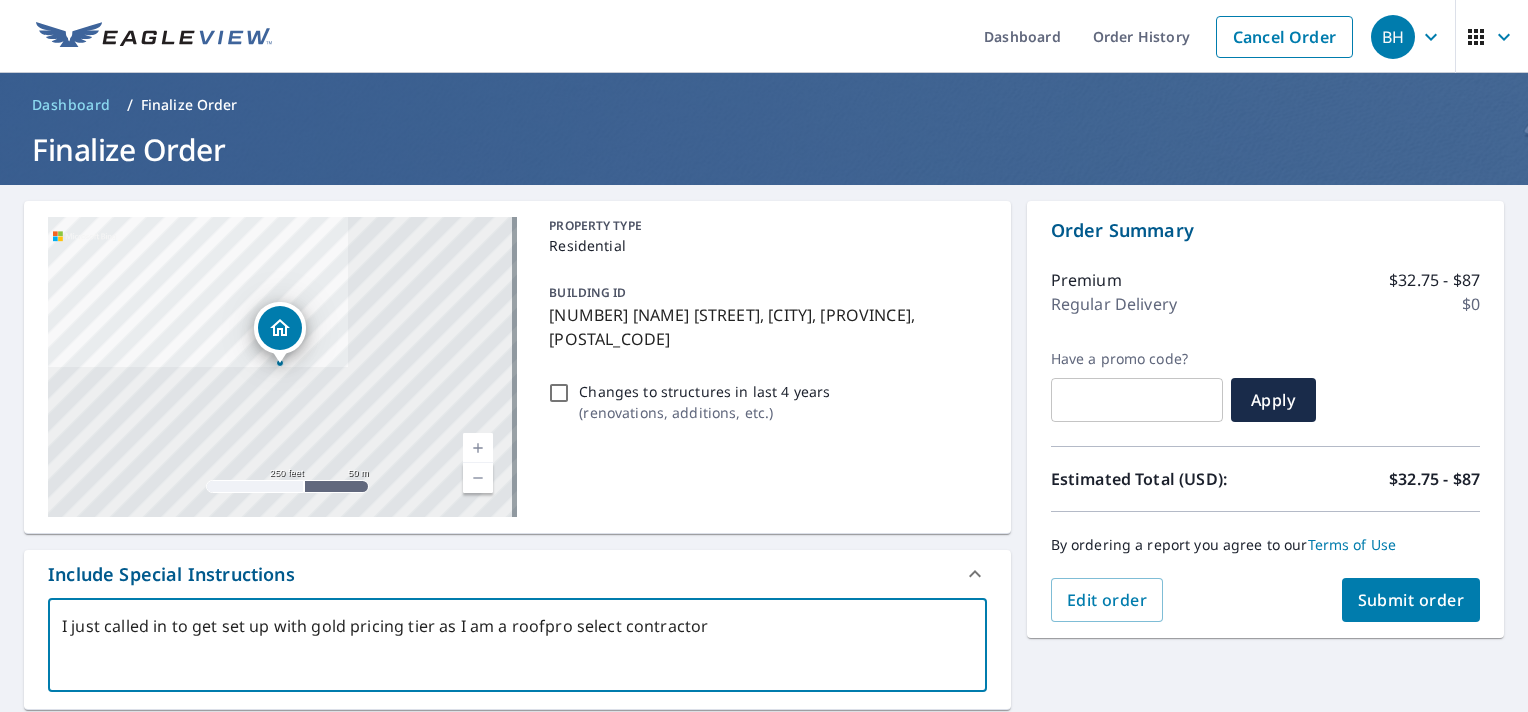 type on "I just called in to get set up with gold pricing tier as I am a roofpro select contractor" 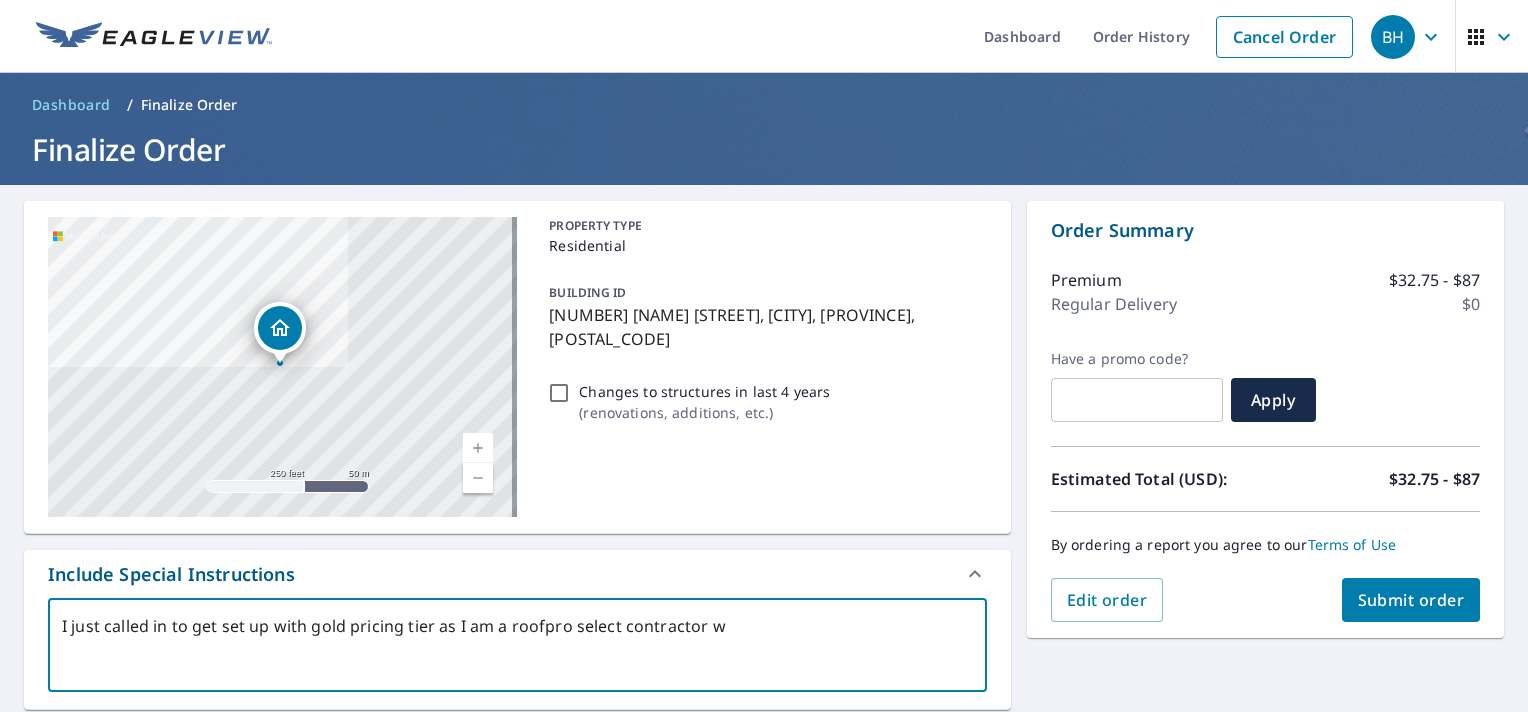 type on "I just called in to get set up with gold pricing tier as I am a roofpro select contractor wi" 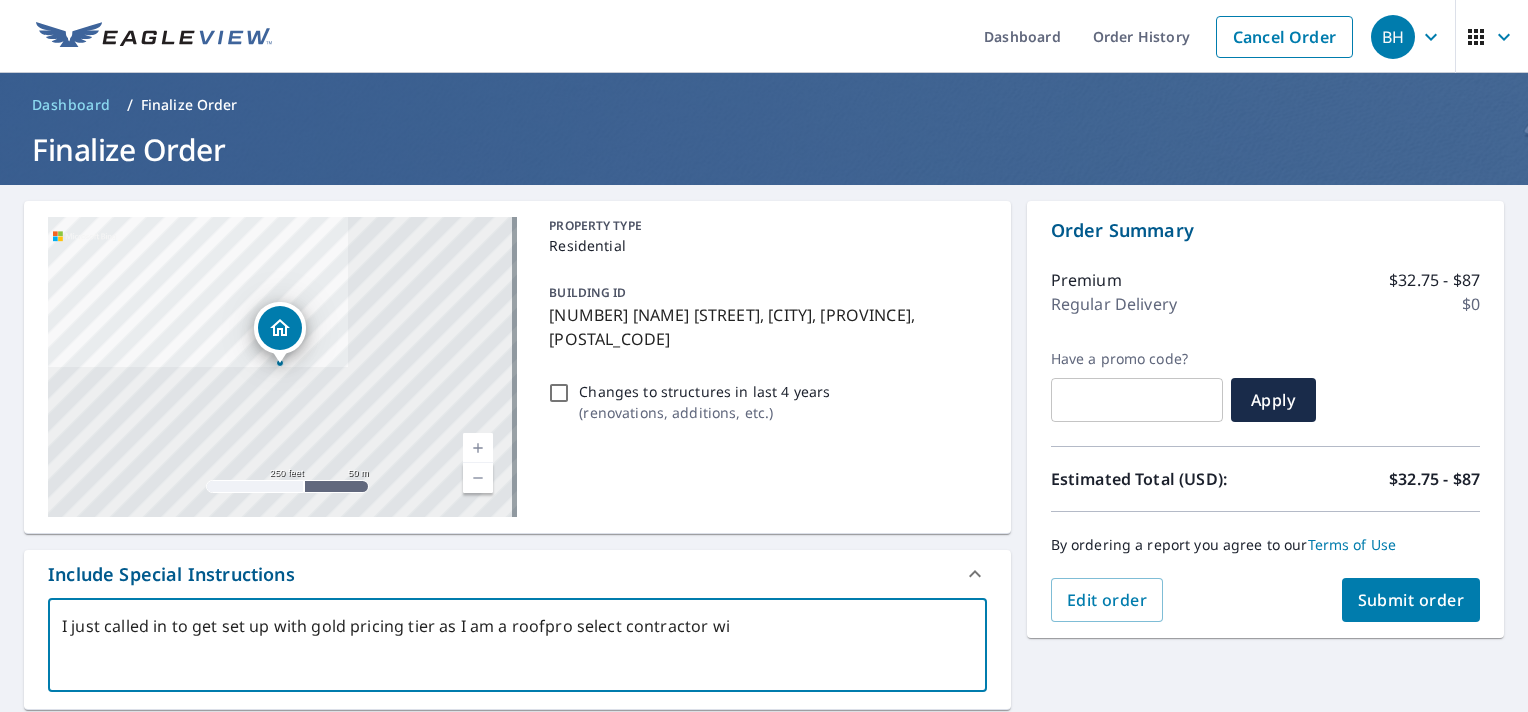 type on "I just called in to get set up with gold pricing tier as I am a roofpro select contractor wit" 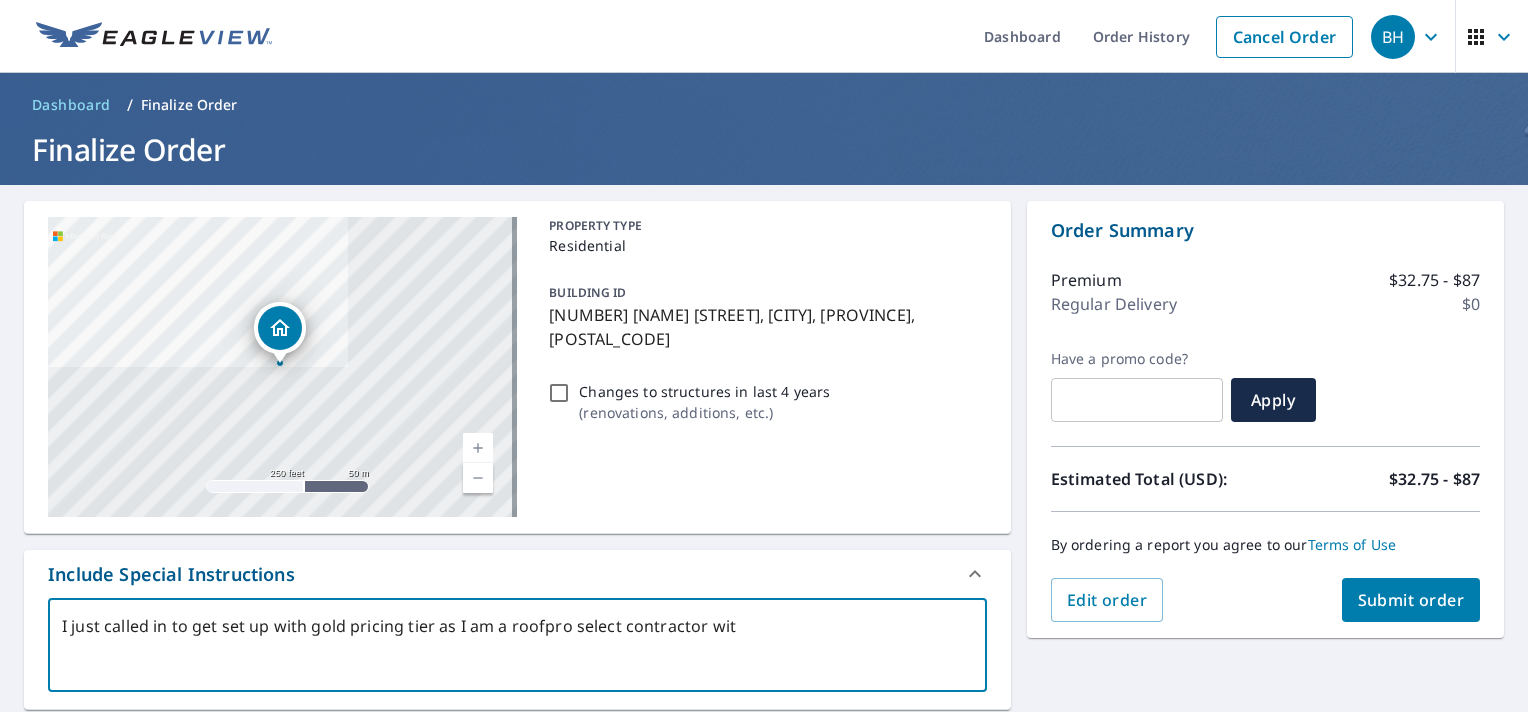 type on "I just called in to get set up with gold pricing tier as I am a roofpro select contractor with" 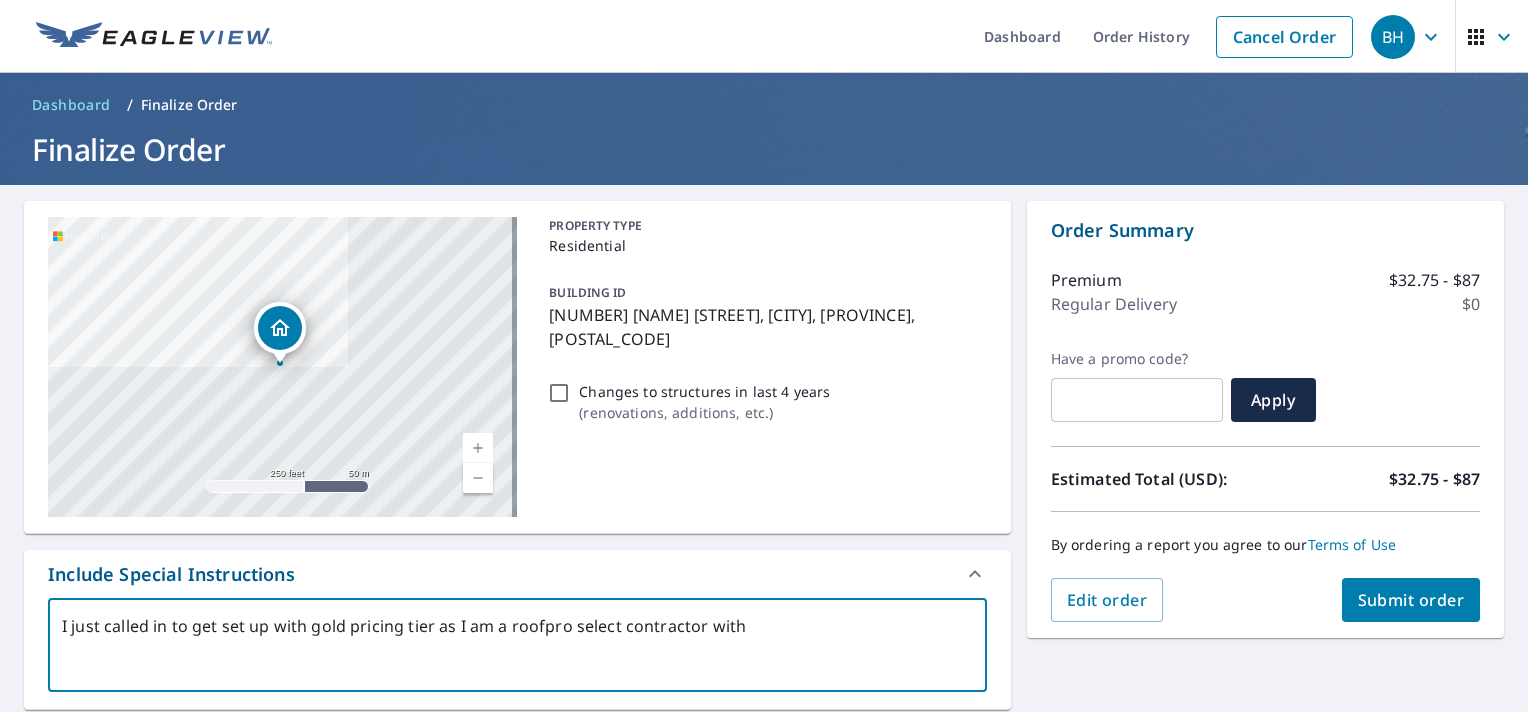 type on "I just called in to get set up with gold pricing tier as I am a roofpro select contractor with" 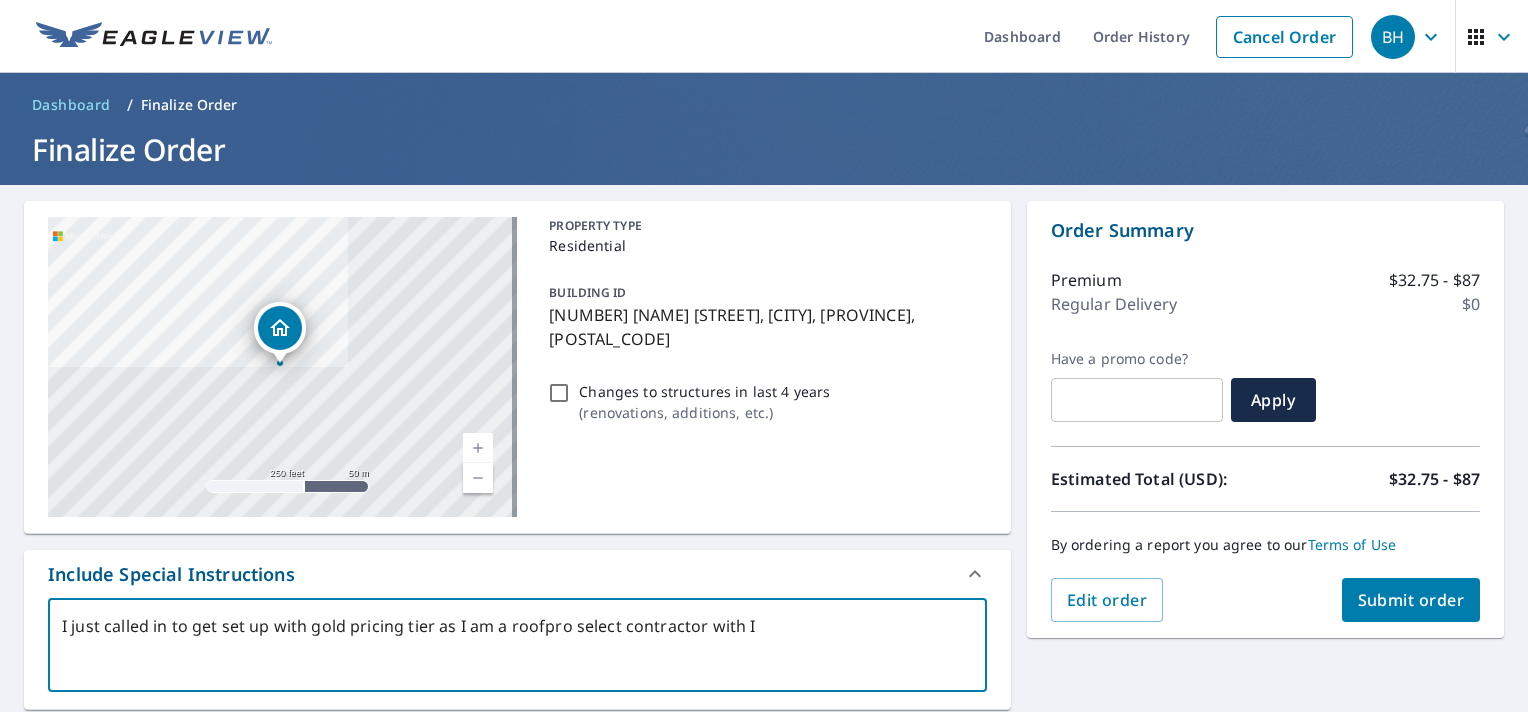 type on "I just called in to get set up with gold pricing tier as I am a roofpro select contractor with IK" 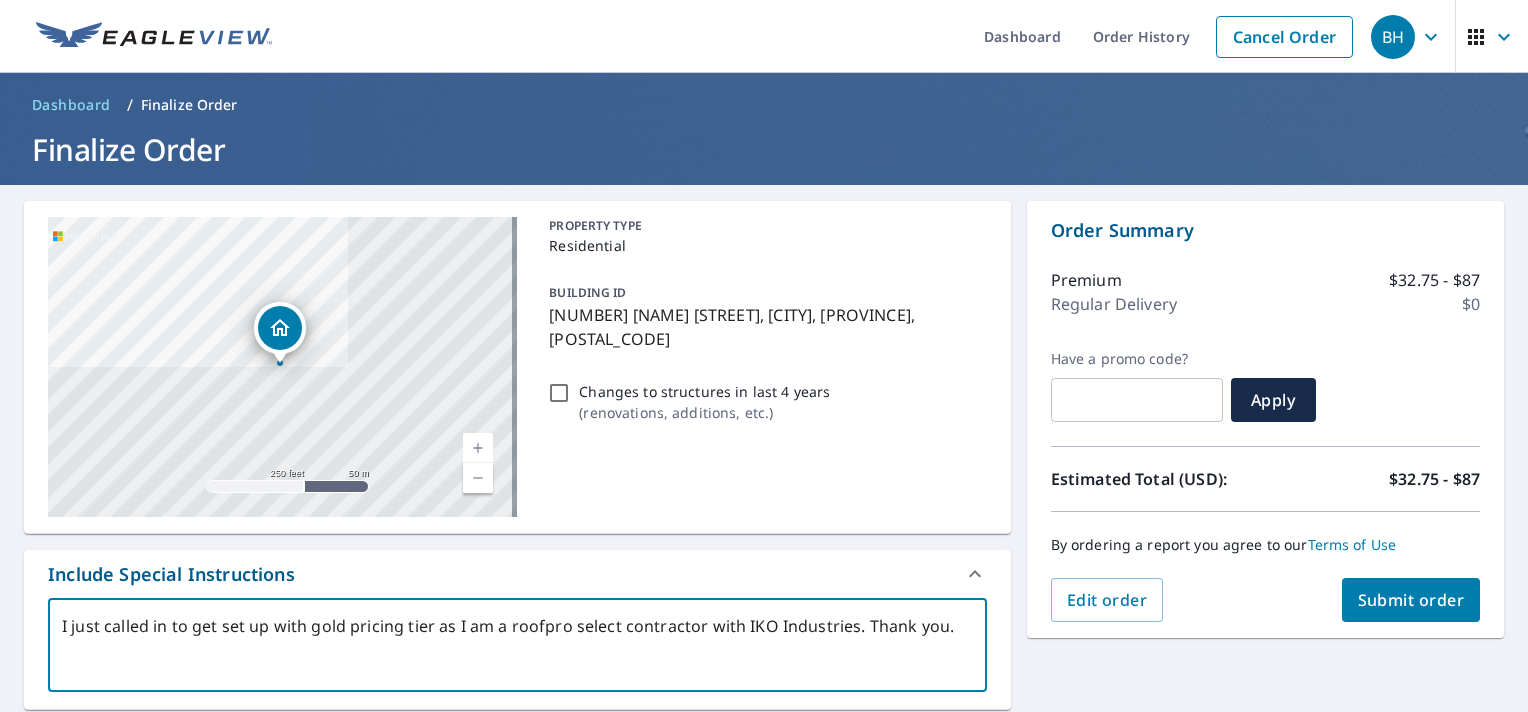 click on "I just called in to get set up with gold pricing tier as I am a roofpro select contractor with IKO Industries. Thank you." at bounding box center [517, 645] 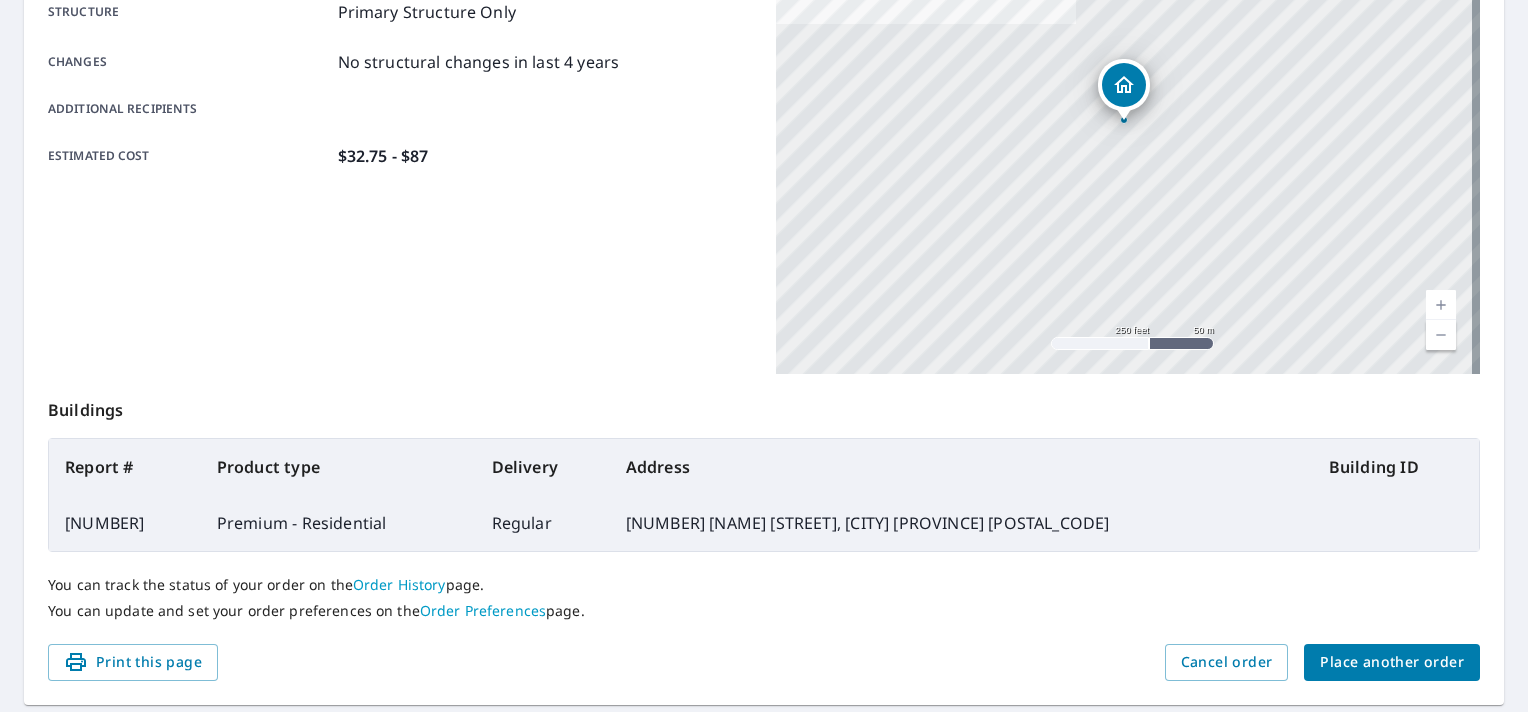 scroll, scrollTop: 464, scrollLeft: 0, axis: vertical 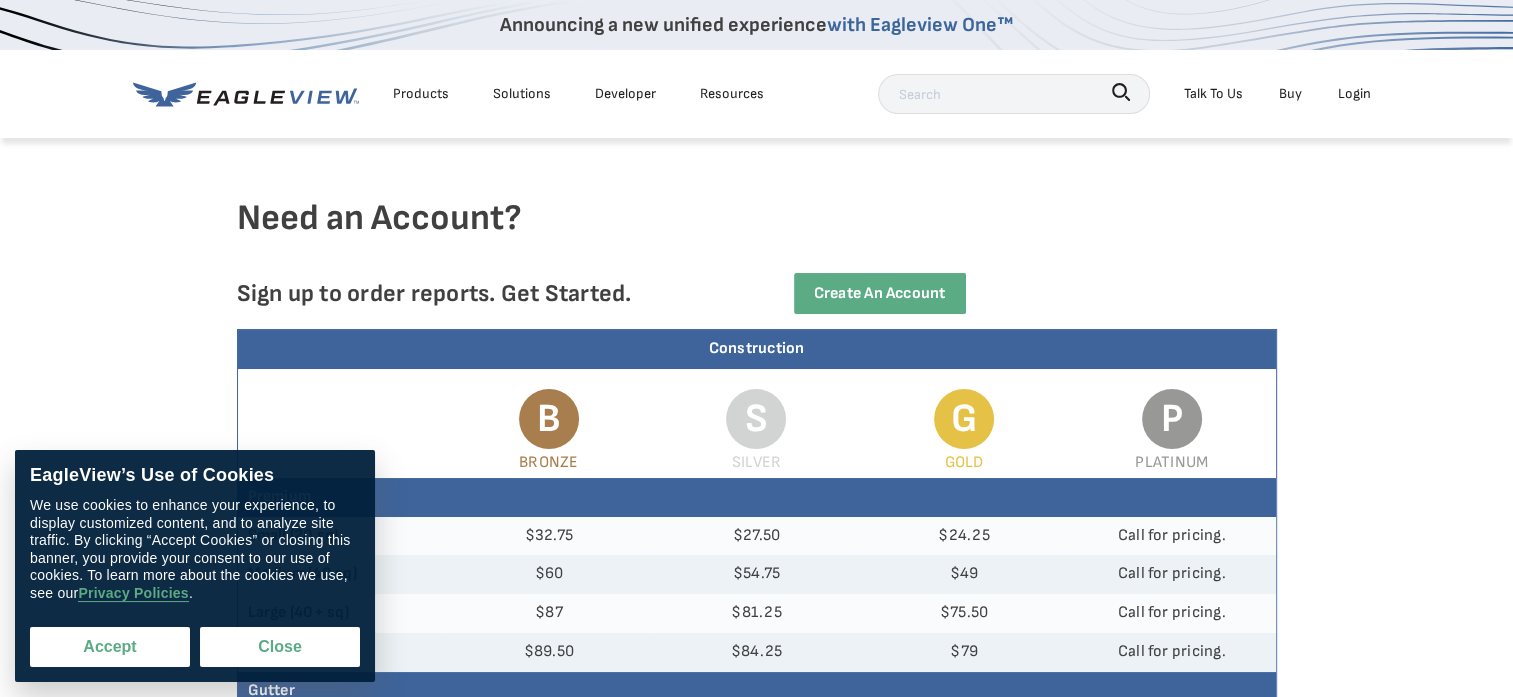 click on "Accept" at bounding box center (110, 647) 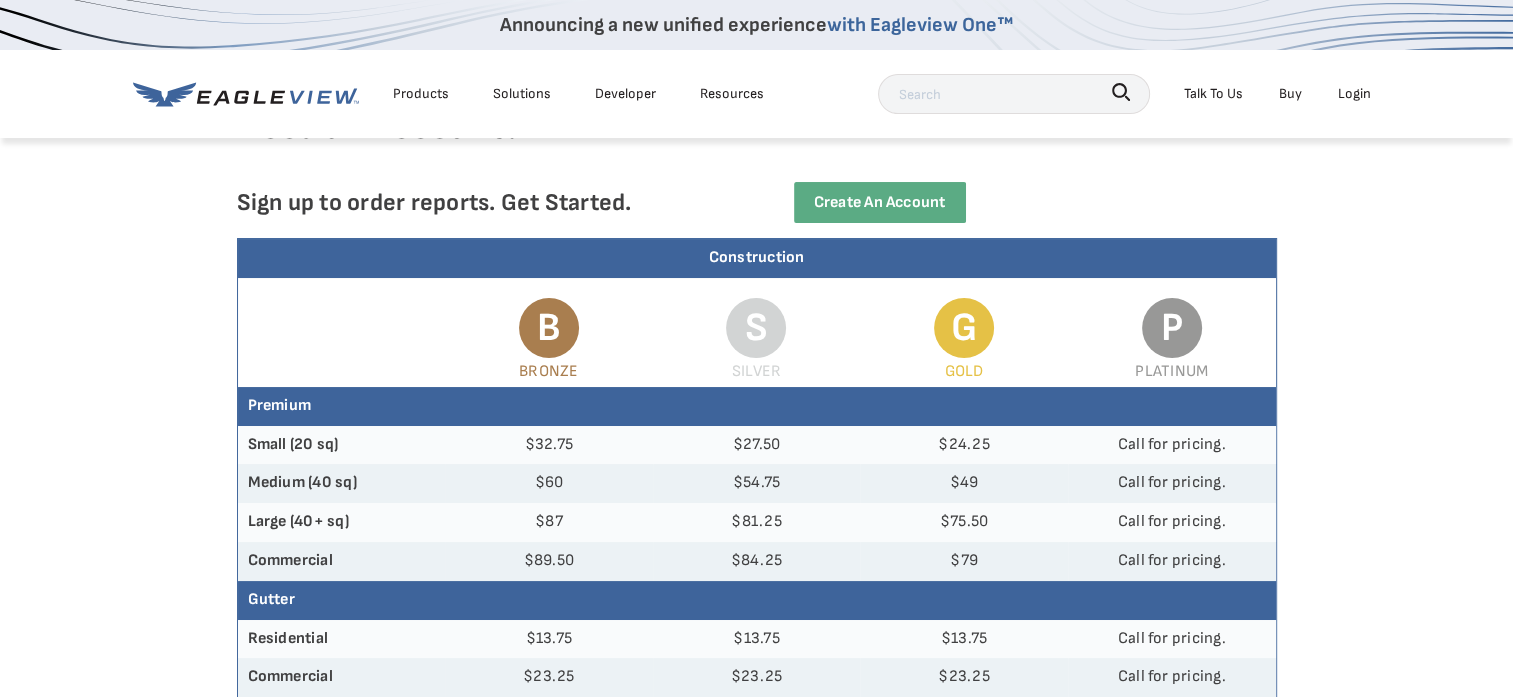 scroll, scrollTop: 200, scrollLeft: 0, axis: vertical 